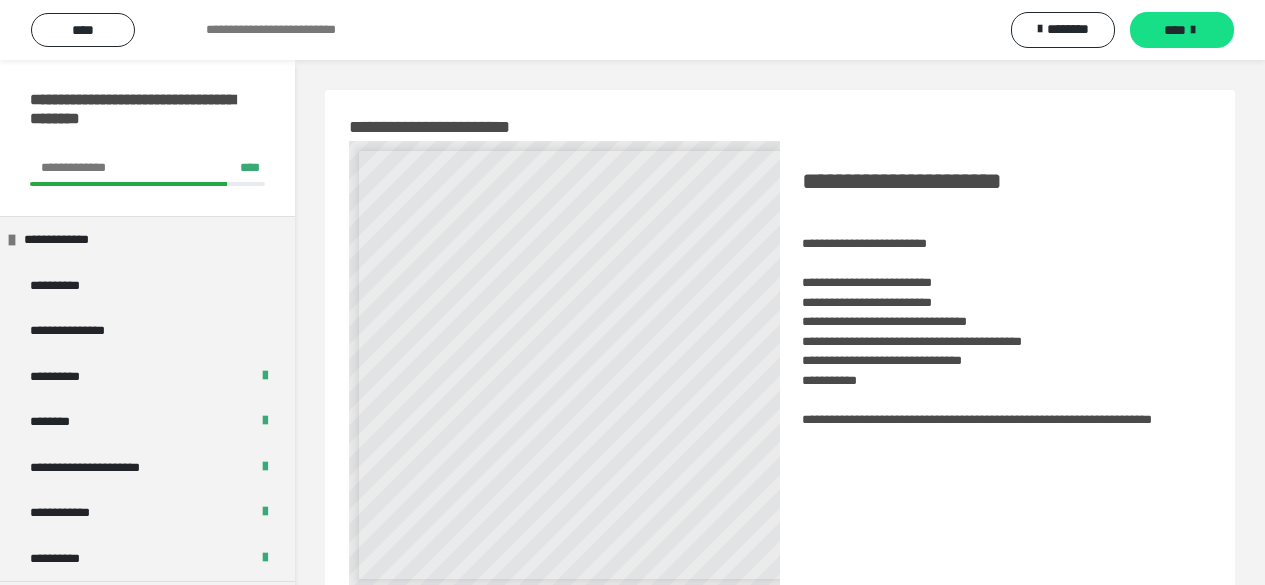 scroll, scrollTop: 0, scrollLeft: 0, axis: both 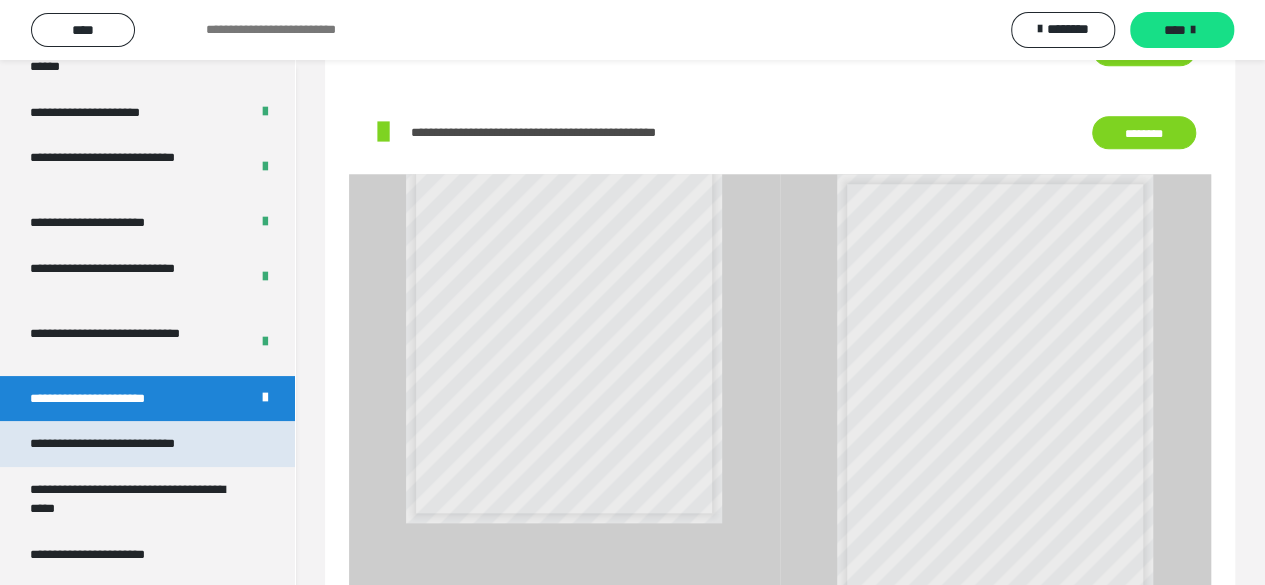 click on "**********" at bounding box center [129, 444] 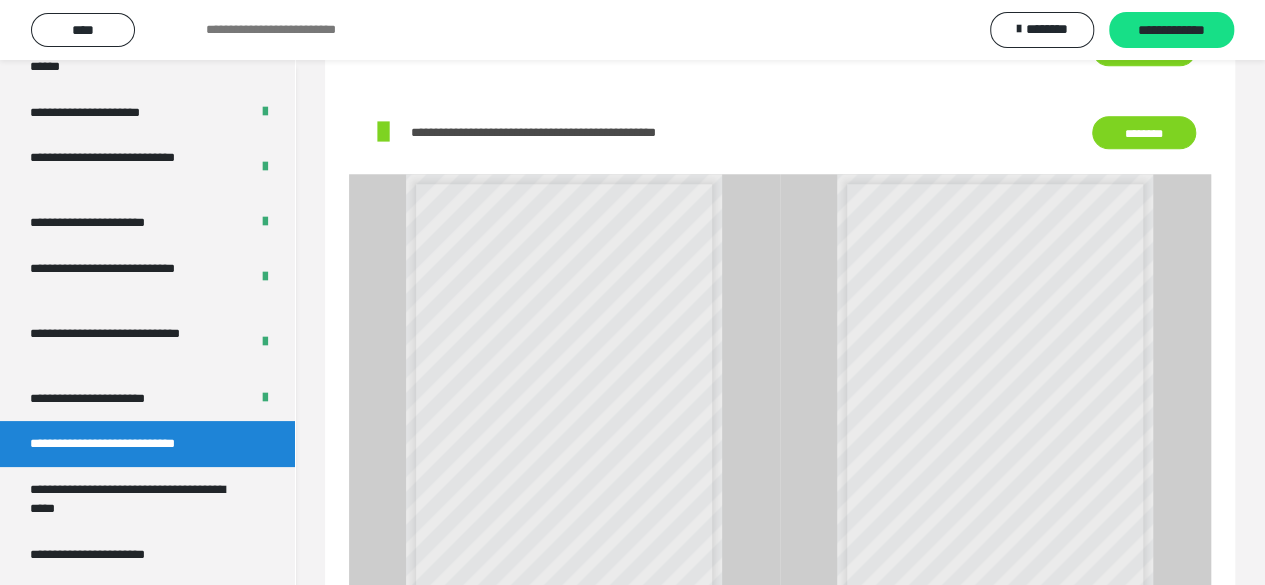scroll, scrollTop: 8, scrollLeft: 306, axis: both 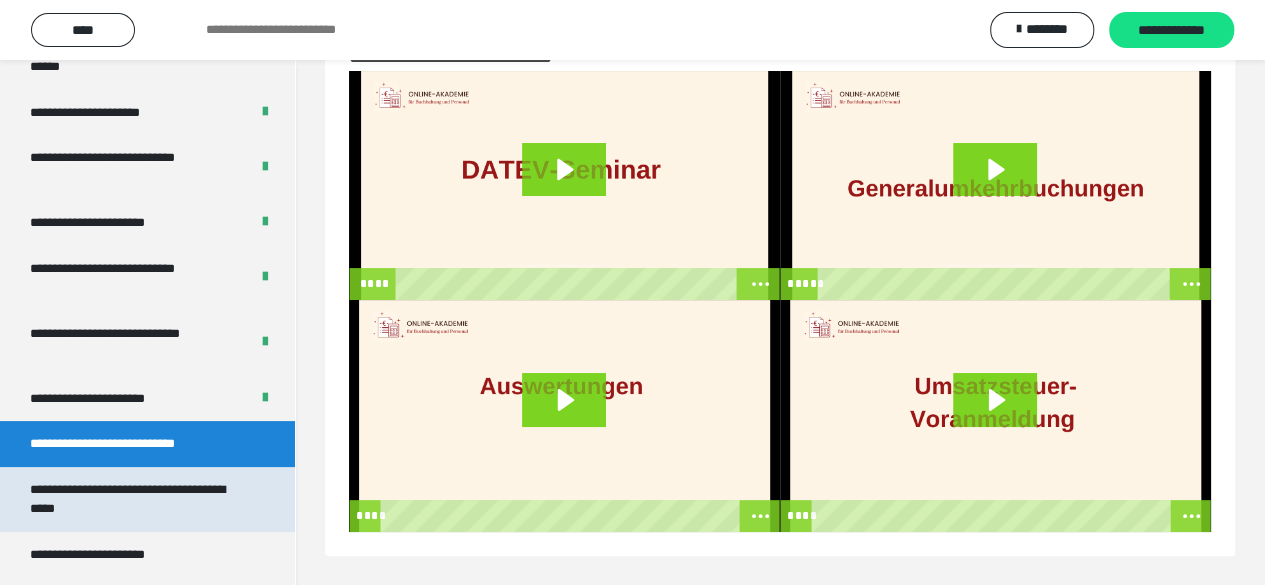click on "**********" at bounding box center (132, 499) 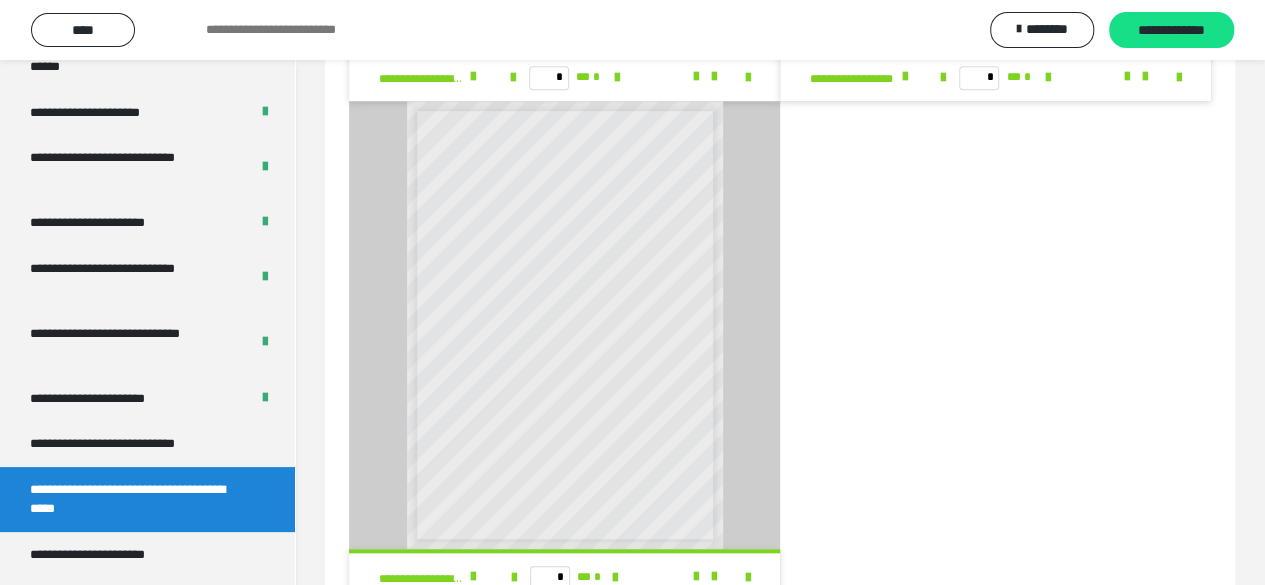 scroll, scrollTop: 610, scrollLeft: 0, axis: vertical 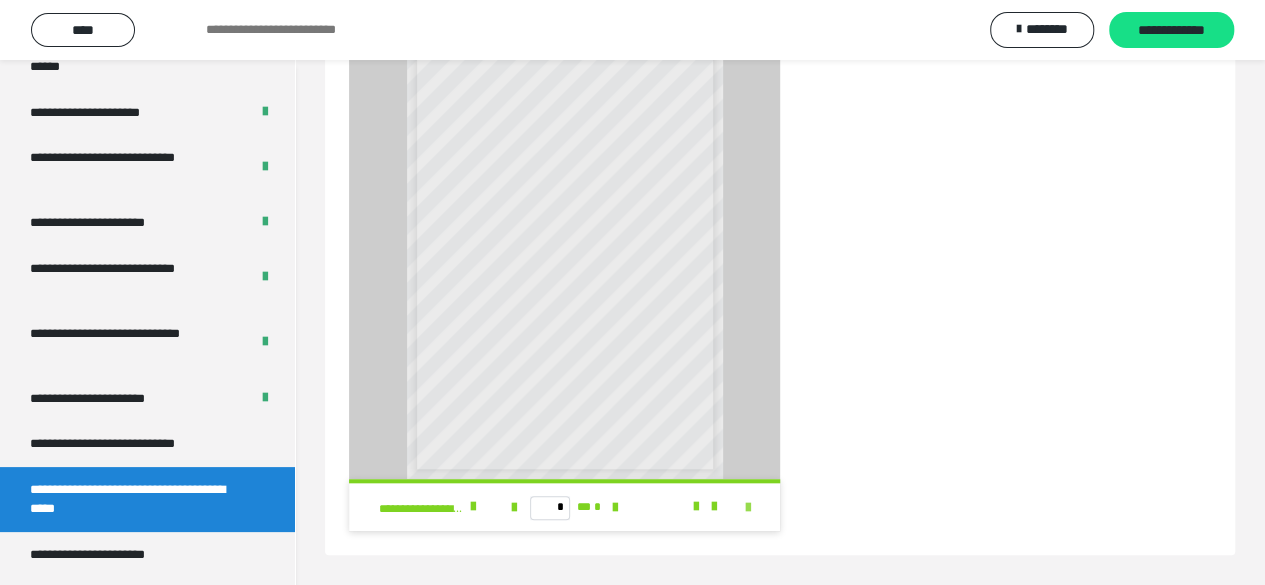 click at bounding box center (748, 508) 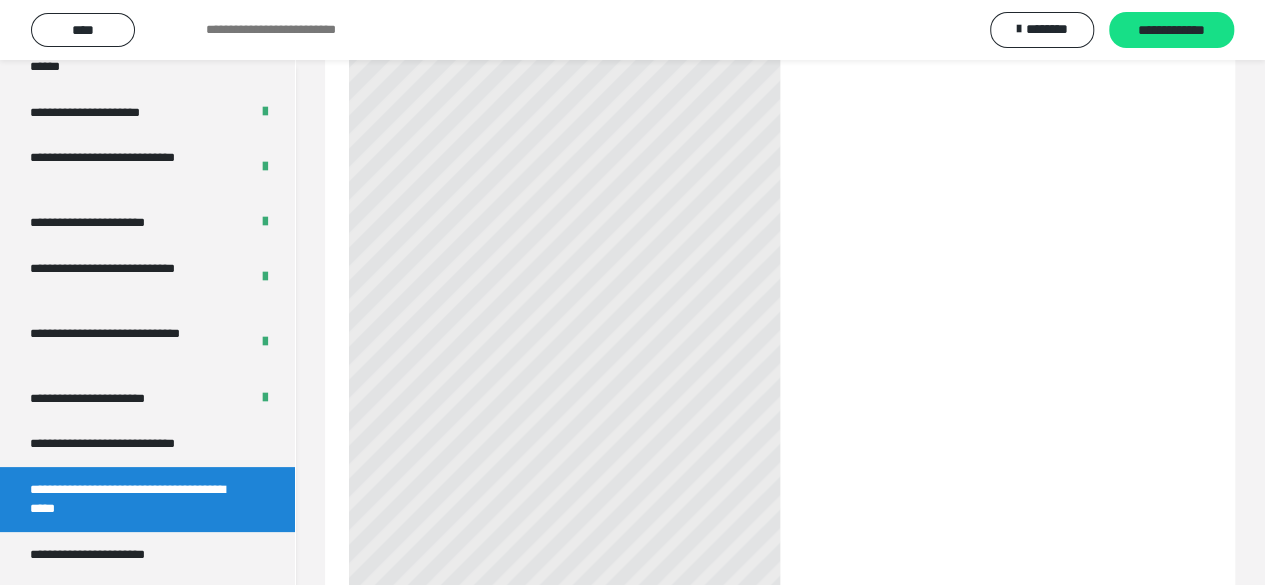 scroll, scrollTop: 475, scrollLeft: 0, axis: vertical 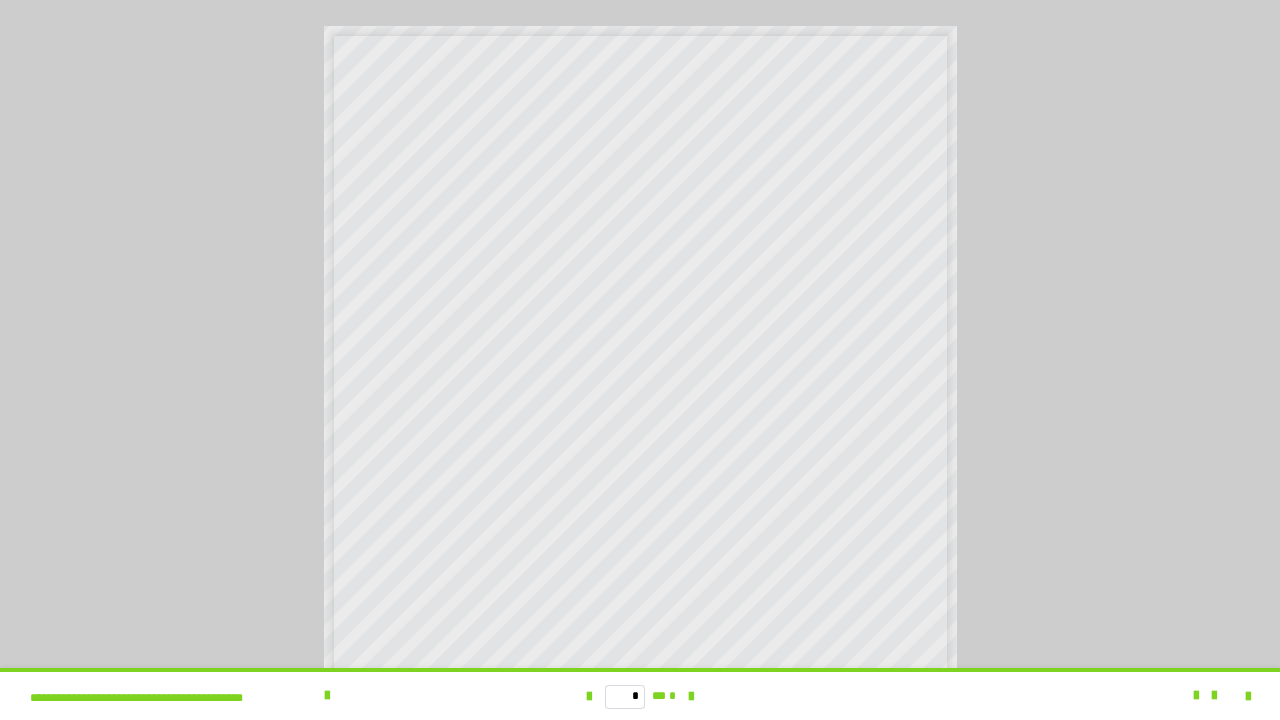click on "* ** *" at bounding box center [640, 696] 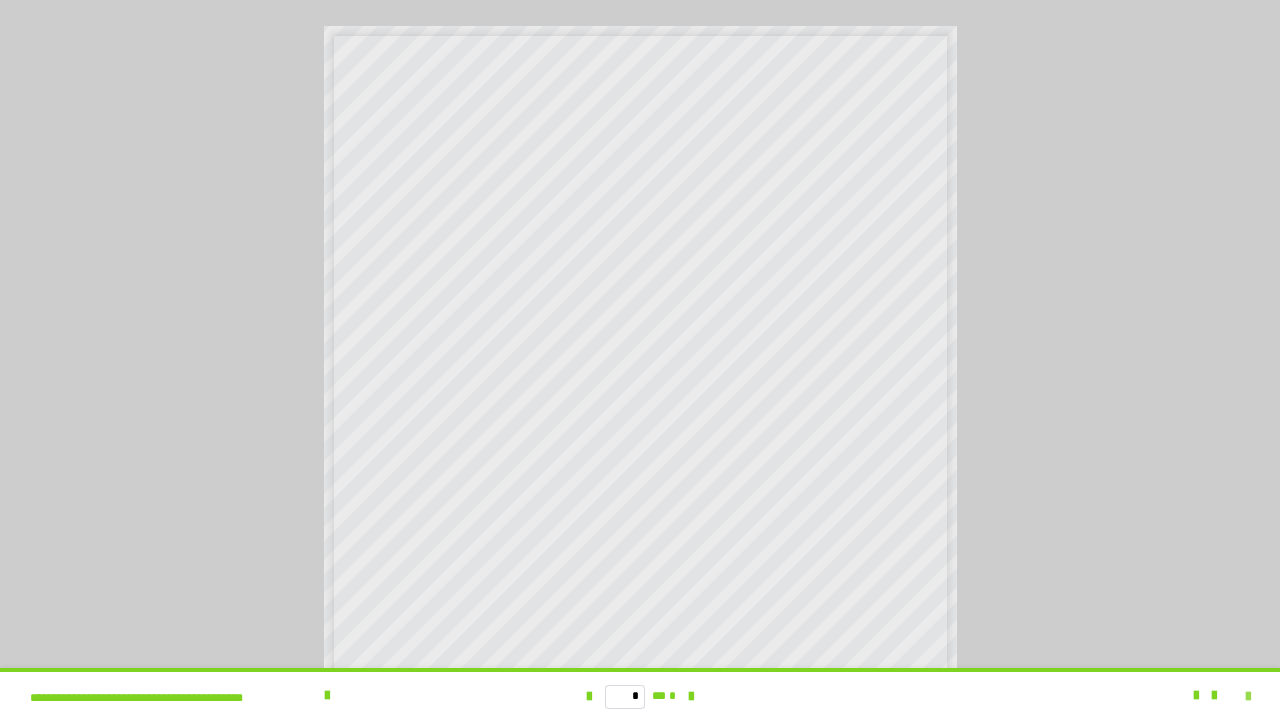 click at bounding box center (1248, 697) 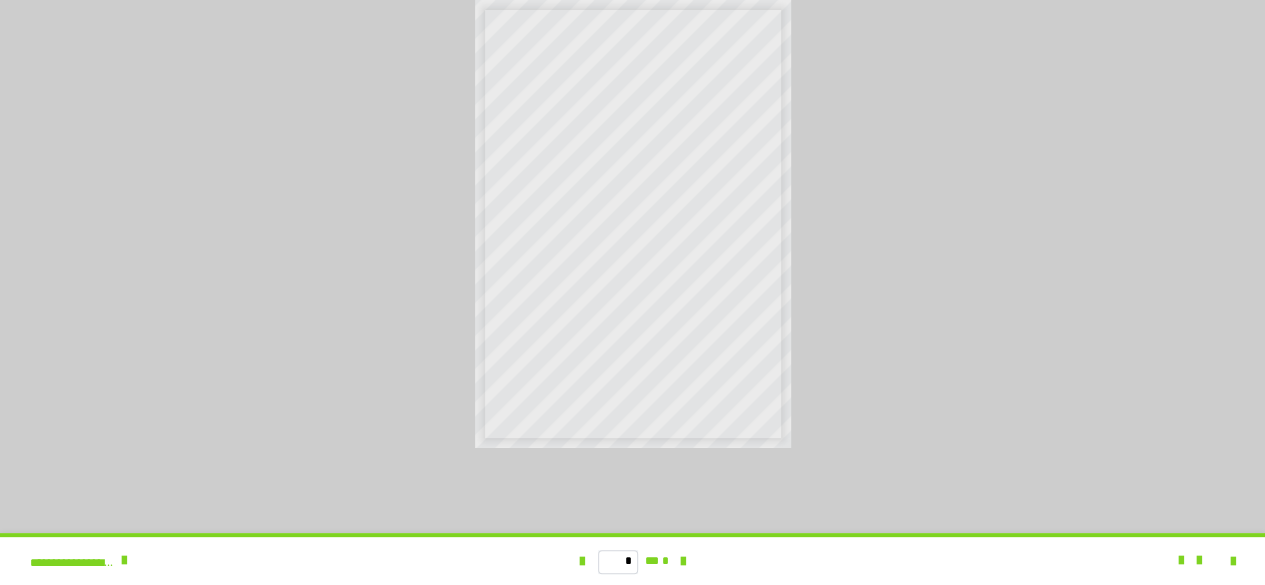 scroll, scrollTop: 0, scrollLeft: 0, axis: both 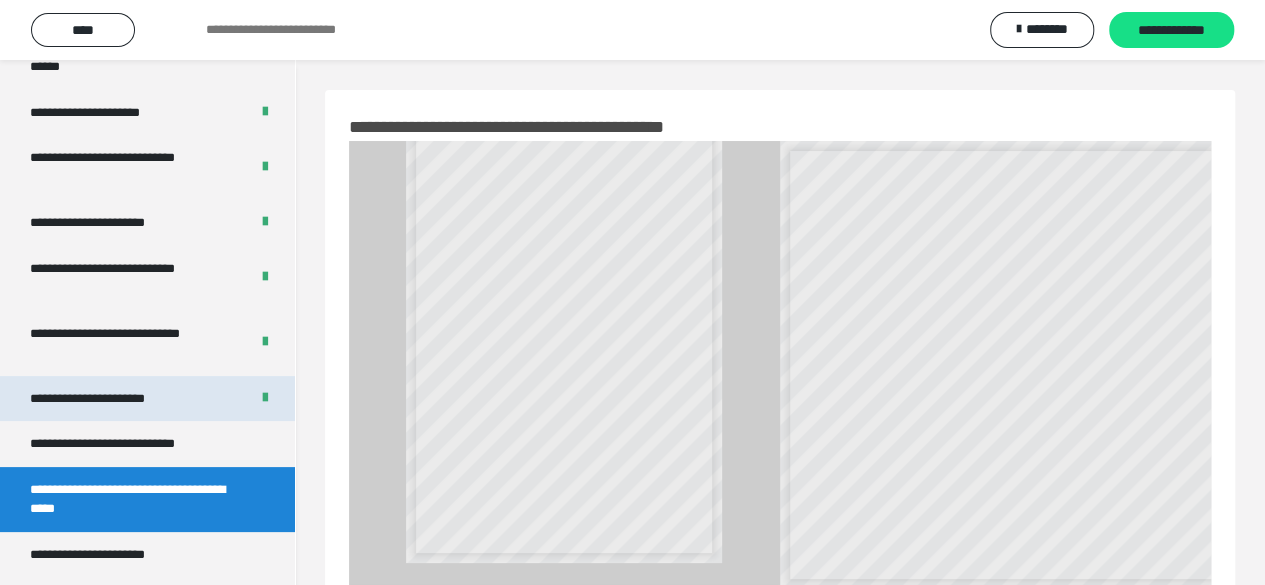 click on "**********" at bounding box center [109, 399] 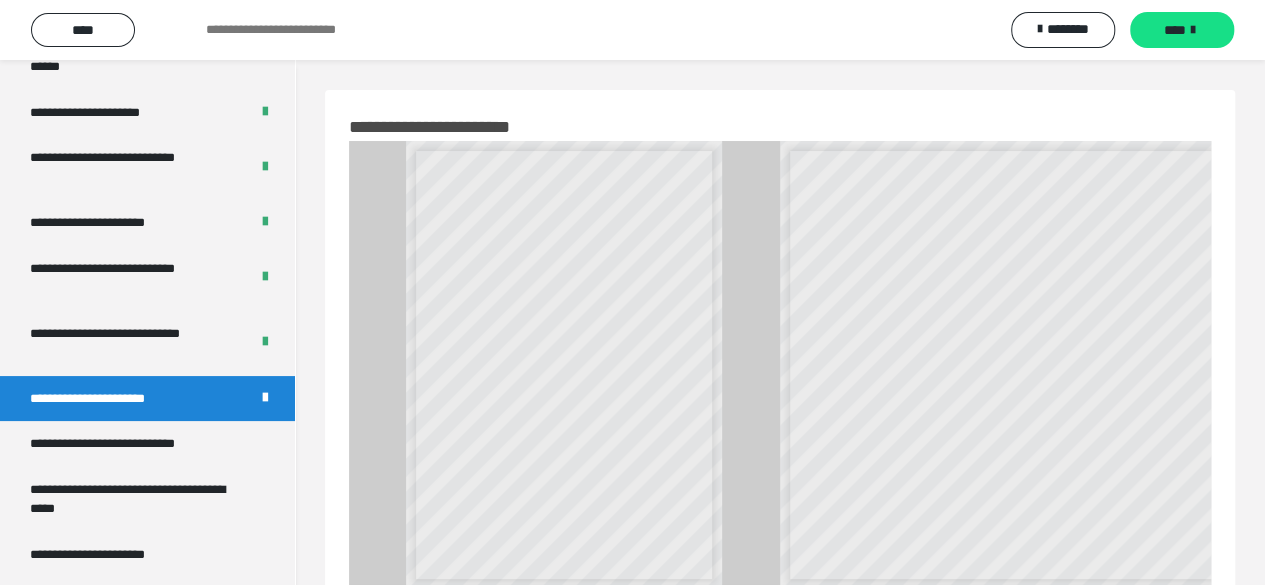 scroll, scrollTop: 0, scrollLeft: 0, axis: both 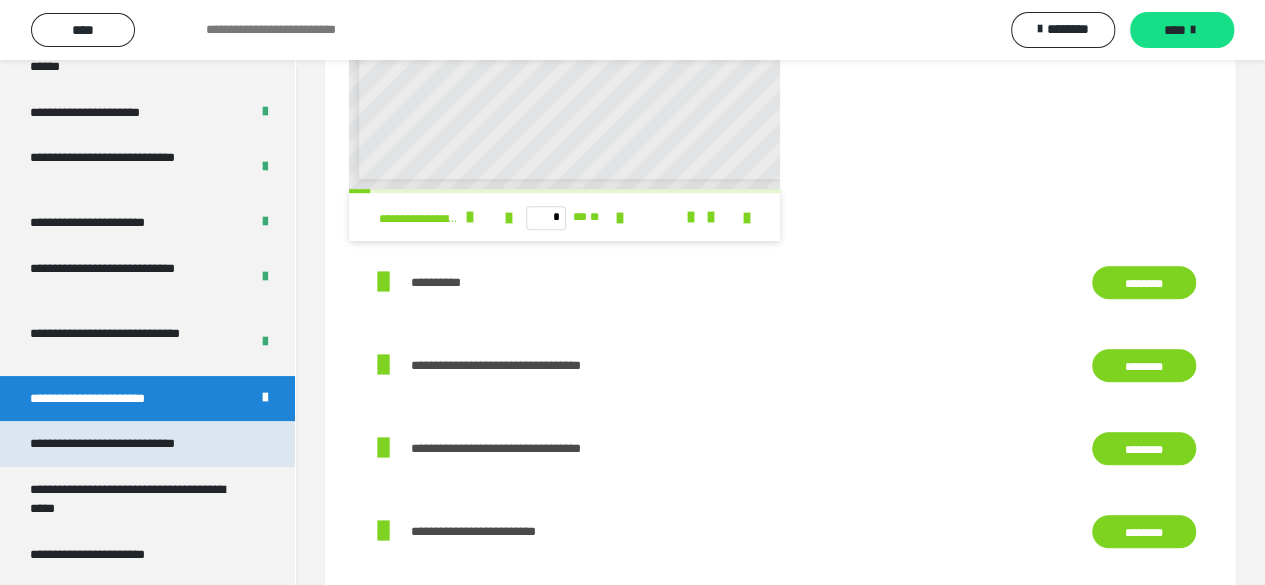 click on "**********" at bounding box center (129, 444) 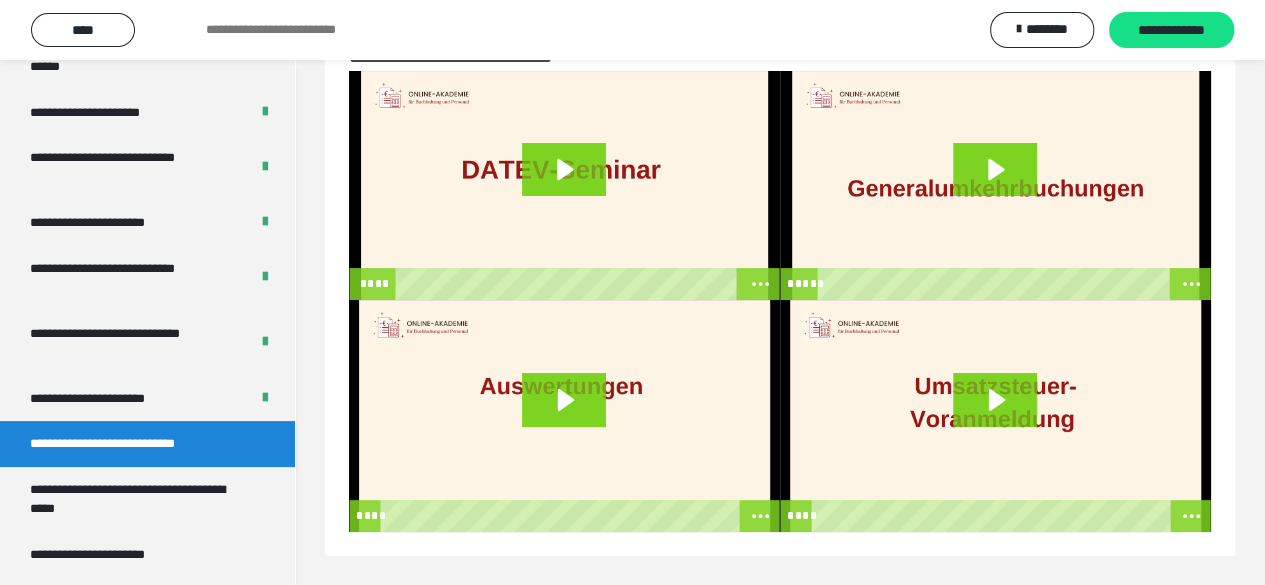 scroll, scrollTop: 0, scrollLeft: 0, axis: both 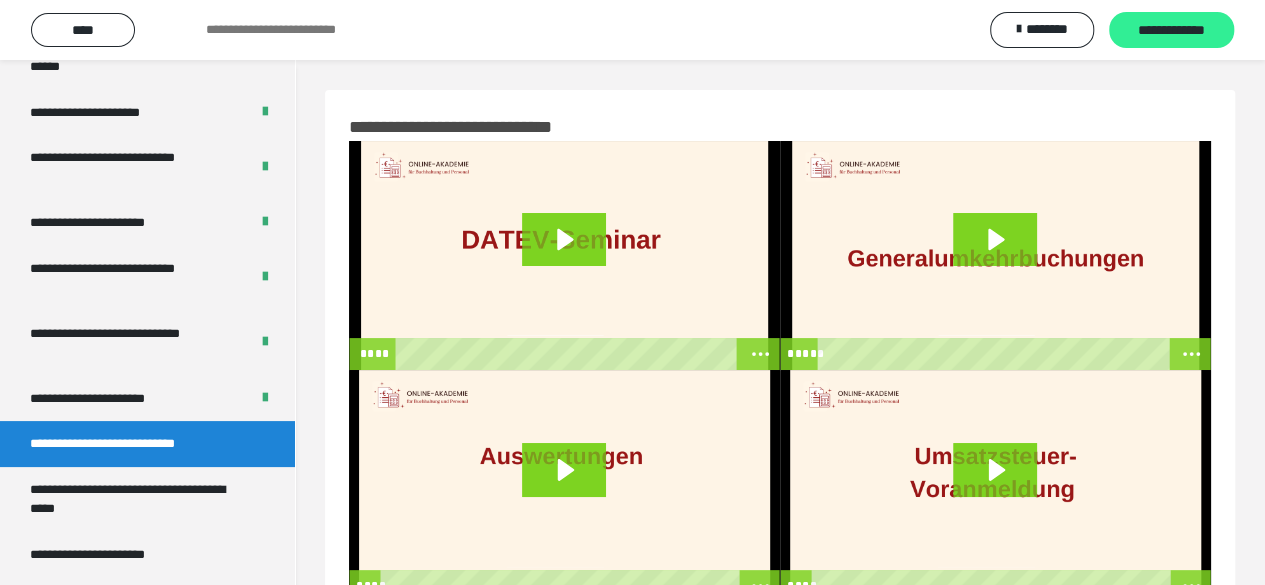 click on "**********" at bounding box center [1171, 31] 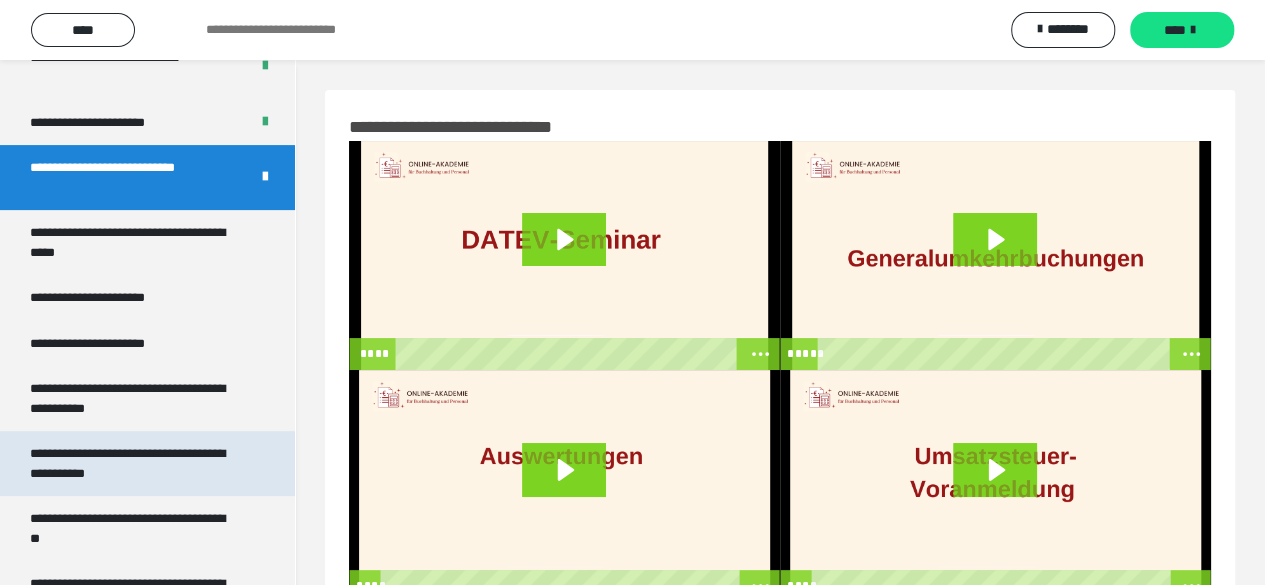 scroll, scrollTop: 4082, scrollLeft: 0, axis: vertical 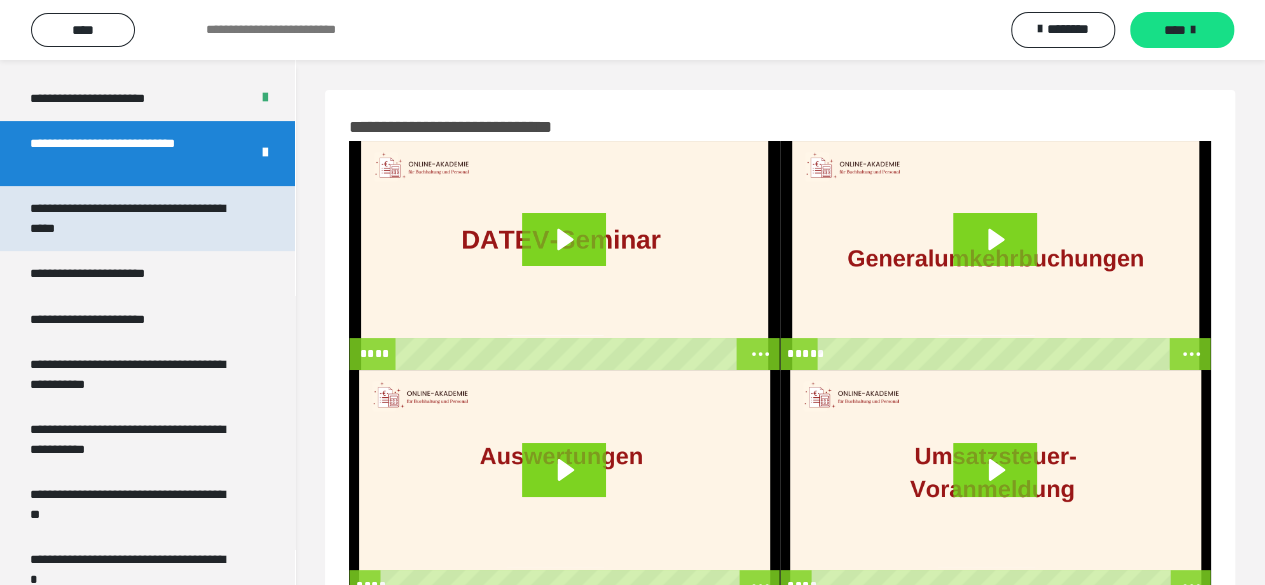 click on "**********" at bounding box center (132, 218) 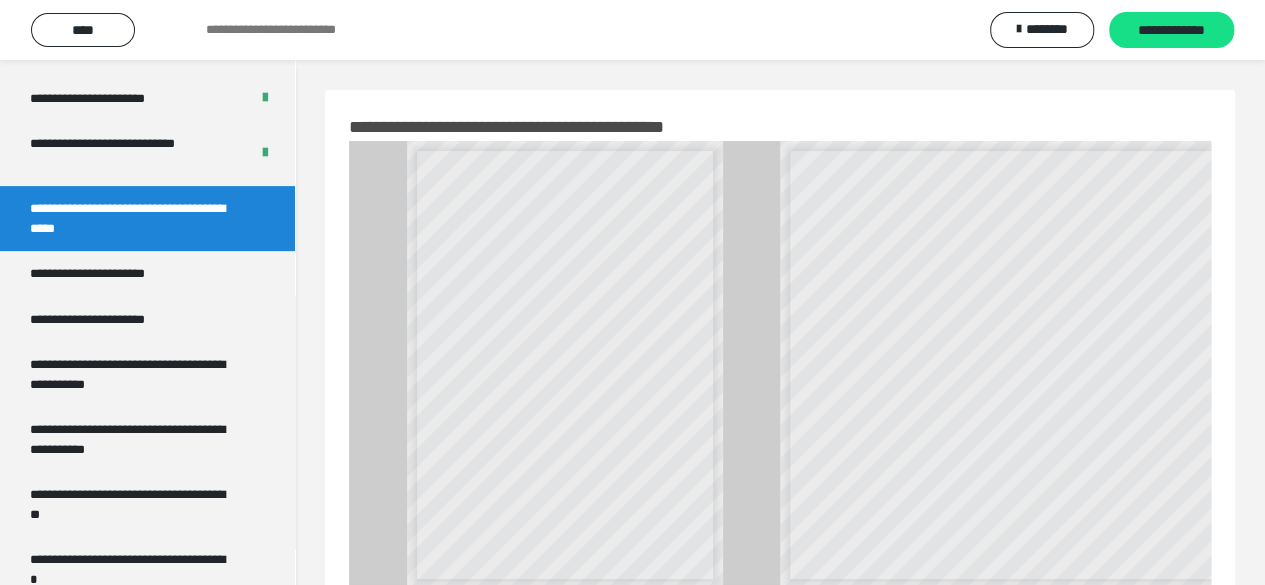 scroll, scrollTop: 7, scrollLeft: 0, axis: vertical 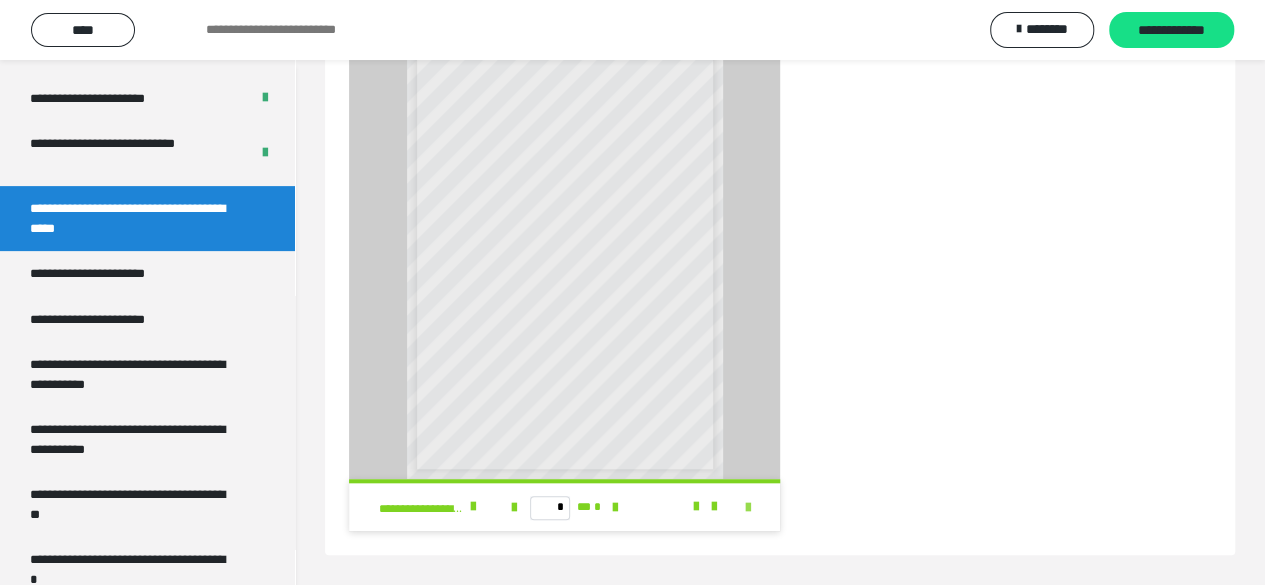 click at bounding box center [748, 508] 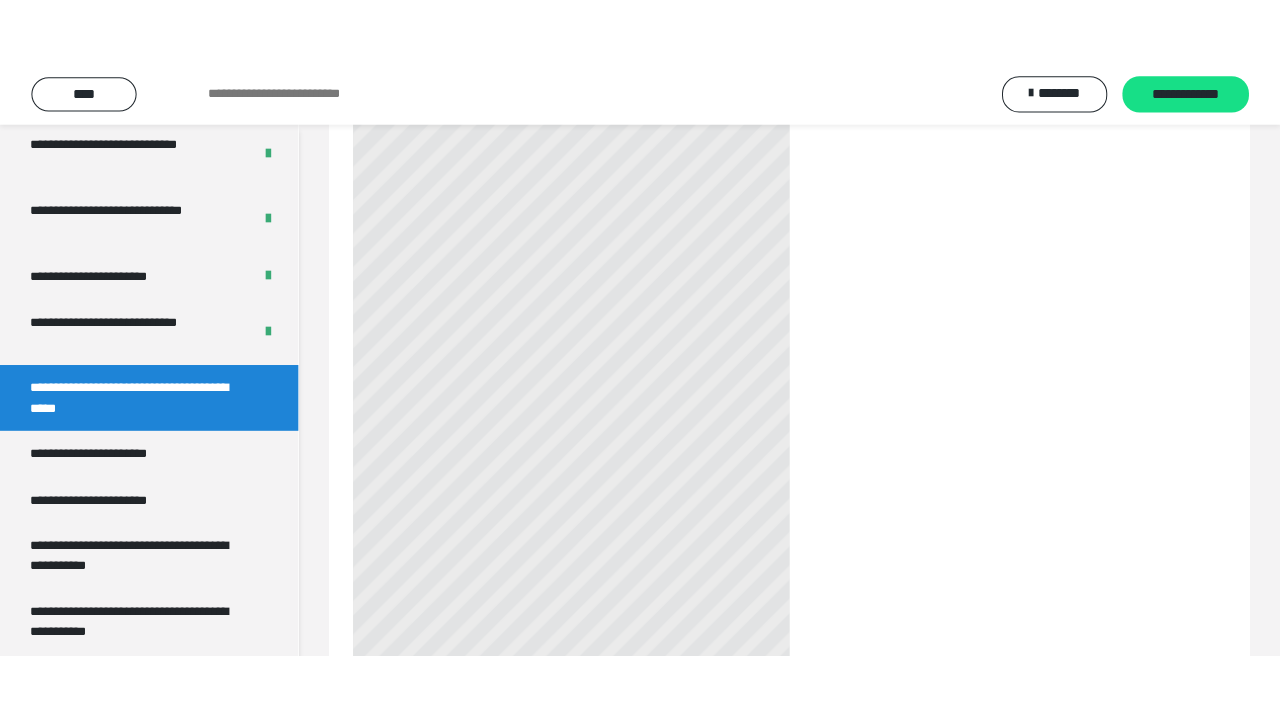 scroll, scrollTop: 475, scrollLeft: 0, axis: vertical 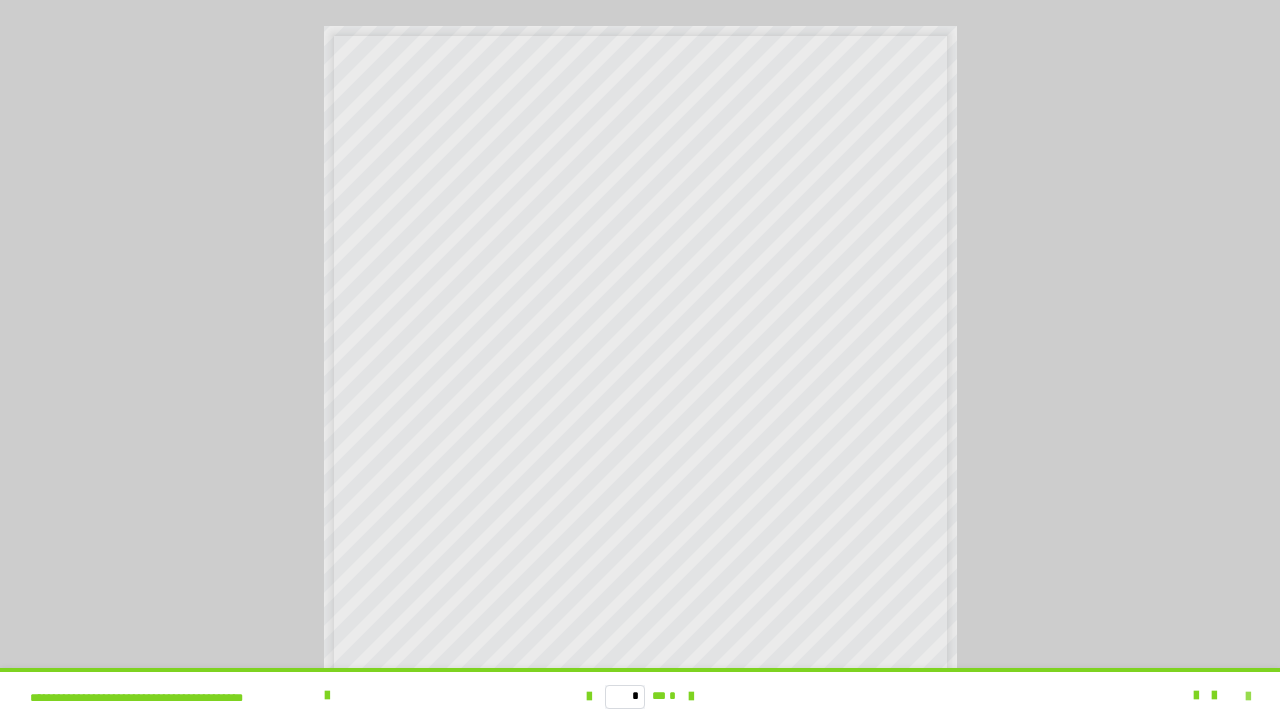 drag, startPoint x: 1255, startPoint y: 705, endPoint x: 1243, endPoint y: 699, distance: 13.416408 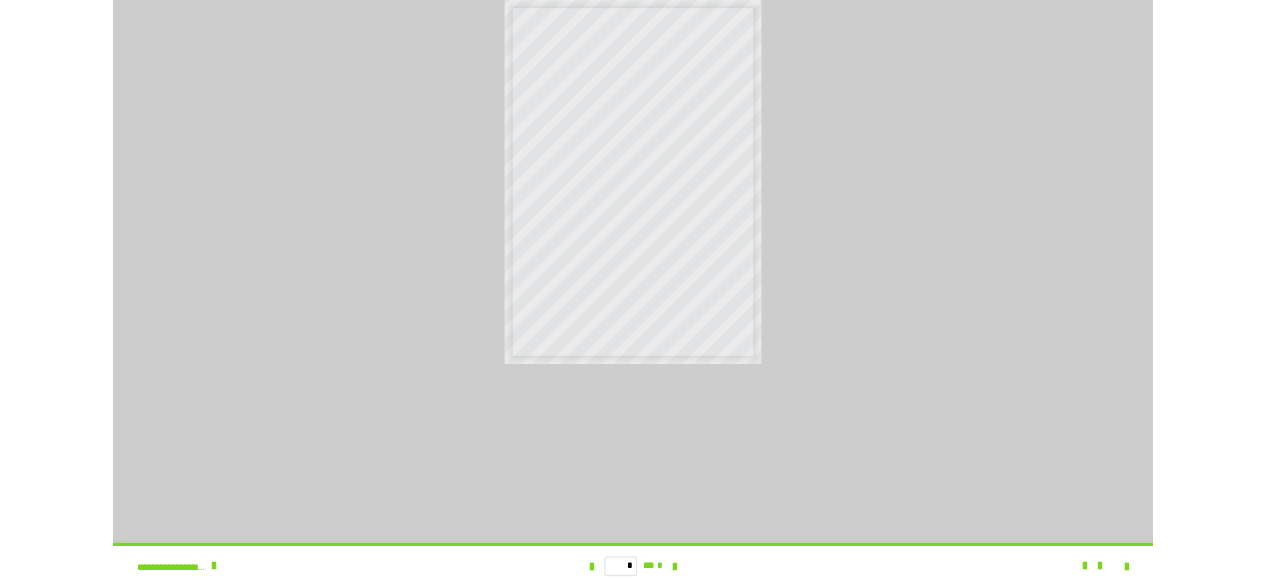 scroll, scrollTop: 4082, scrollLeft: 0, axis: vertical 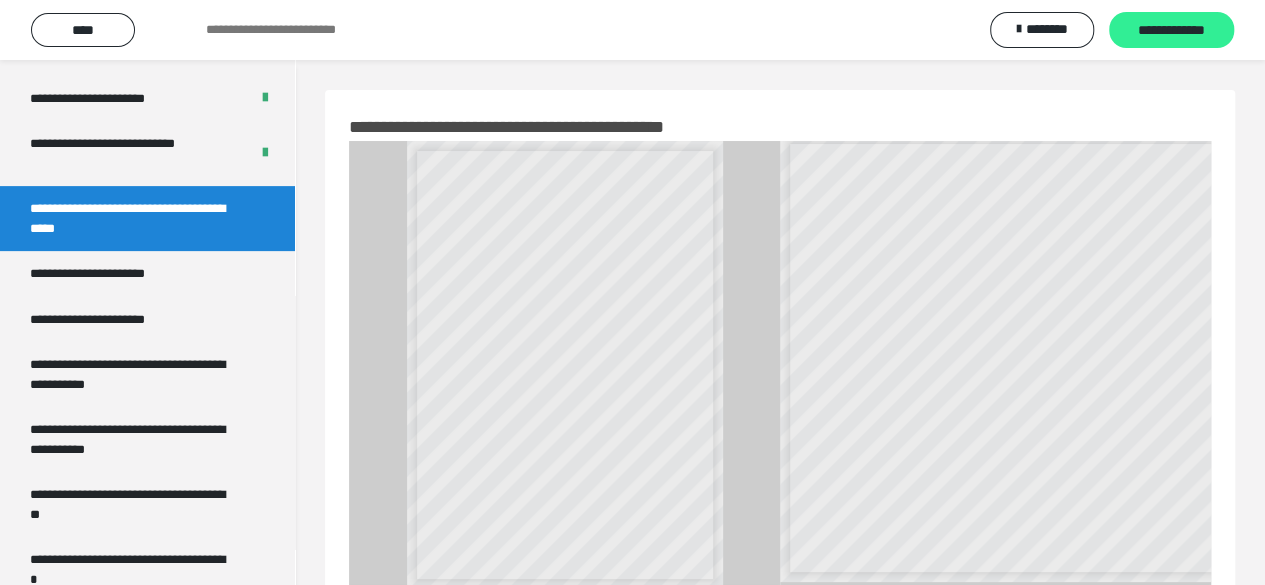 click on "**********" at bounding box center [1171, 31] 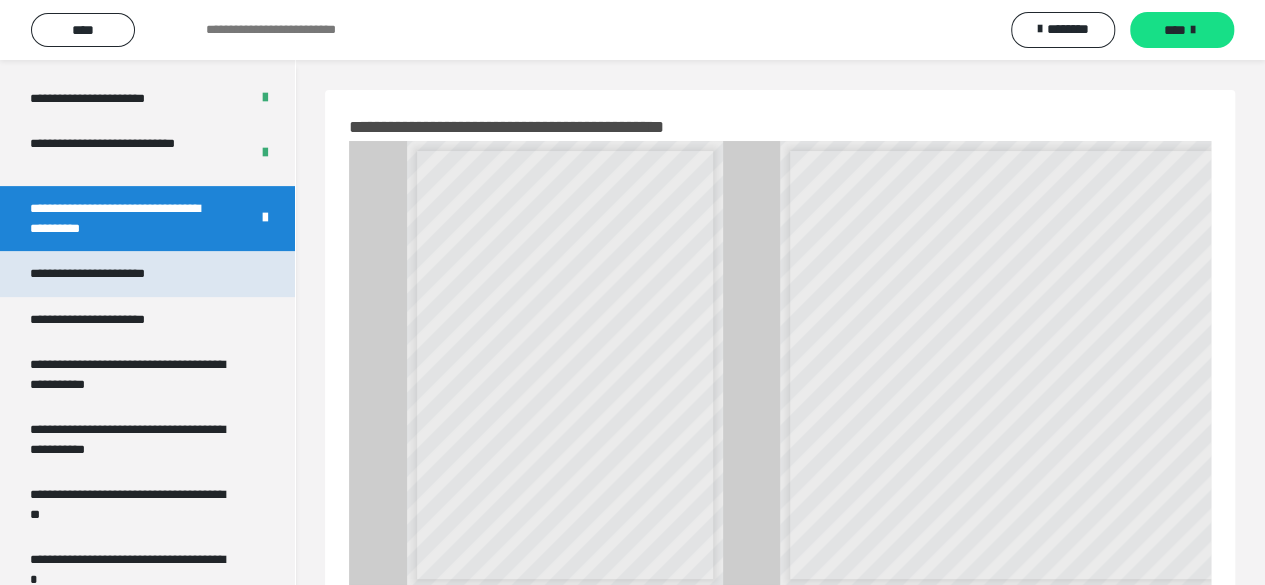 click on "**********" at bounding box center [110, 274] 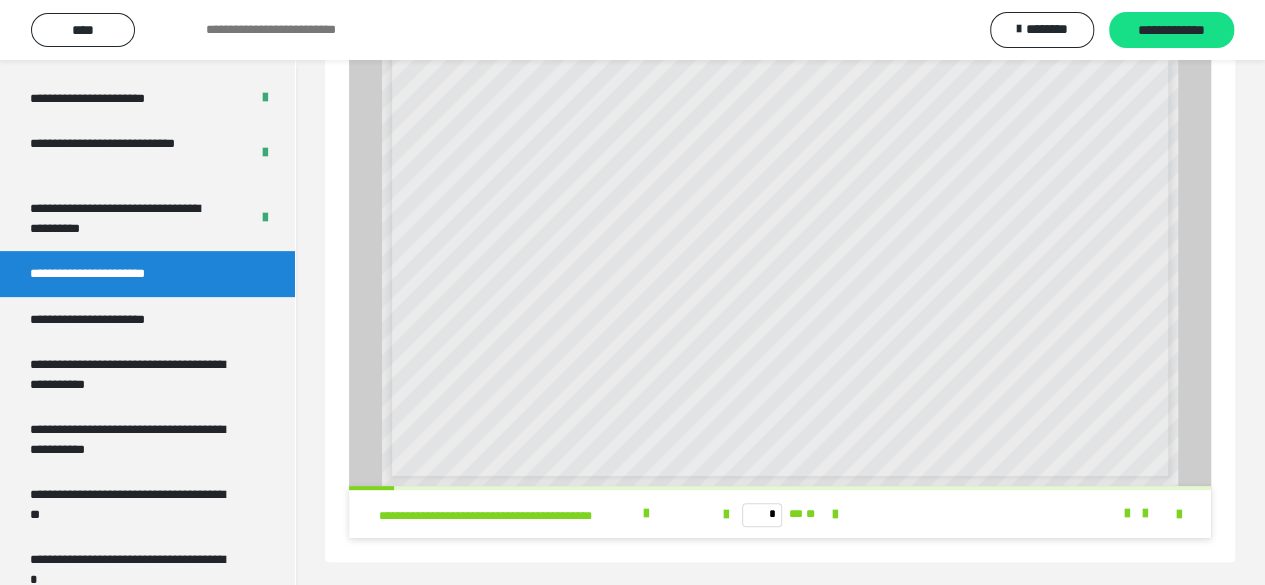 scroll, scrollTop: 110, scrollLeft: 0, axis: vertical 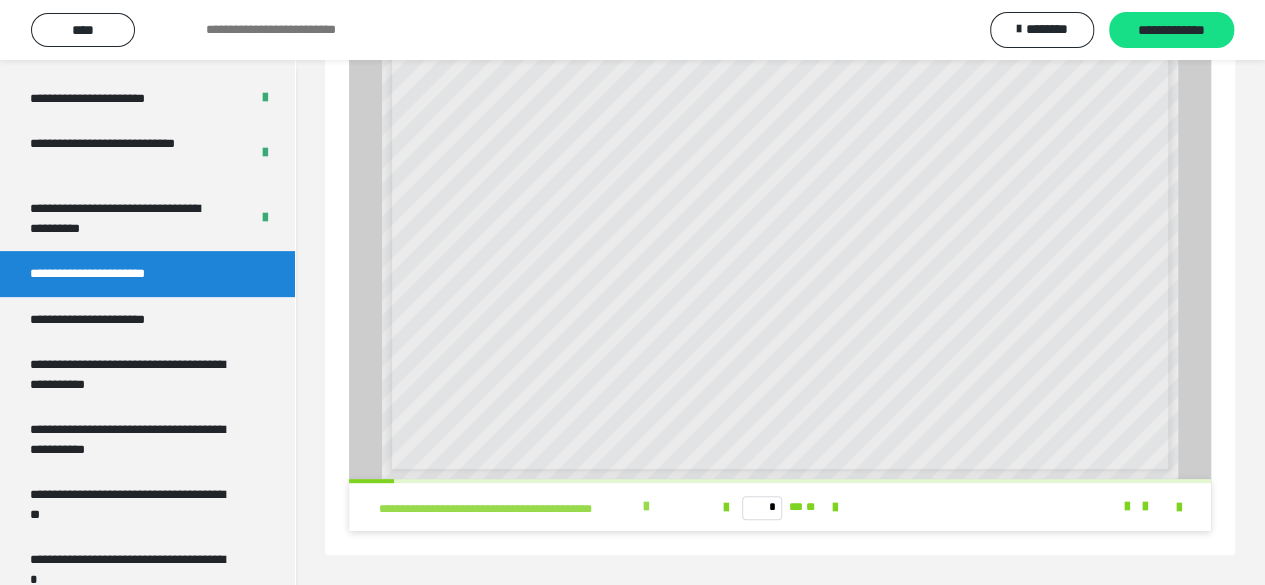 click on "**********" at bounding box center [508, 509] 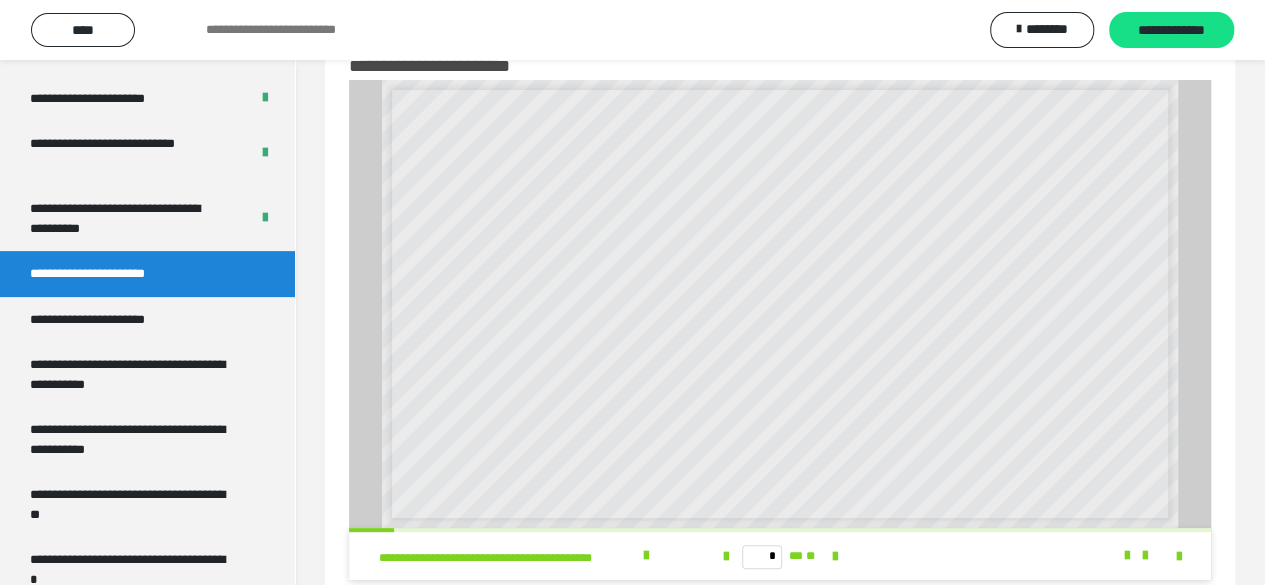 scroll, scrollTop: 110, scrollLeft: 0, axis: vertical 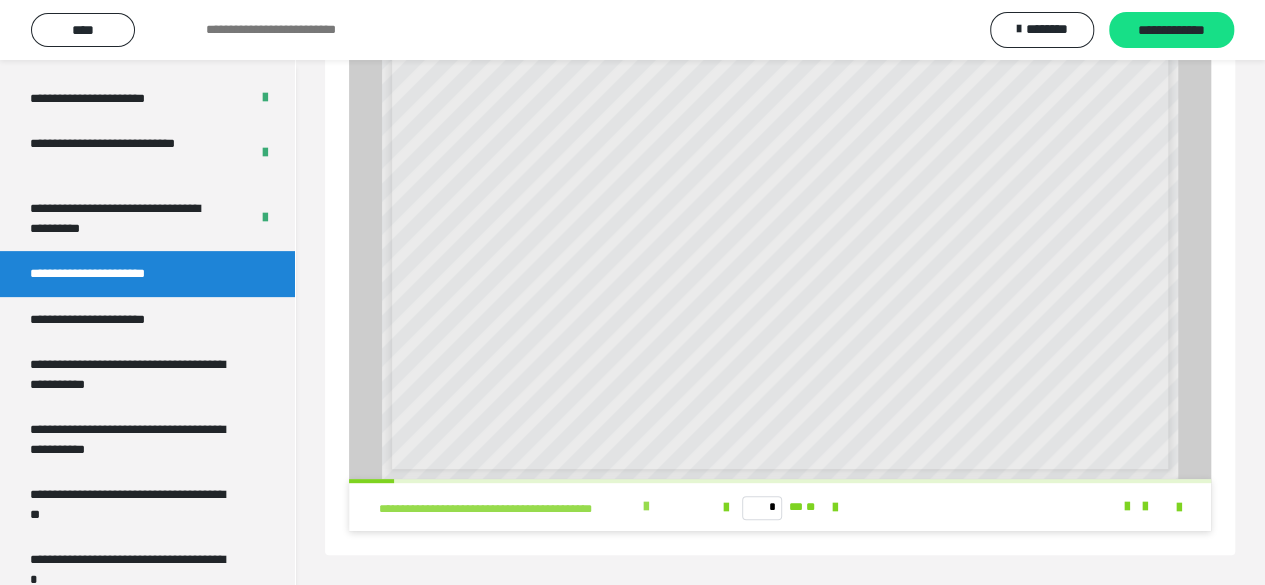 click on "**********" at bounding box center [519, 507] 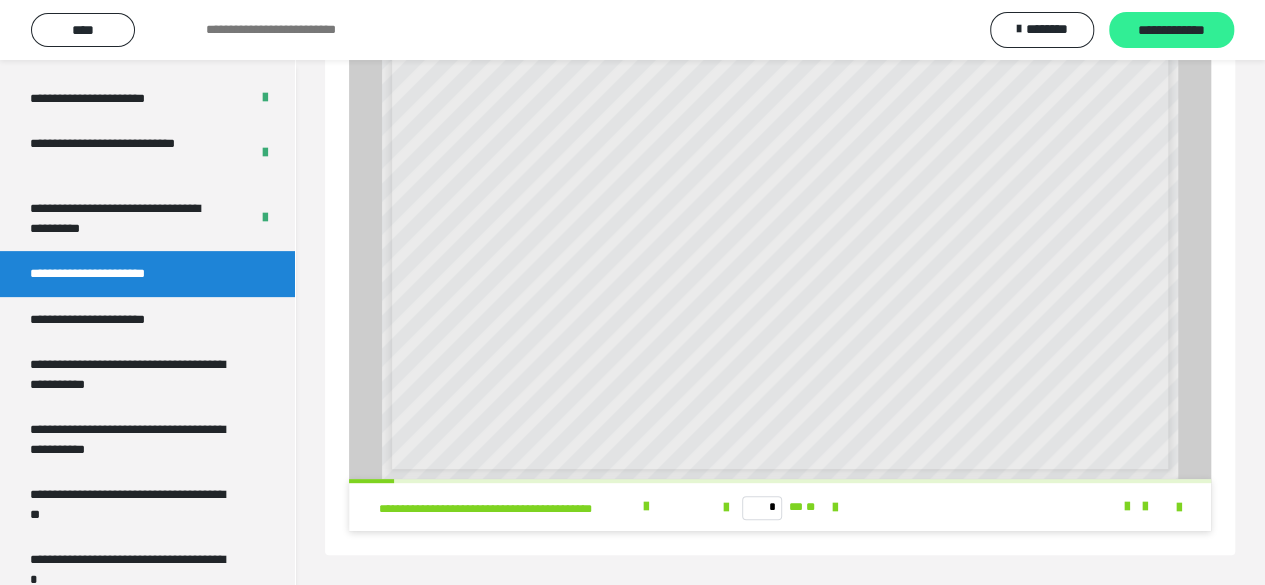 click on "**********" at bounding box center [1171, 31] 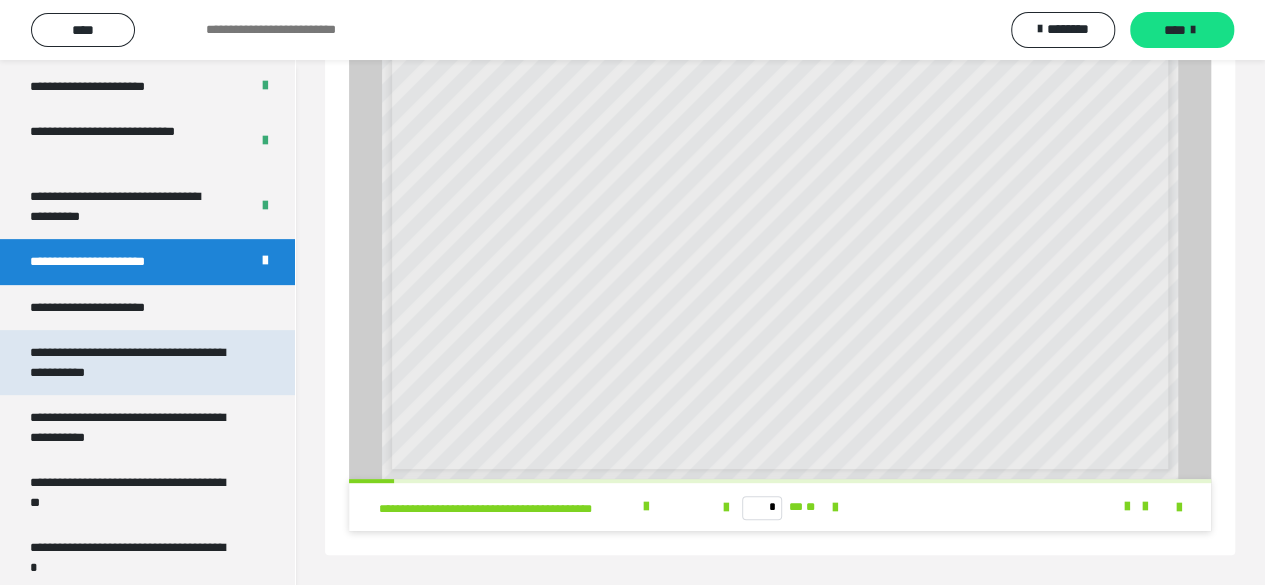 scroll, scrollTop: 4101, scrollLeft: 0, axis: vertical 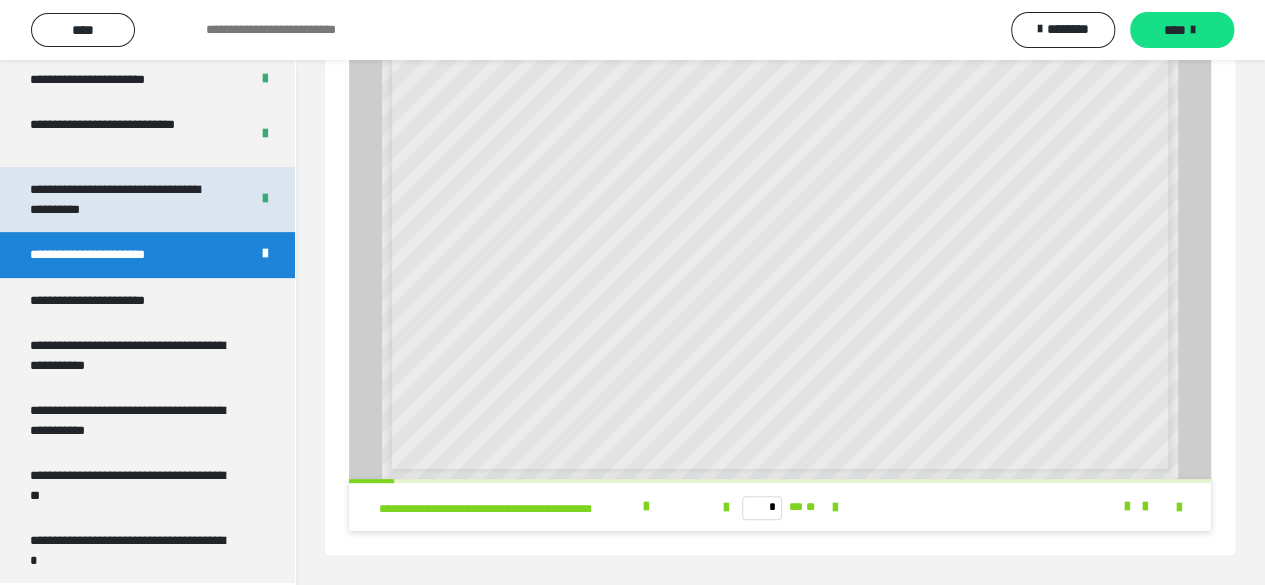click on "**********" at bounding box center (124, 199) 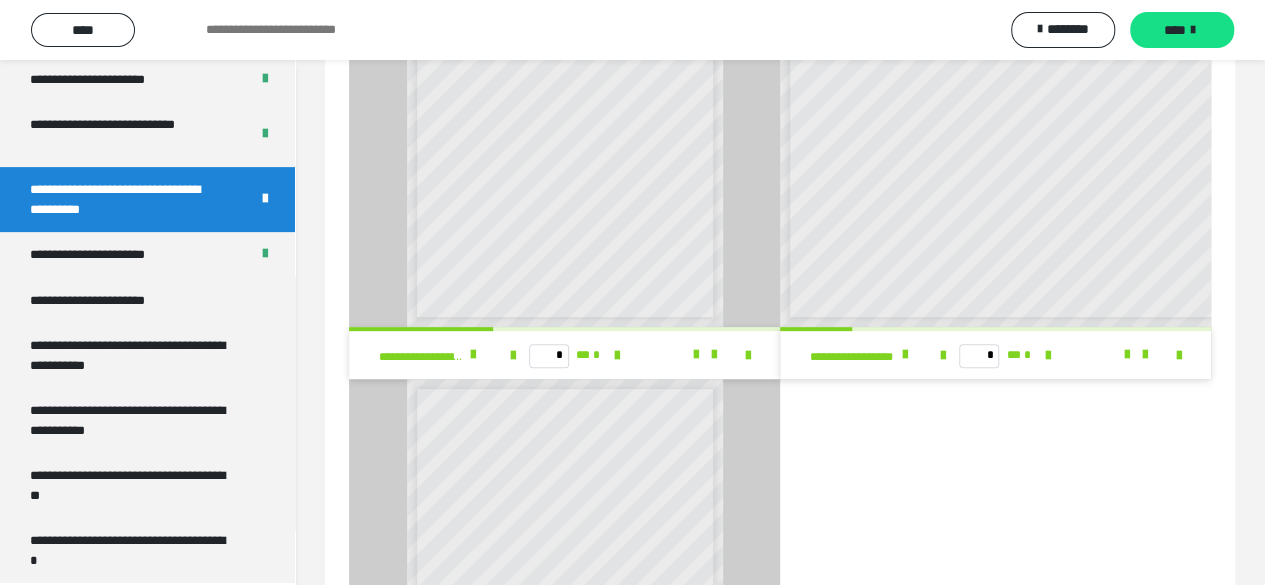 scroll, scrollTop: 210, scrollLeft: 0, axis: vertical 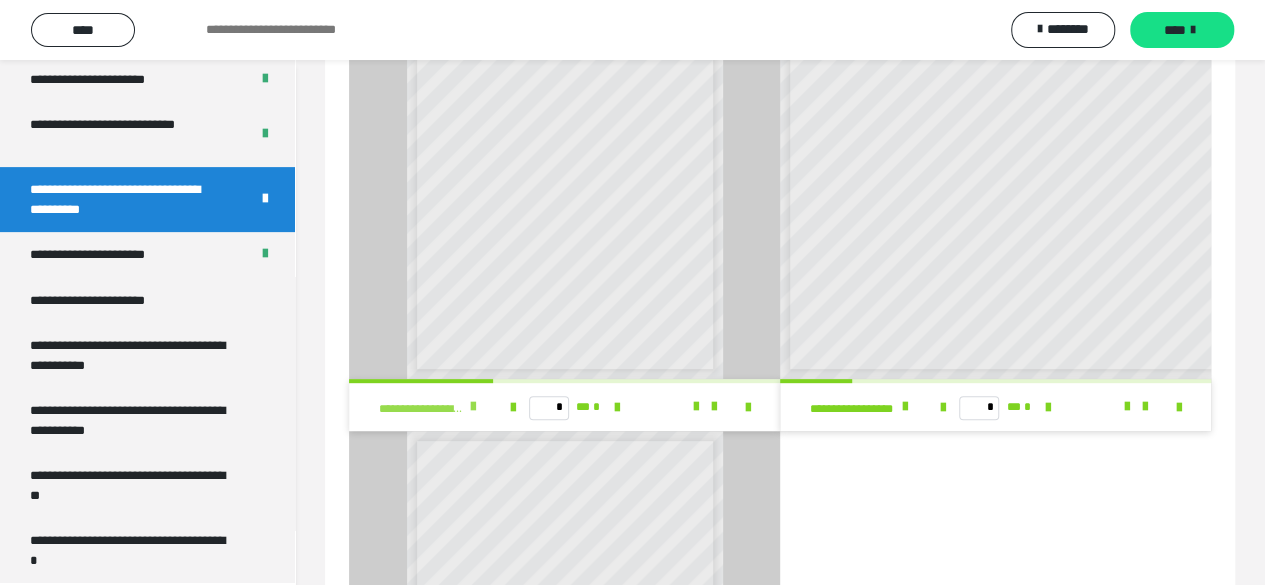 click at bounding box center [473, 407] 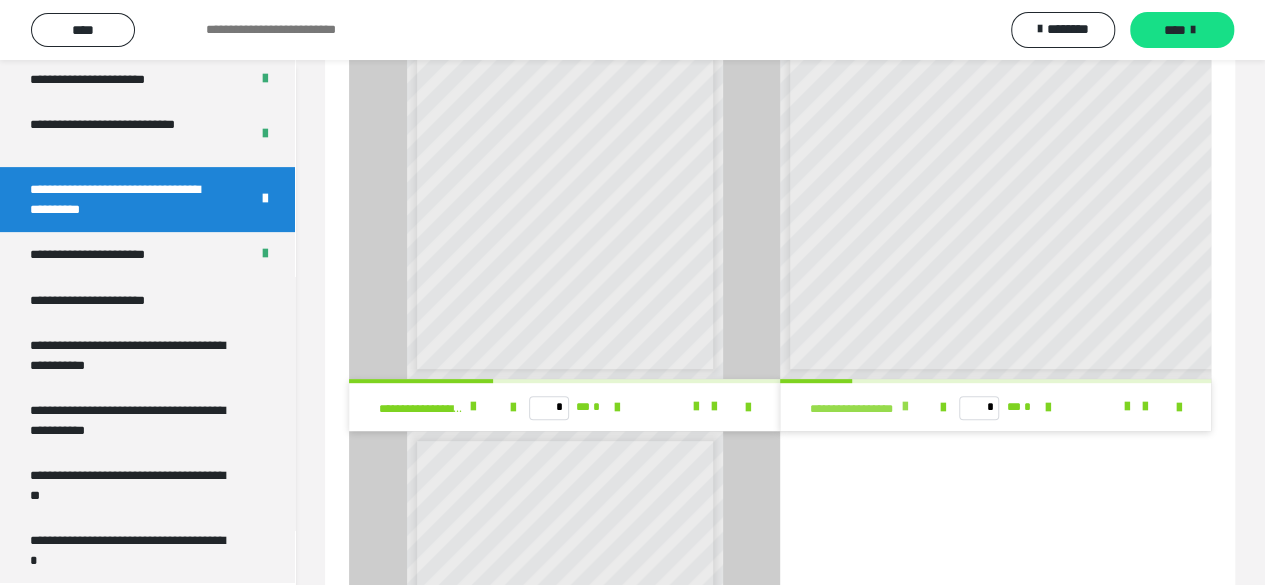 click at bounding box center (904, 407) 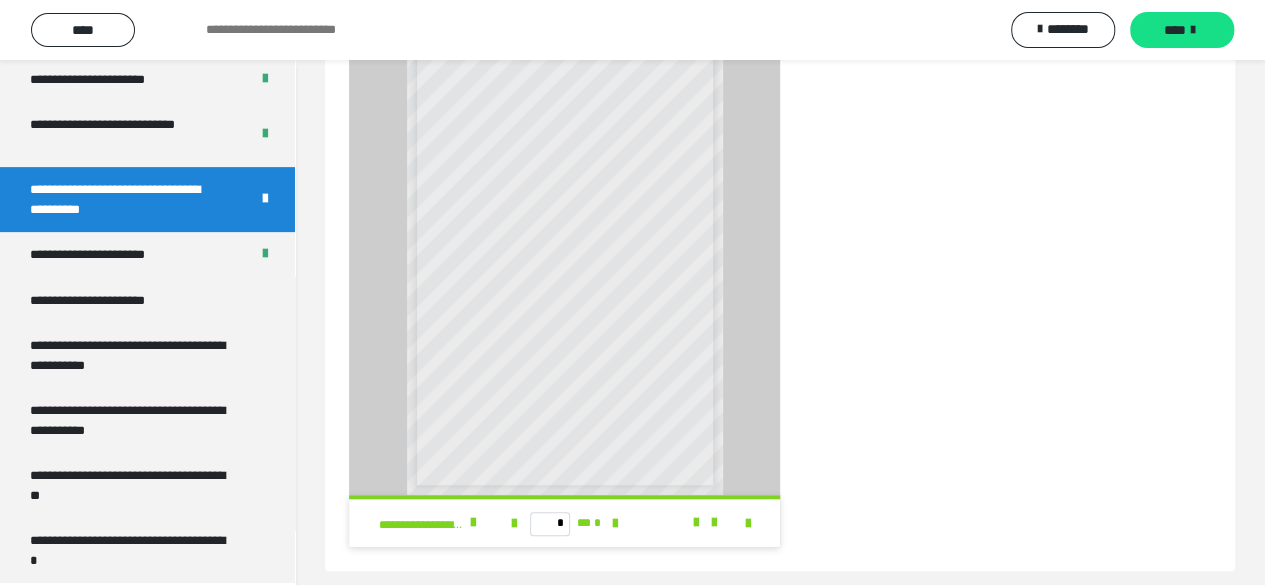 scroll, scrollTop: 610, scrollLeft: 0, axis: vertical 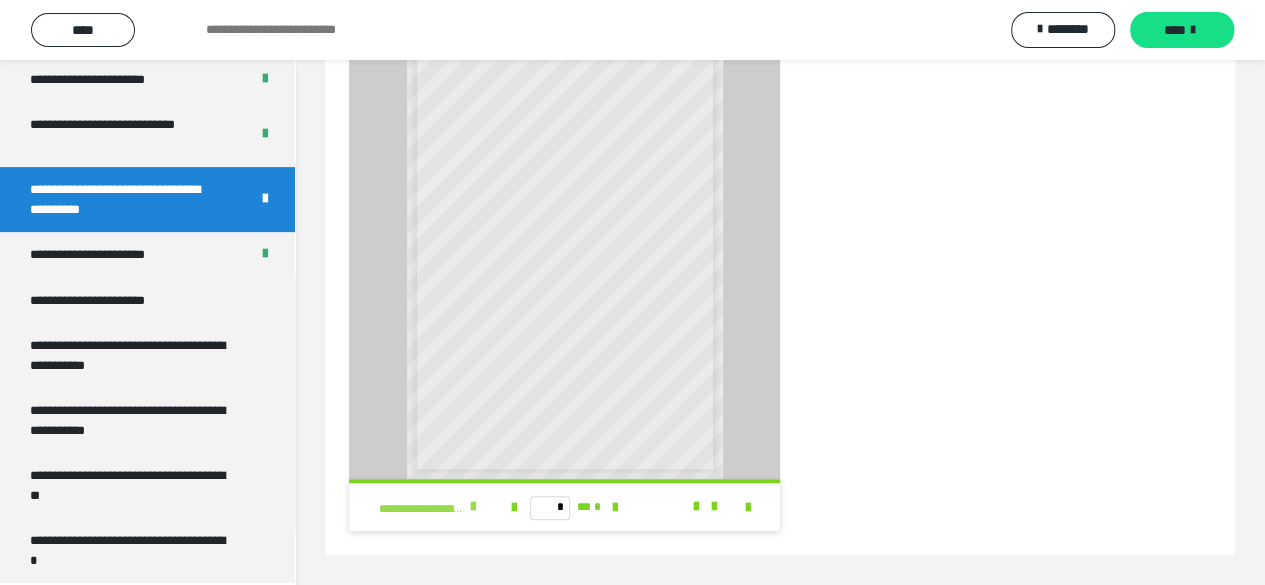 click at bounding box center [473, 507] 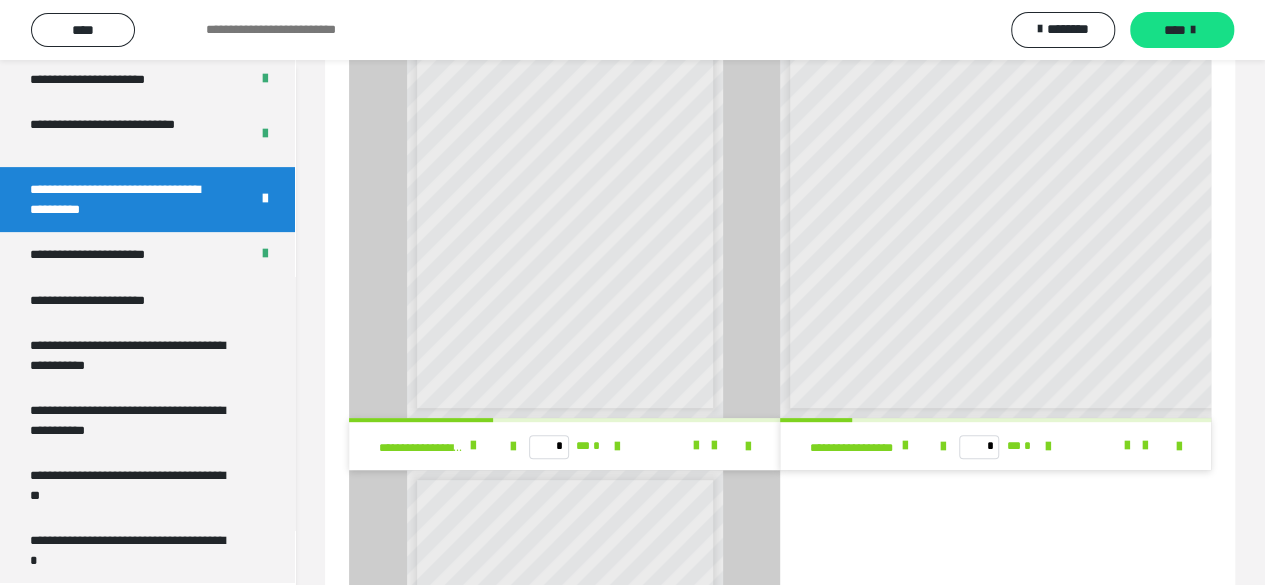 scroll, scrollTop: 610, scrollLeft: 0, axis: vertical 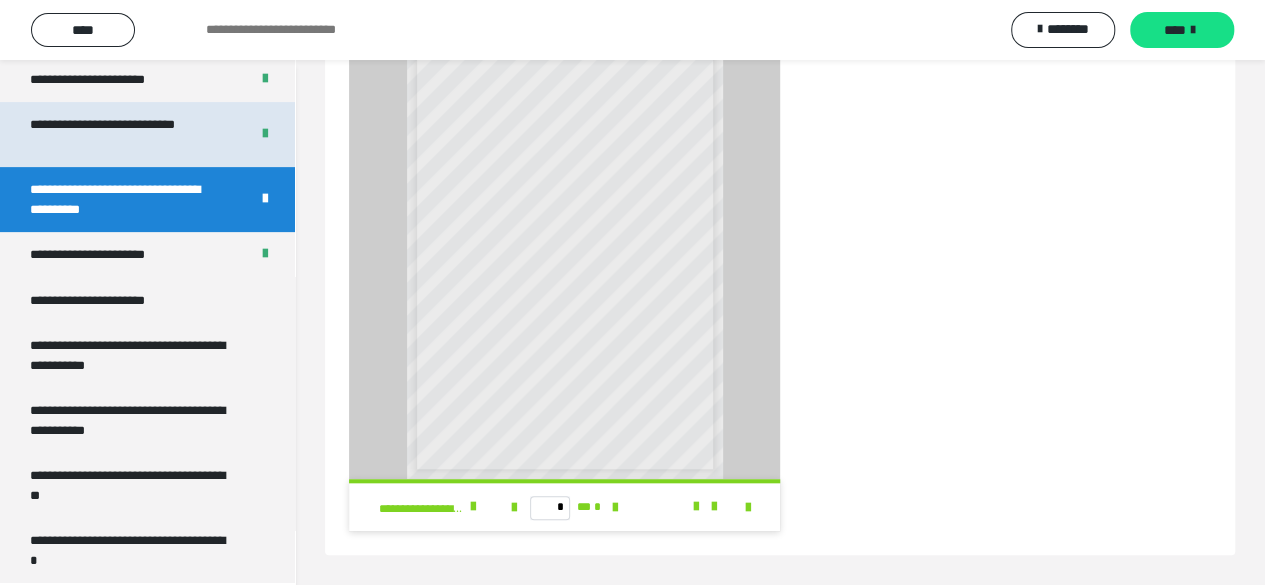 click on "**********" at bounding box center (124, 134) 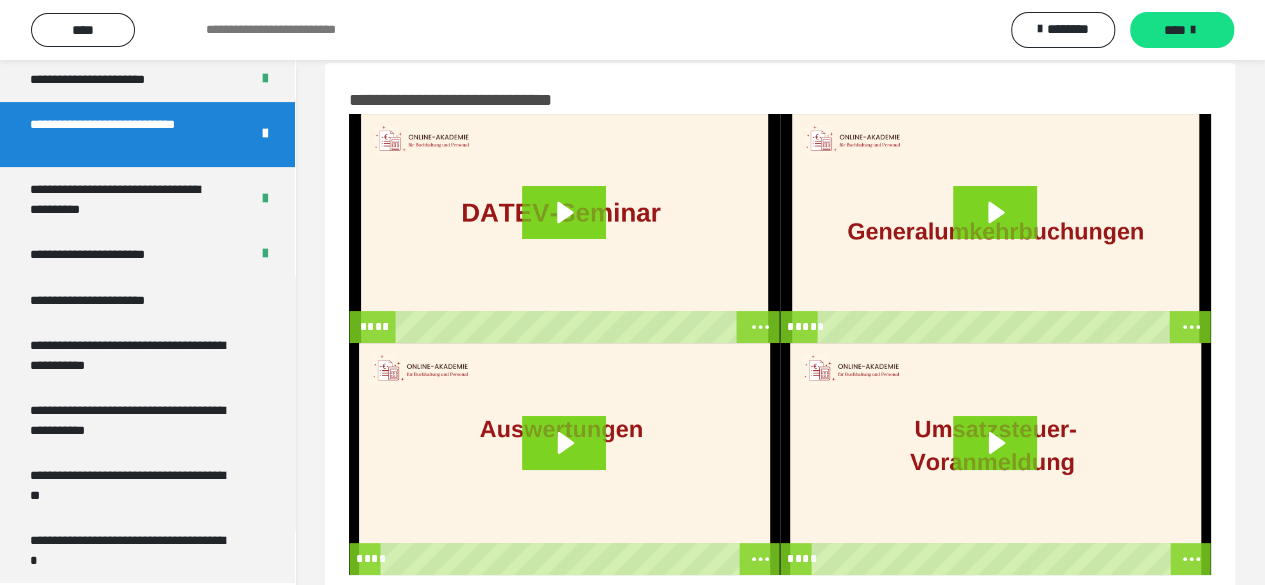 scroll, scrollTop: 70, scrollLeft: 0, axis: vertical 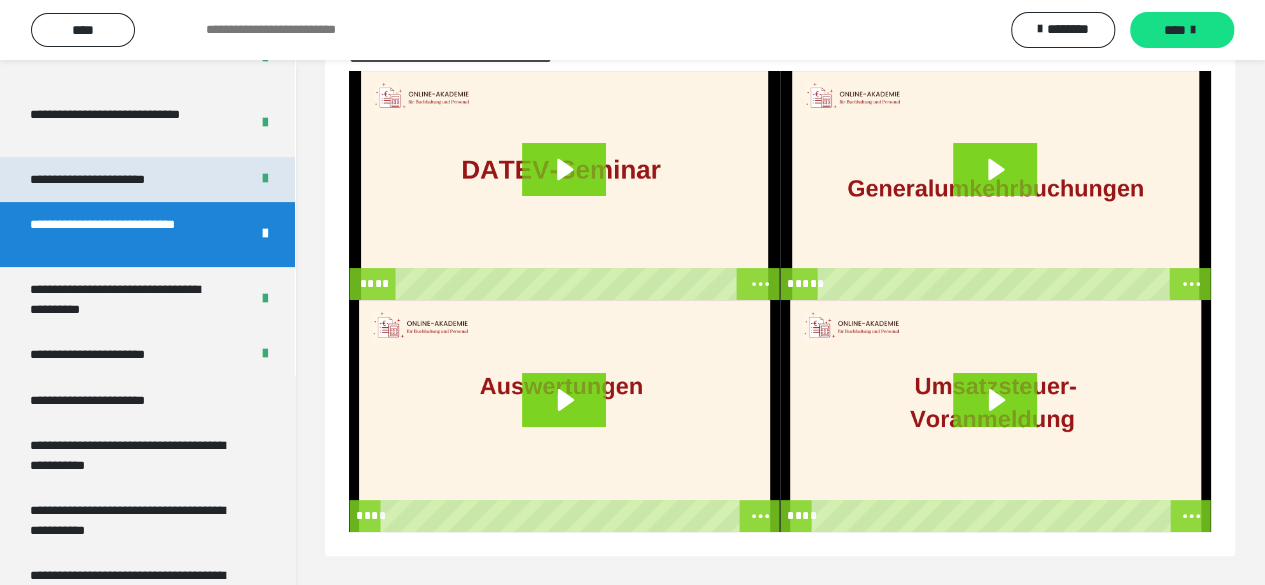 click on "**********" at bounding box center (109, 180) 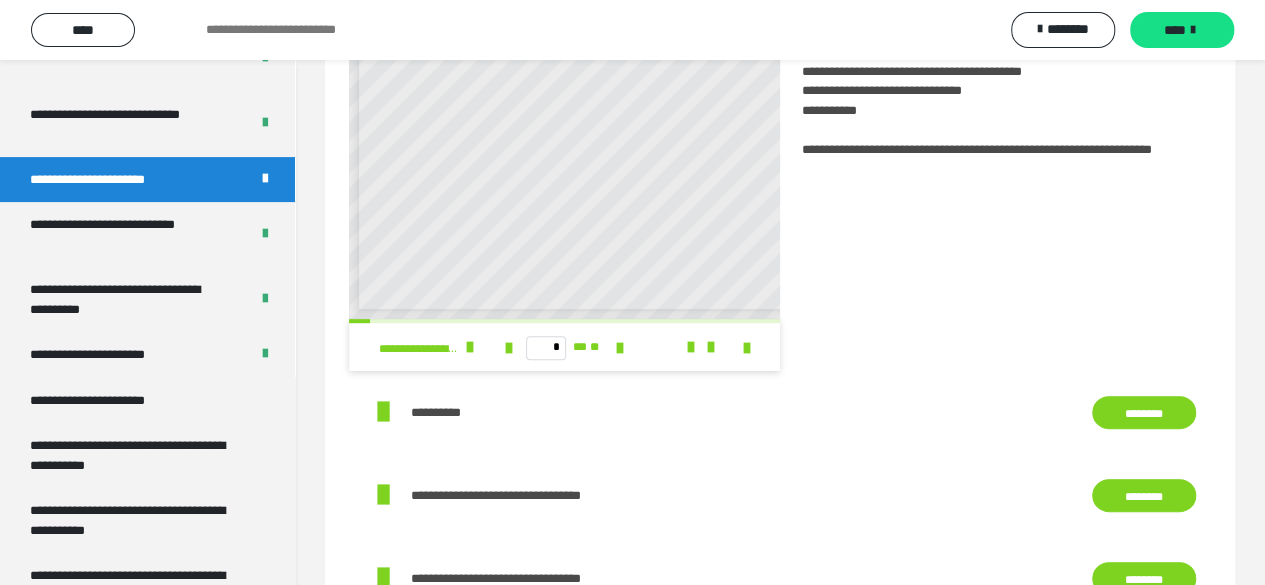 scroll, scrollTop: 400, scrollLeft: 0, axis: vertical 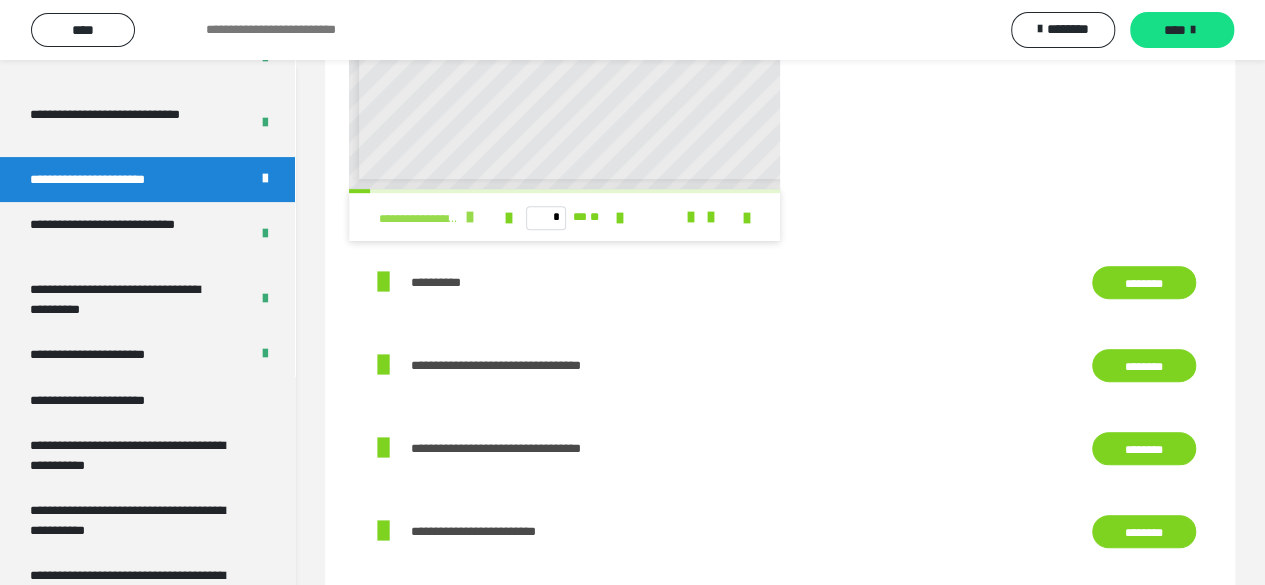 click at bounding box center (470, 217) 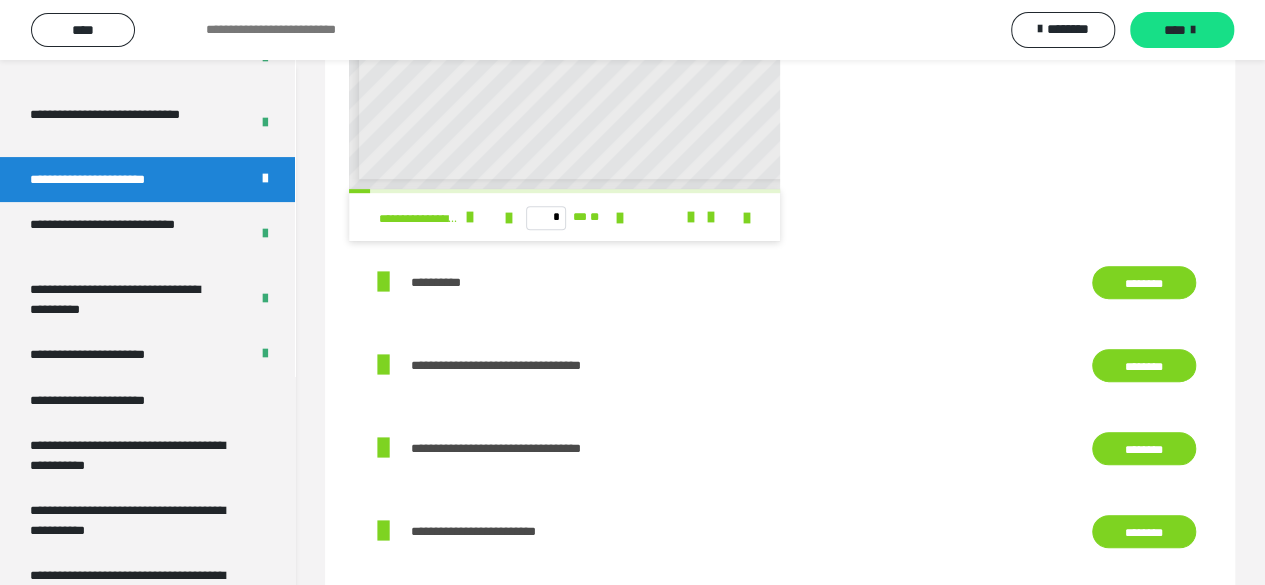 click on "********" at bounding box center [1144, 282] 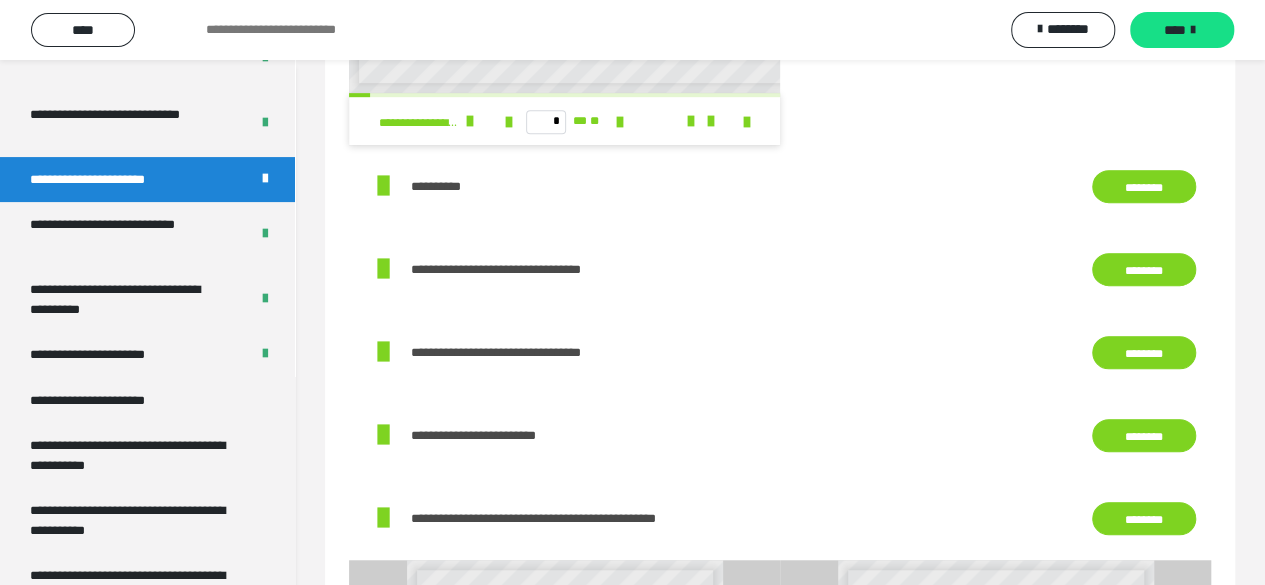 scroll, scrollTop: 700, scrollLeft: 0, axis: vertical 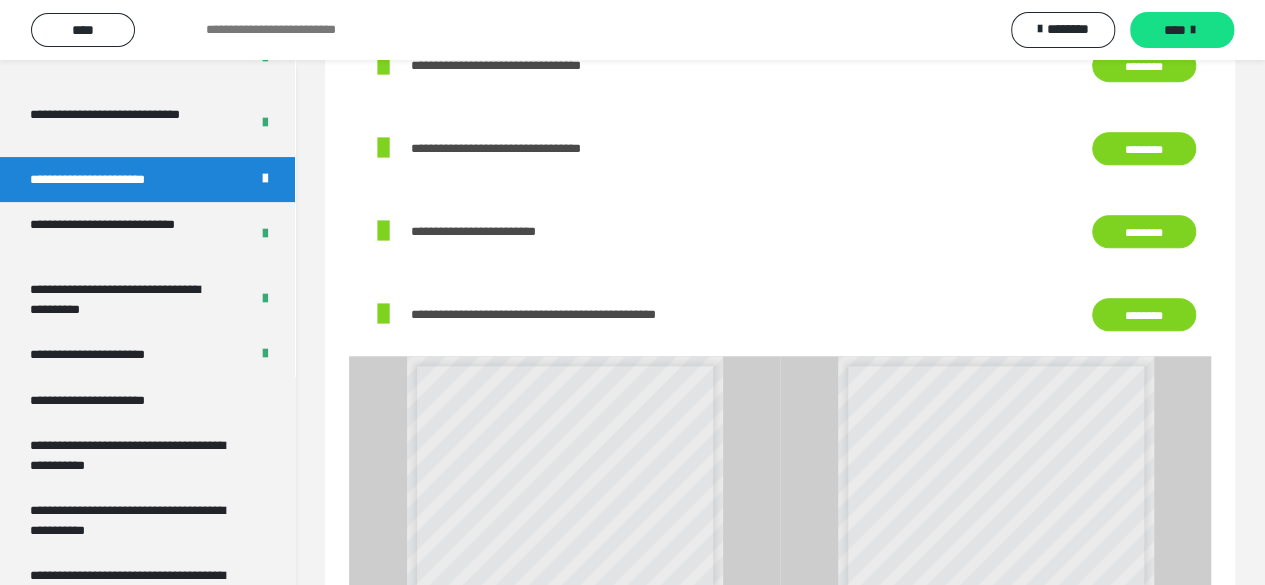 click on "********" at bounding box center (1144, 148) 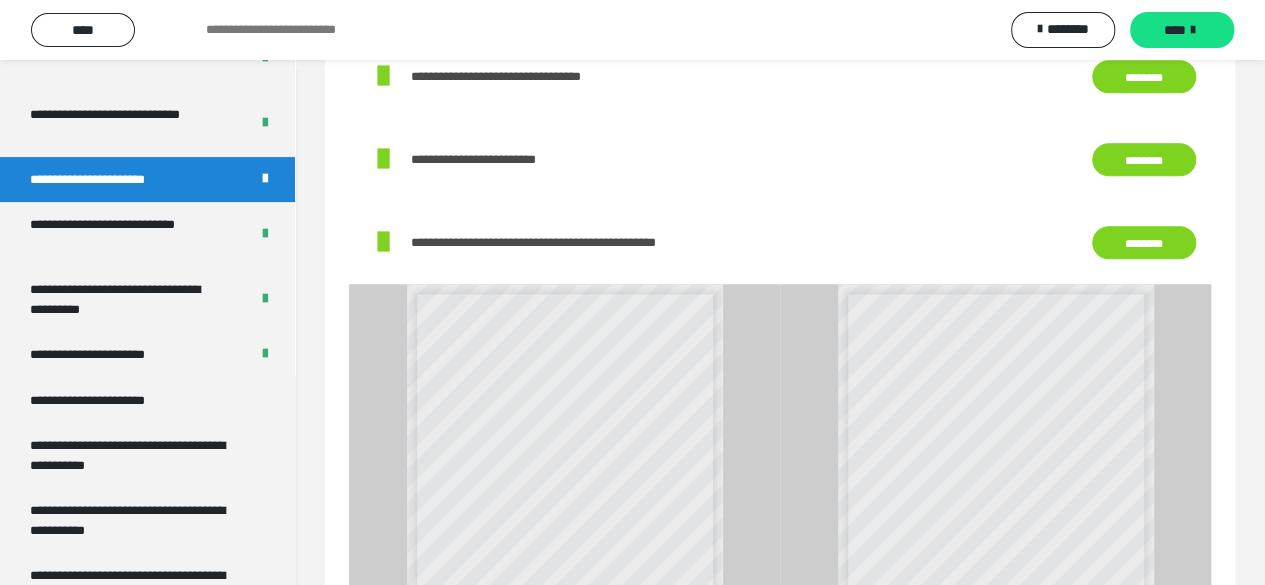 scroll, scrollTop: 800, scrollLeft: 0, axis: vertical 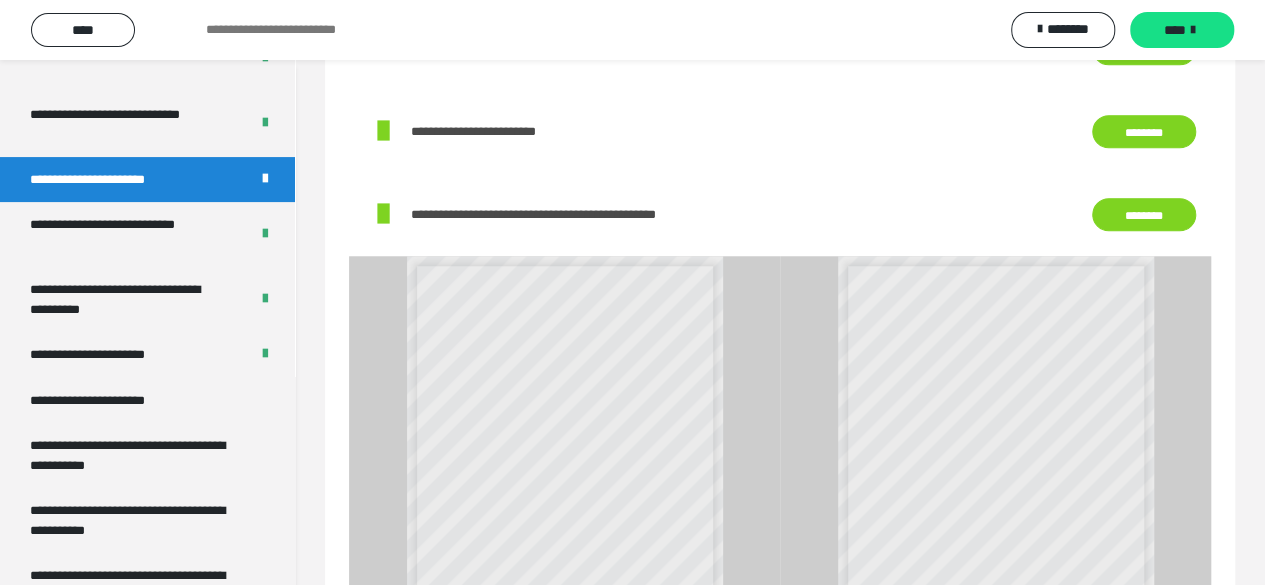 click on "********" at bounding box center (1144, 131) 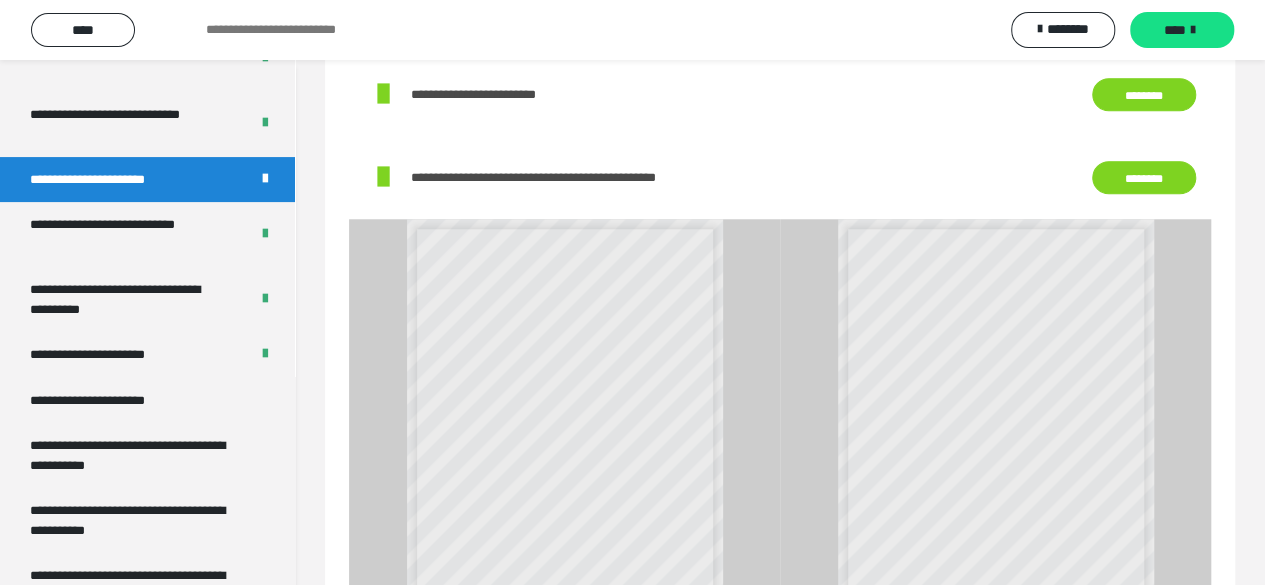 scroll, scrollTop: 800, scrollLeft: 0, axis: vertical 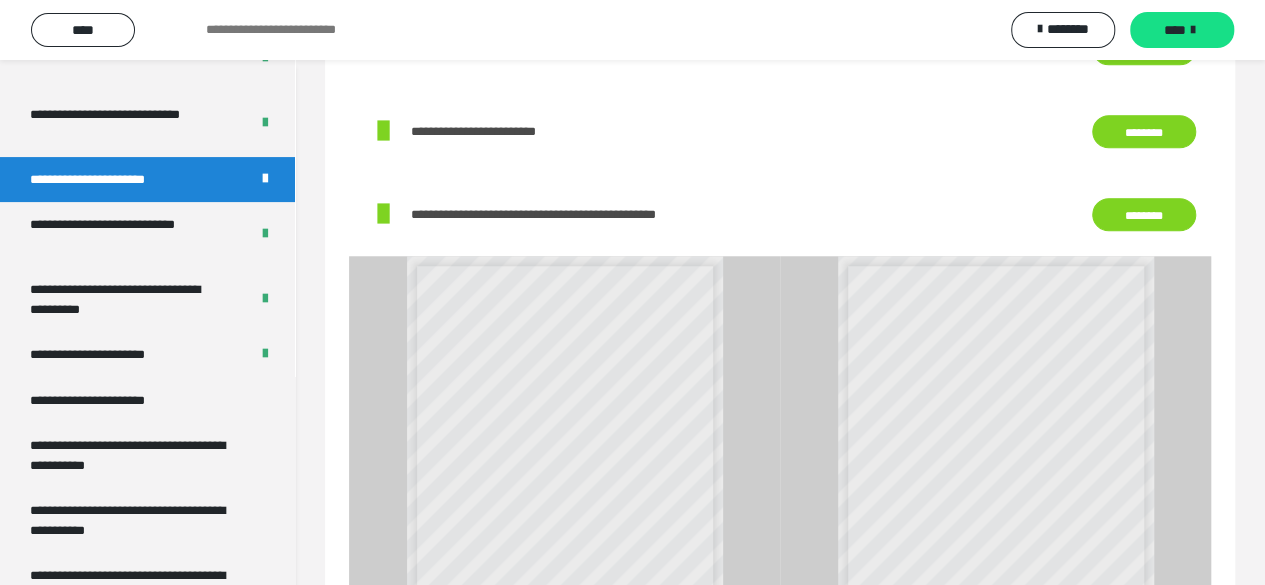 click on "********" at bounding box center [1144, 214] 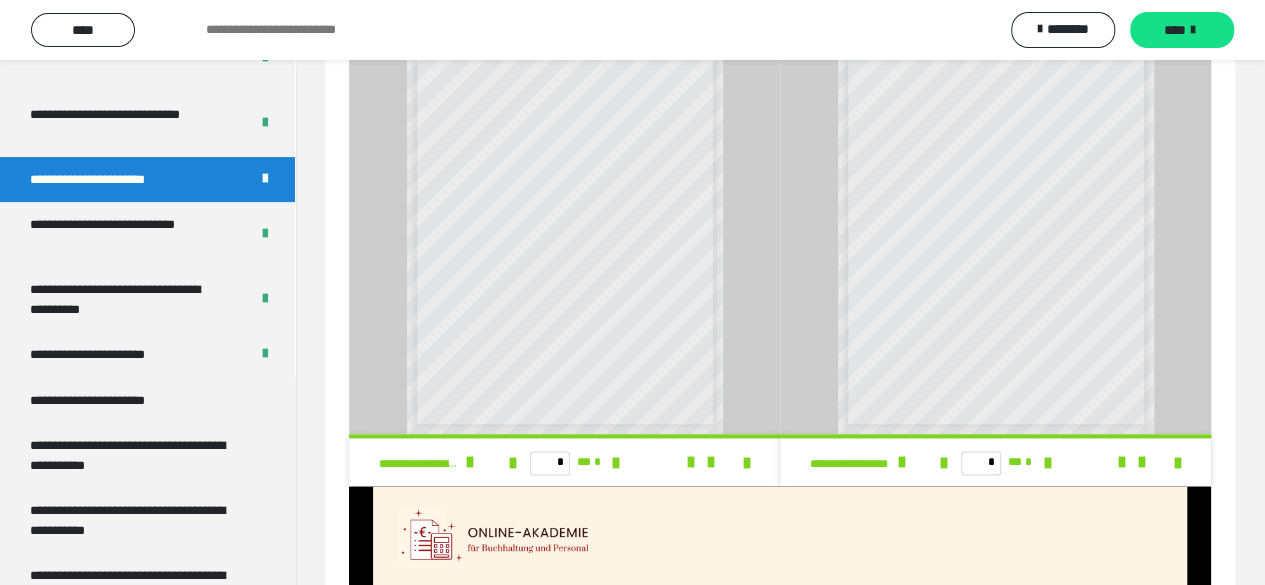 scroll, scrollTop: 1182, scrollLeft: 0, axis: vertical 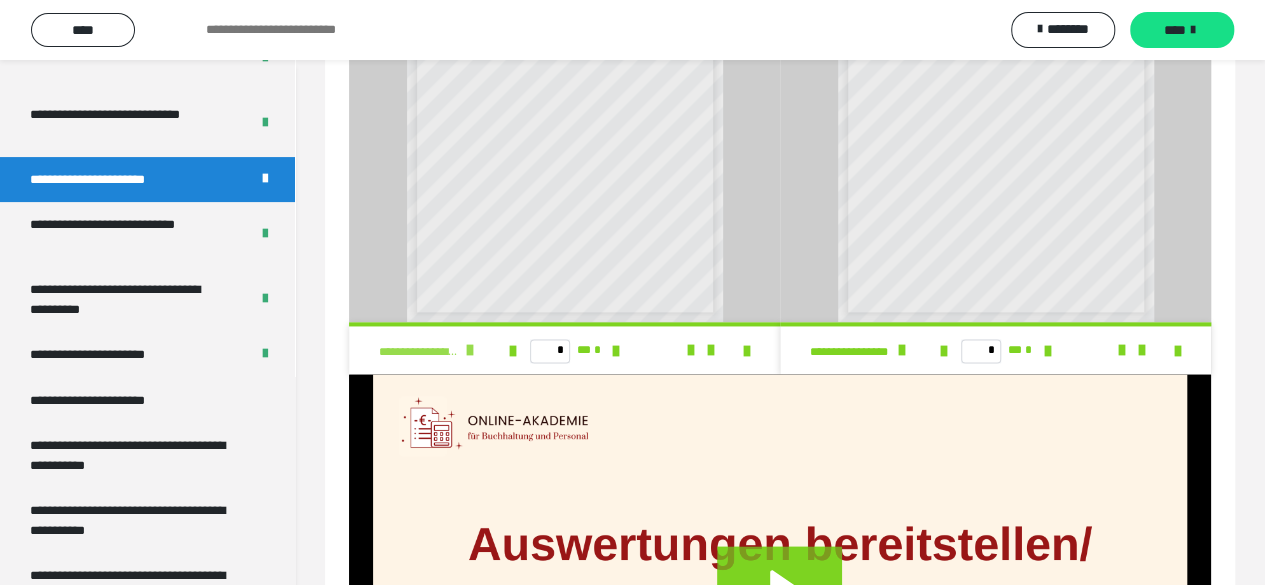 click at bounding box center [470, 350] 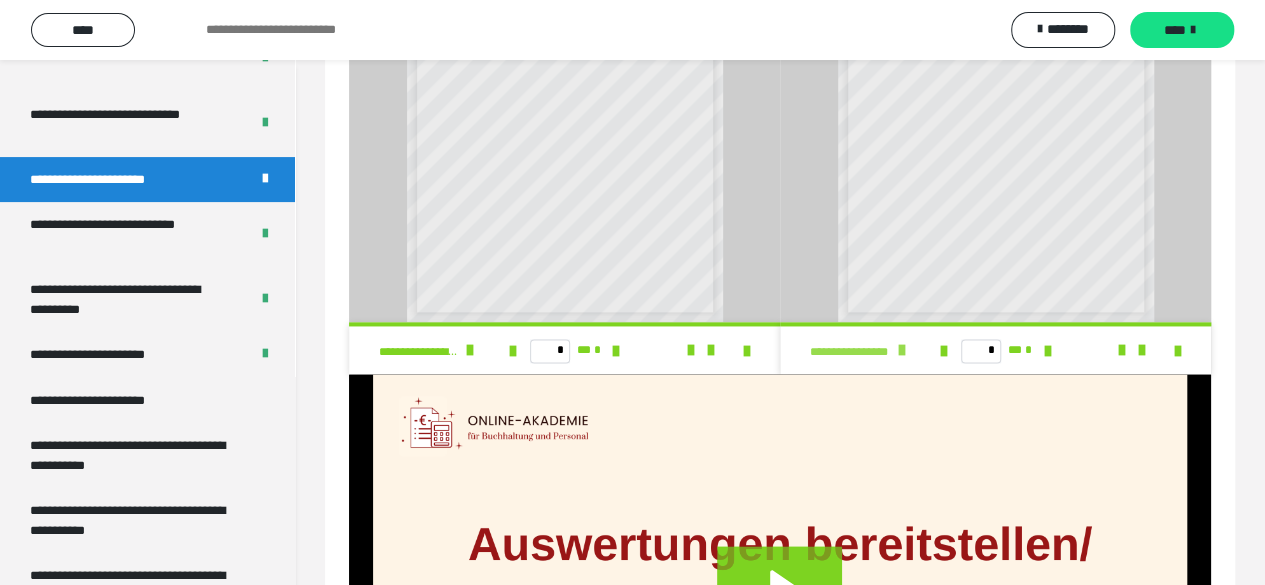 click at bounding box center [901, 350] 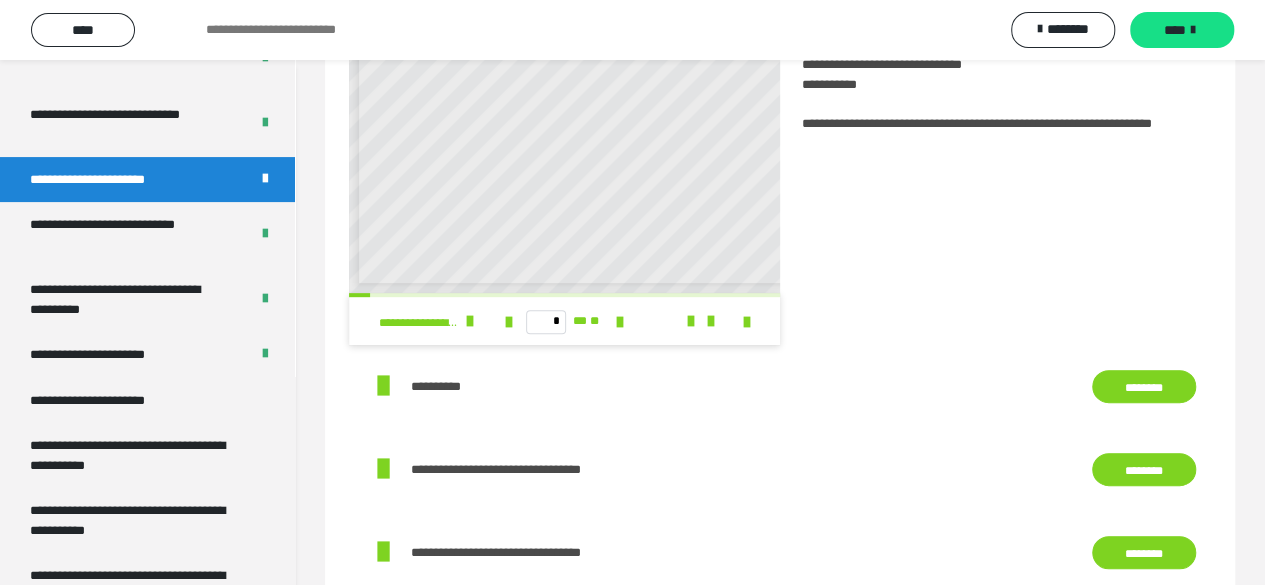 scroll, scrollTop: 300, scrollLeft: 0, axis: vertical 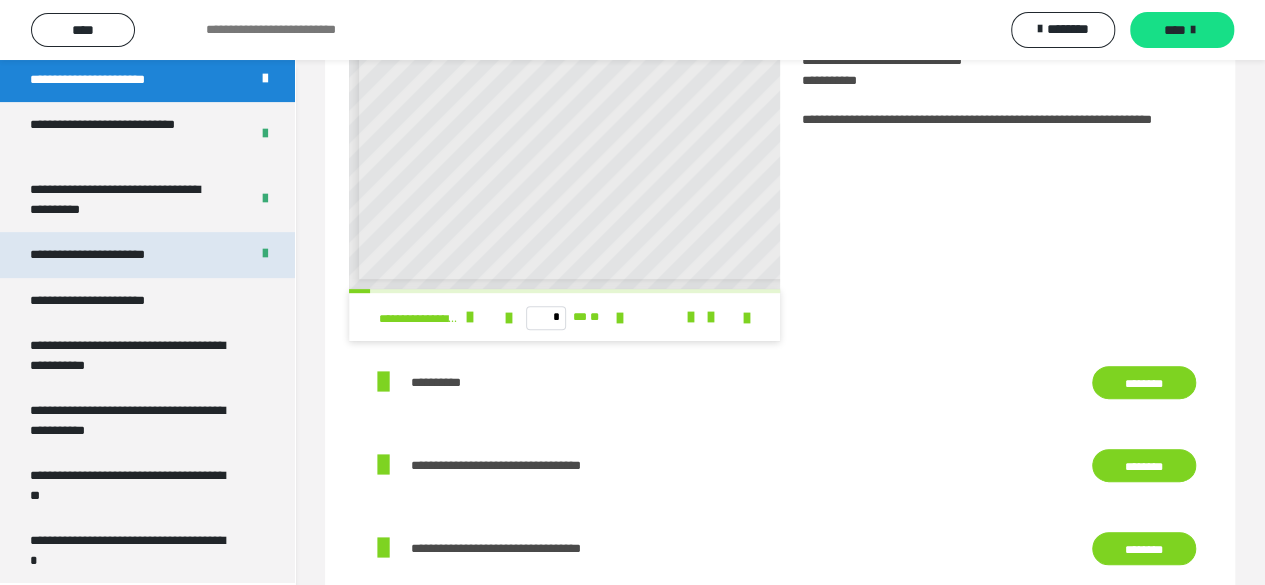 click on "**********" at bounding box center (110, 255) 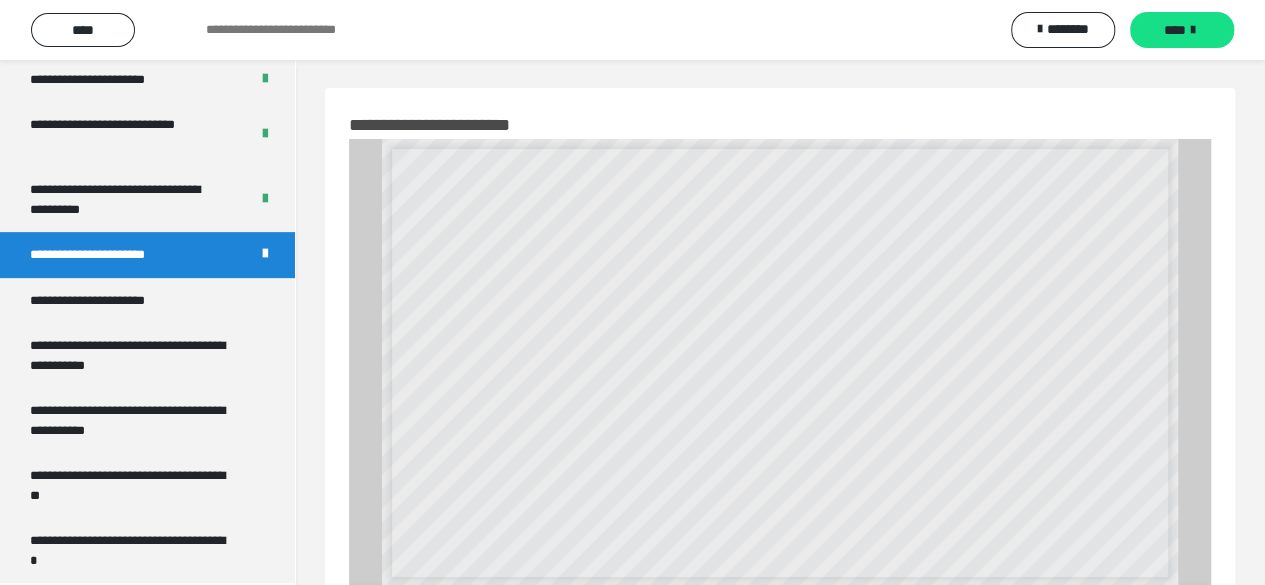 scroll, scrollTop: 0, scrollLeft: 0, axis: both 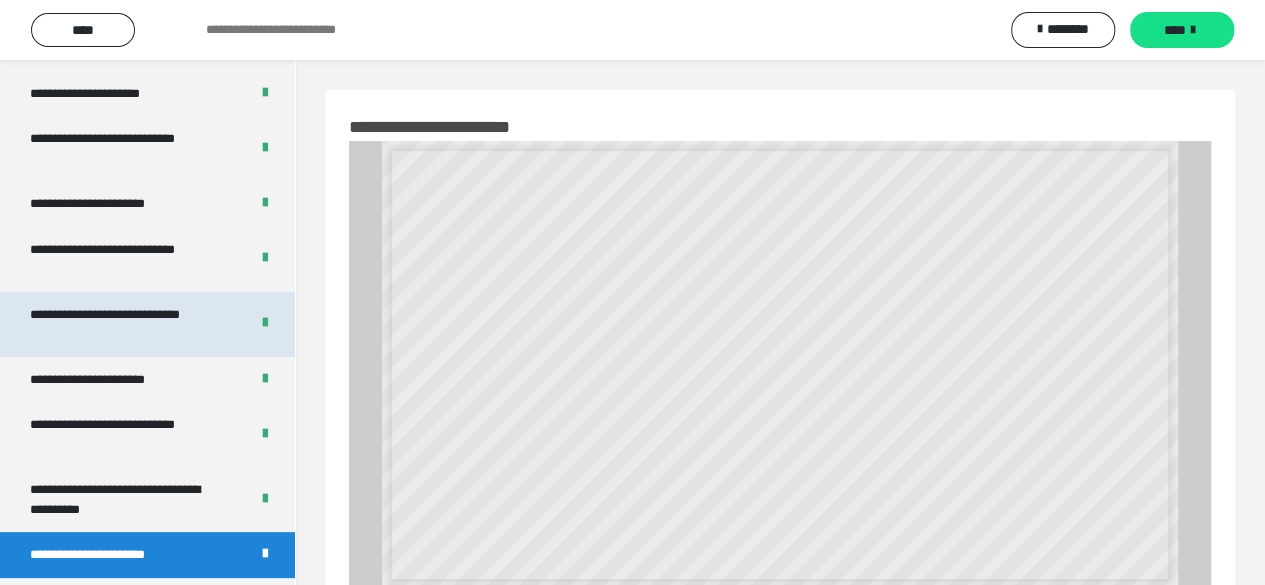 click on "**********" at bounding box center (124, 324) 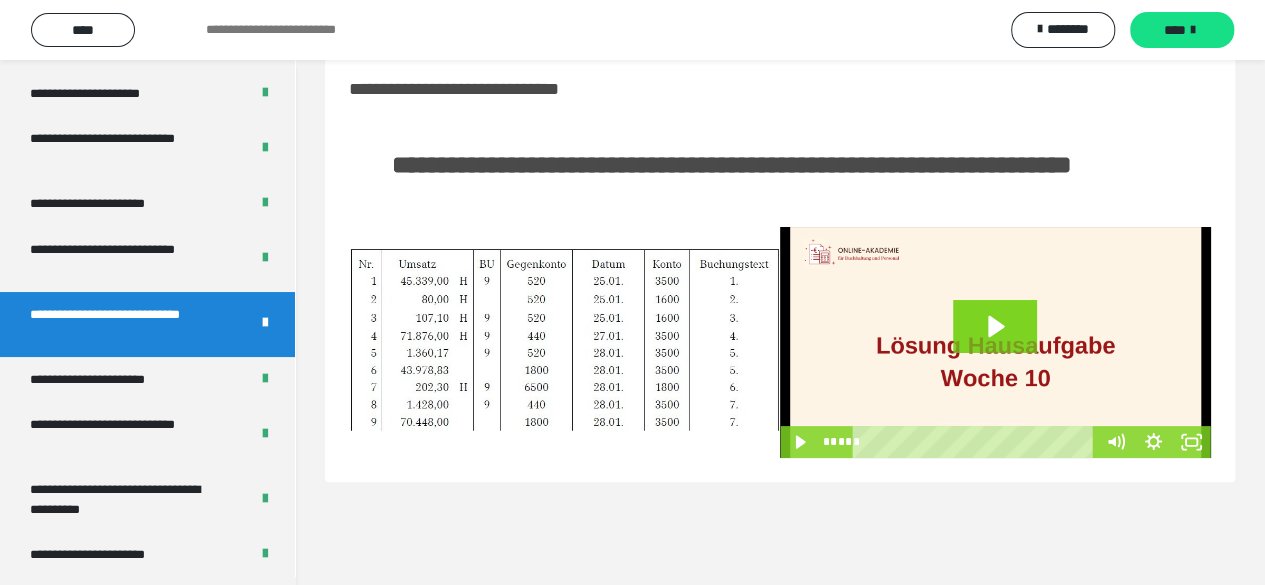 scroll, scrollTop: 60, scrollLeft: 0, axis: vertical 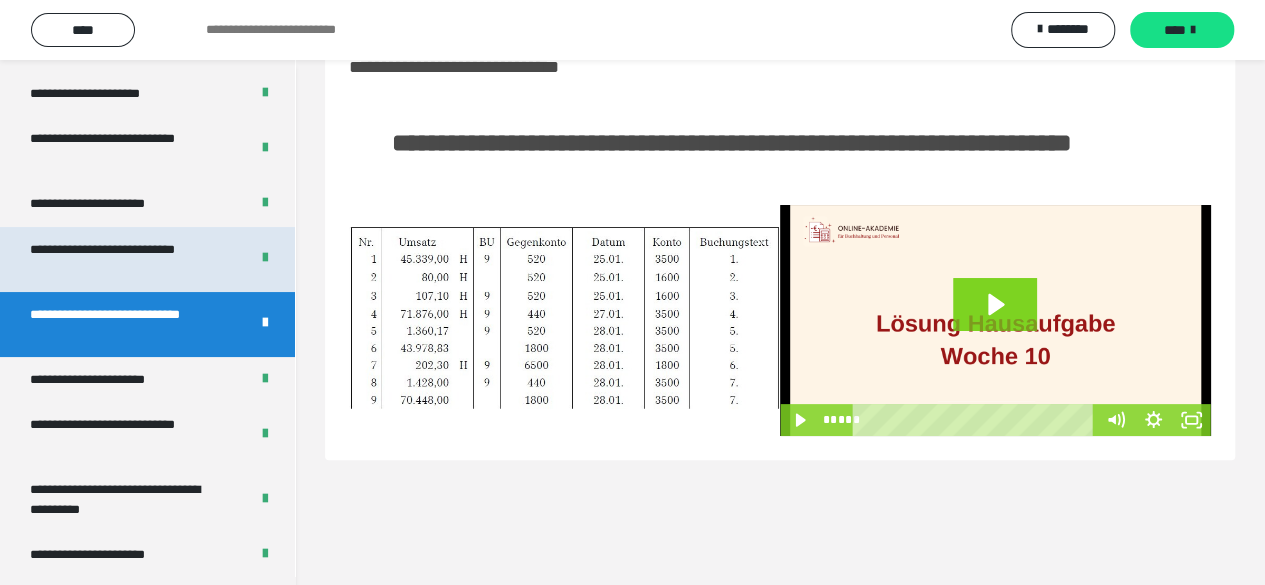 click on "**********" at bounding box center [124, 259] 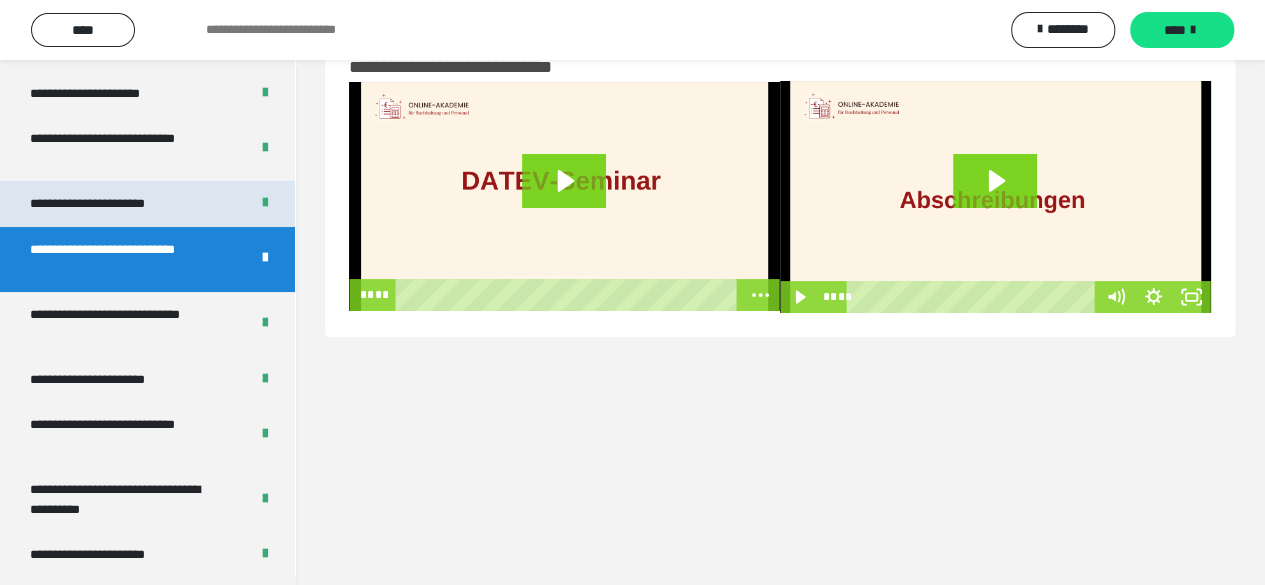 click on "**********" at bounding box center (111, 204) 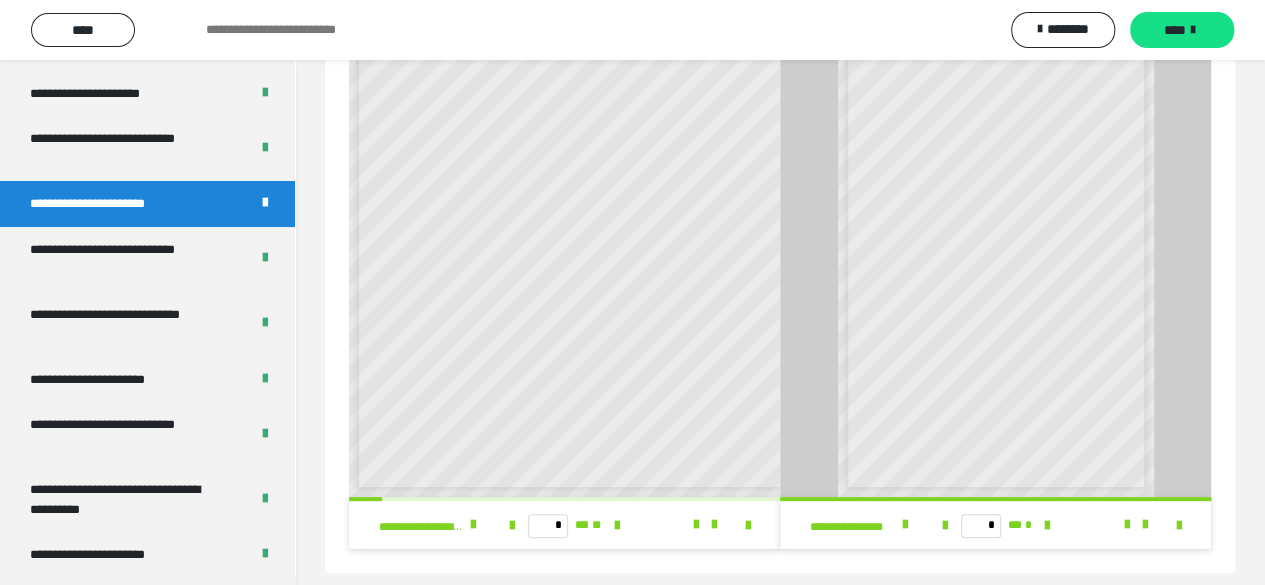 scroll, scrollTop: 110, scrollLeft: 0, axis: vertical 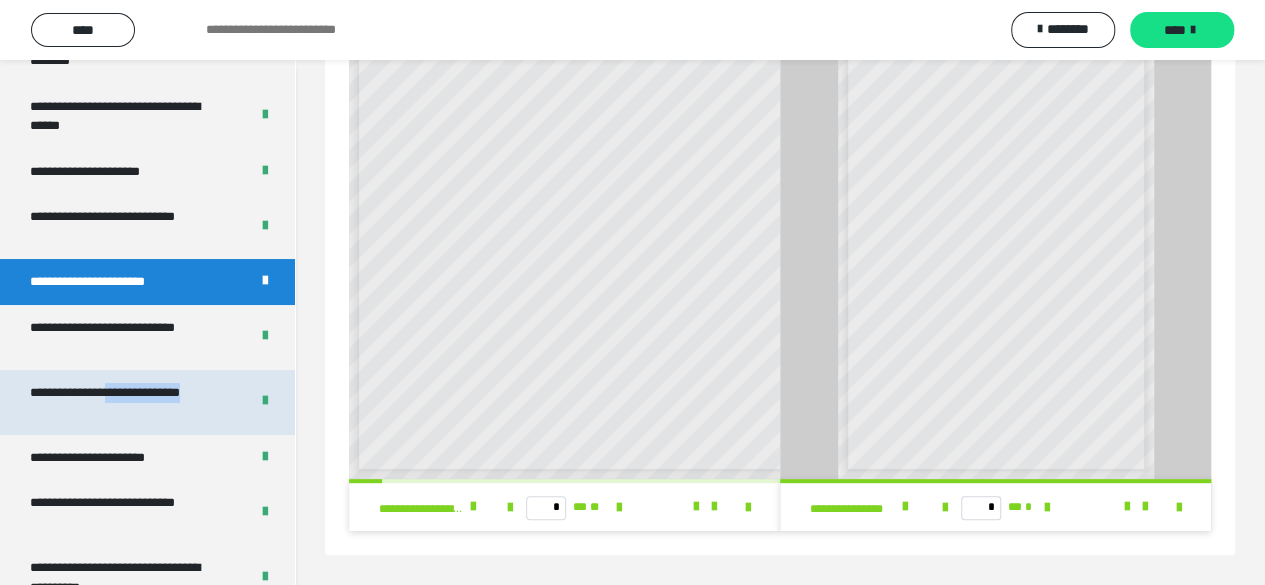 drag, startPoint x: 216, startPoint y: 391, endPoint x: 214, endPoint y: 420, distance: 29.068884 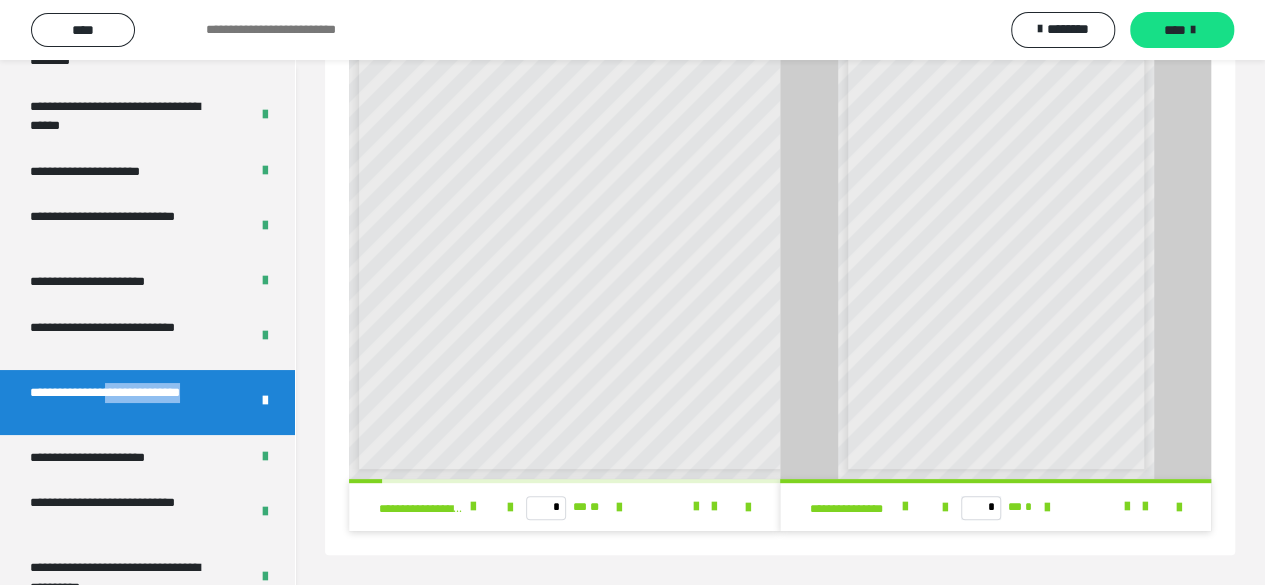 scroll, scrollTop: 60, scrollLeft: 0, axis: vertical 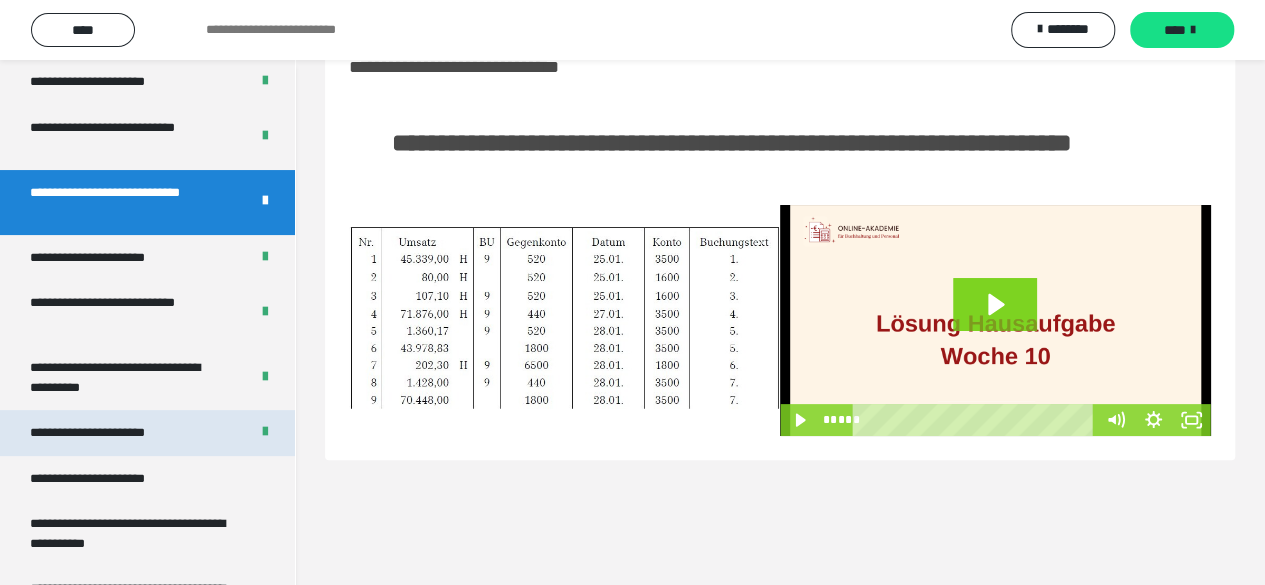 click on "**********" at bounding box center (147, 433) 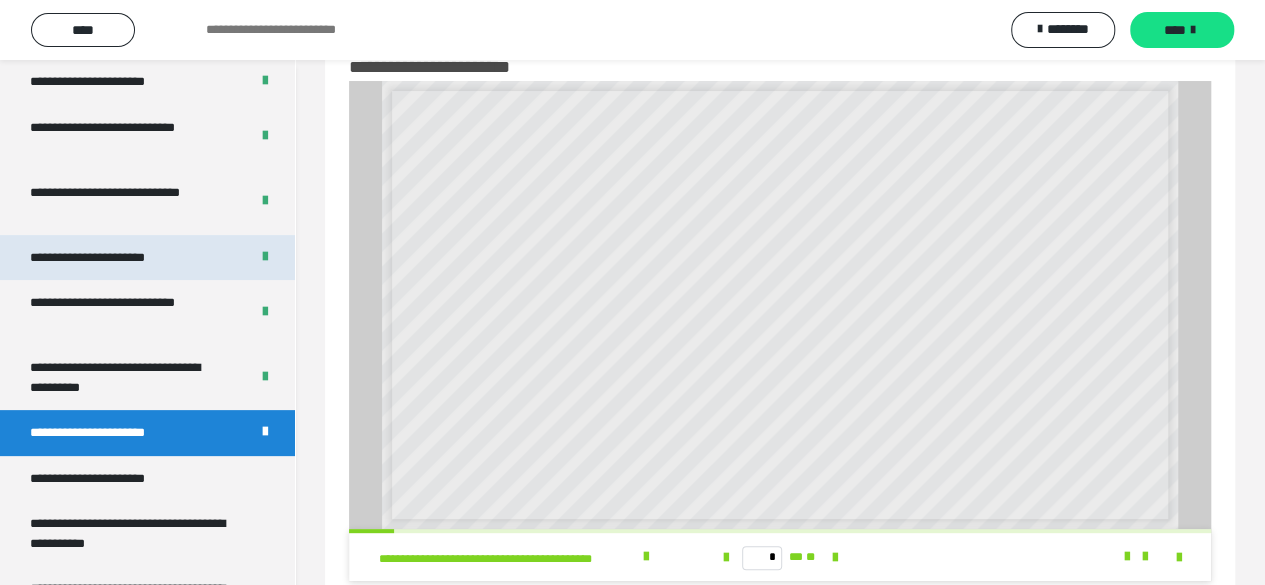 click on "**********" at bounding box center (147, 258) 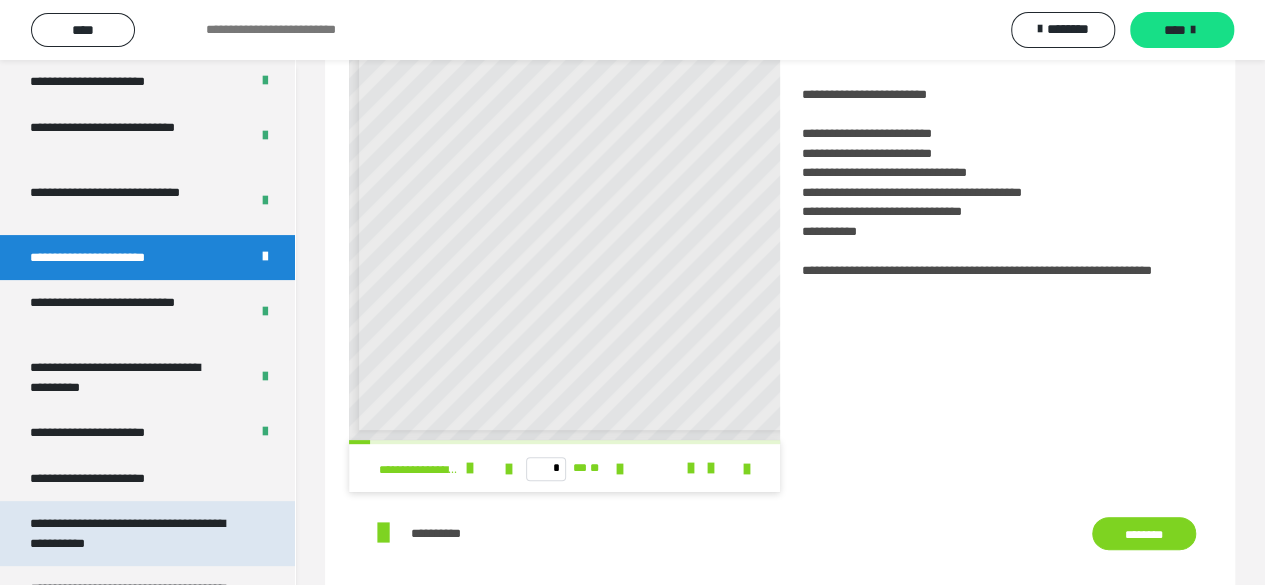 scroll, scrollTop: 260, scrollLeft: 0, axis: vertical 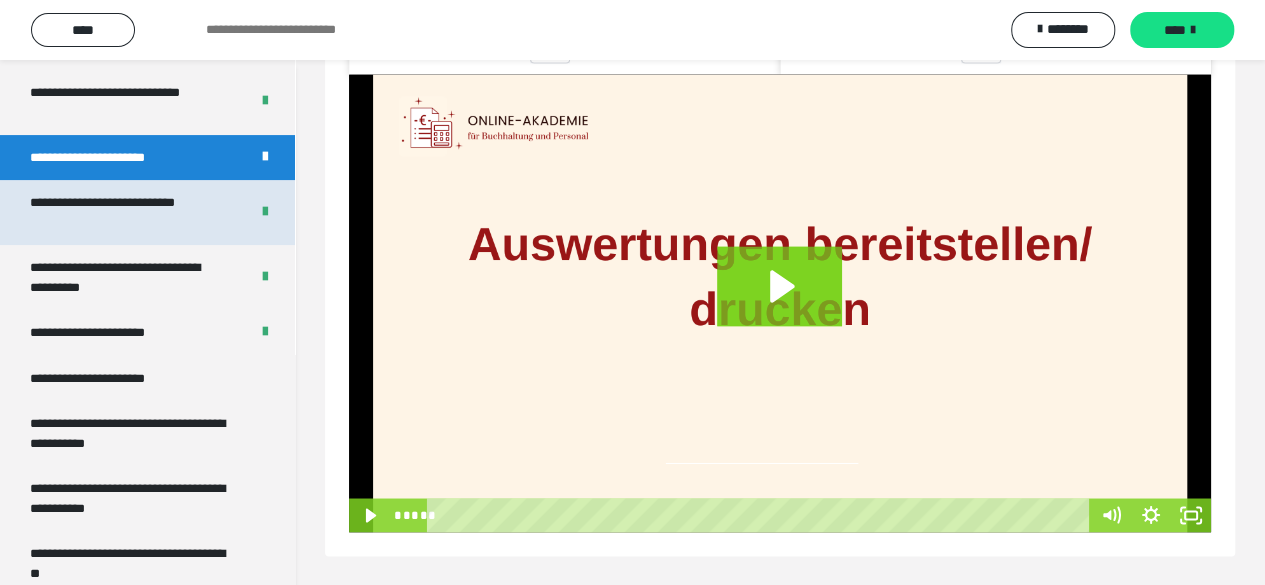 click on "**********" at bounding box center (124, 212) 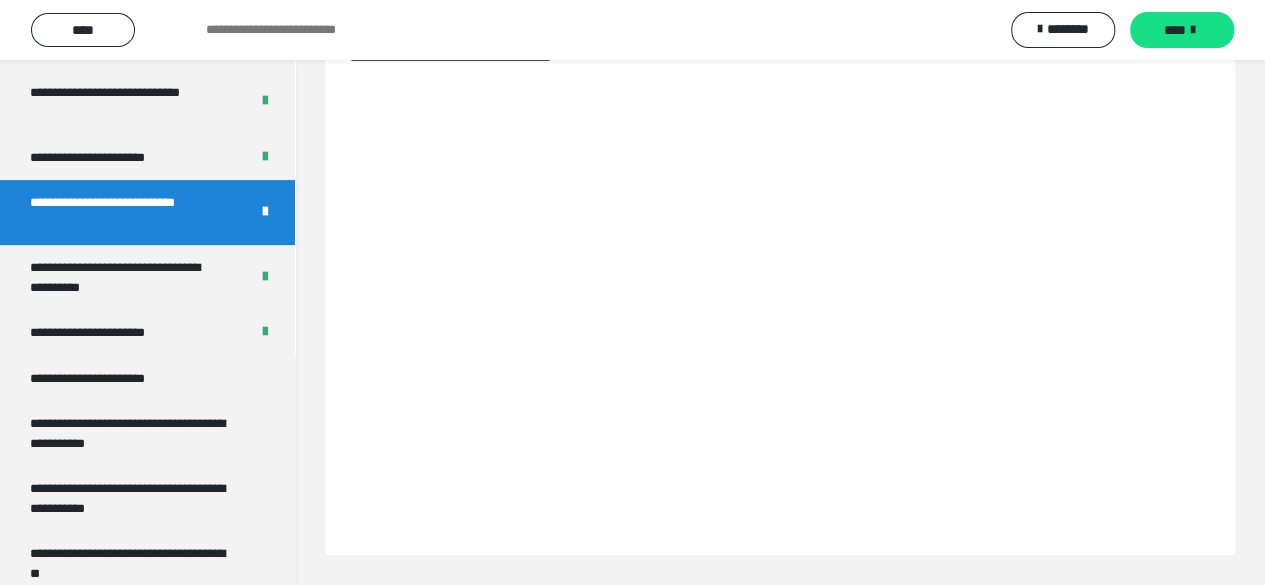 scroll, scrollTop: 60, scrollLeft: 0, axis: vertical 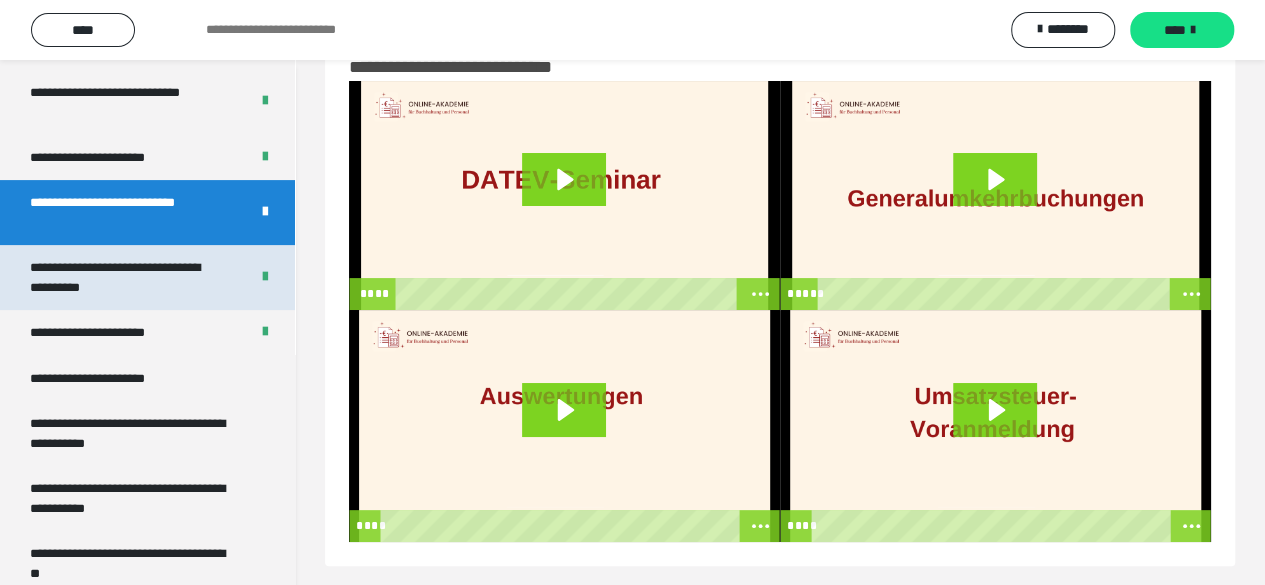 click on "**********" at bounding box center (124, 277) 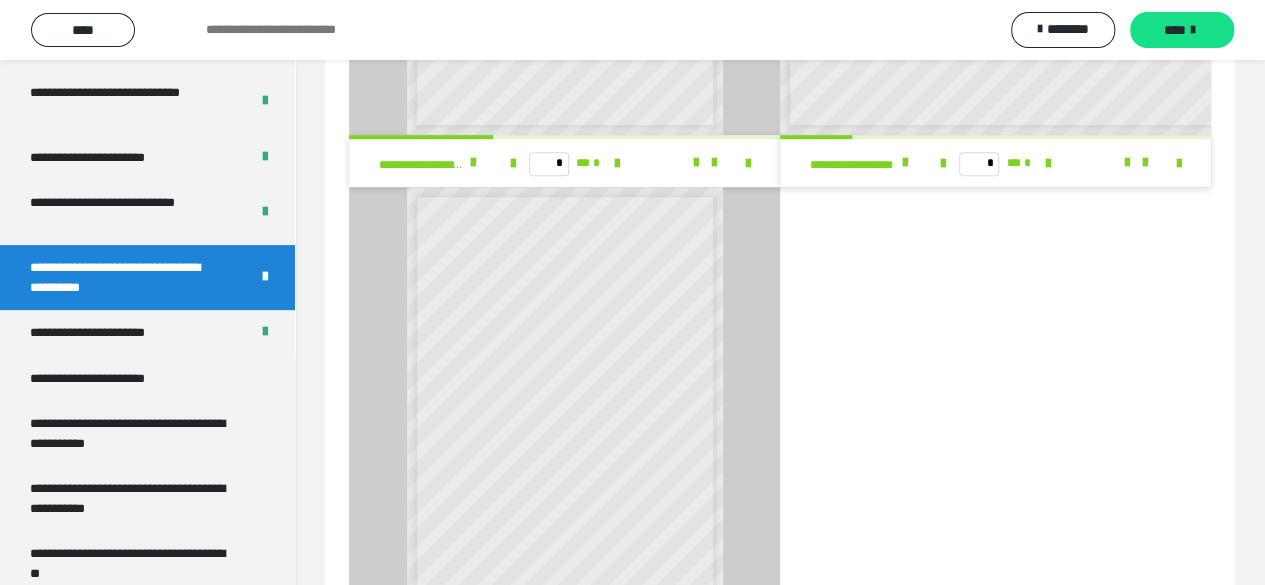 scroll, scrollTop: 0, scrollLeft: 0, axis: both 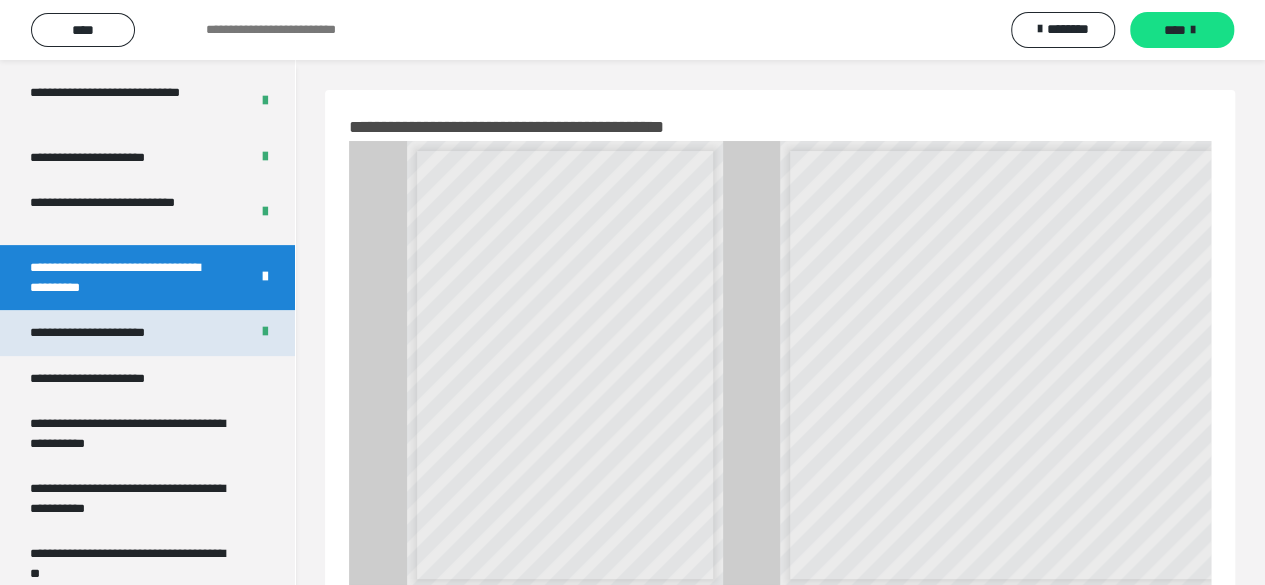 click on "**********" at bounding box center (110, 333) 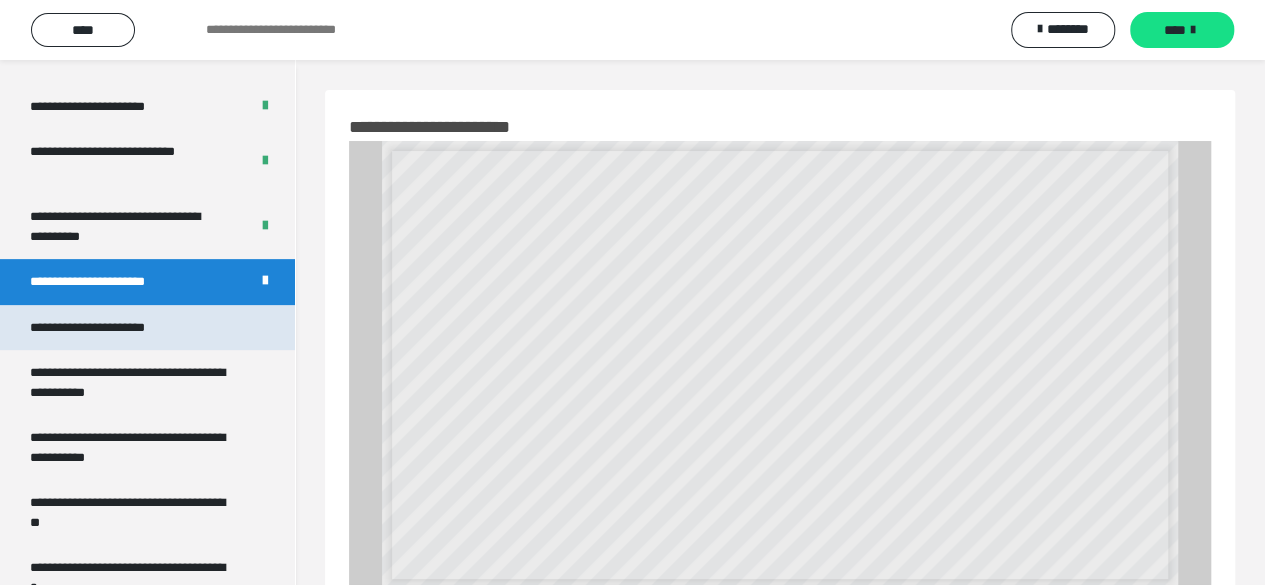 scroll, scrollTop: 4101, scrollLeft: 0, axis: vertical 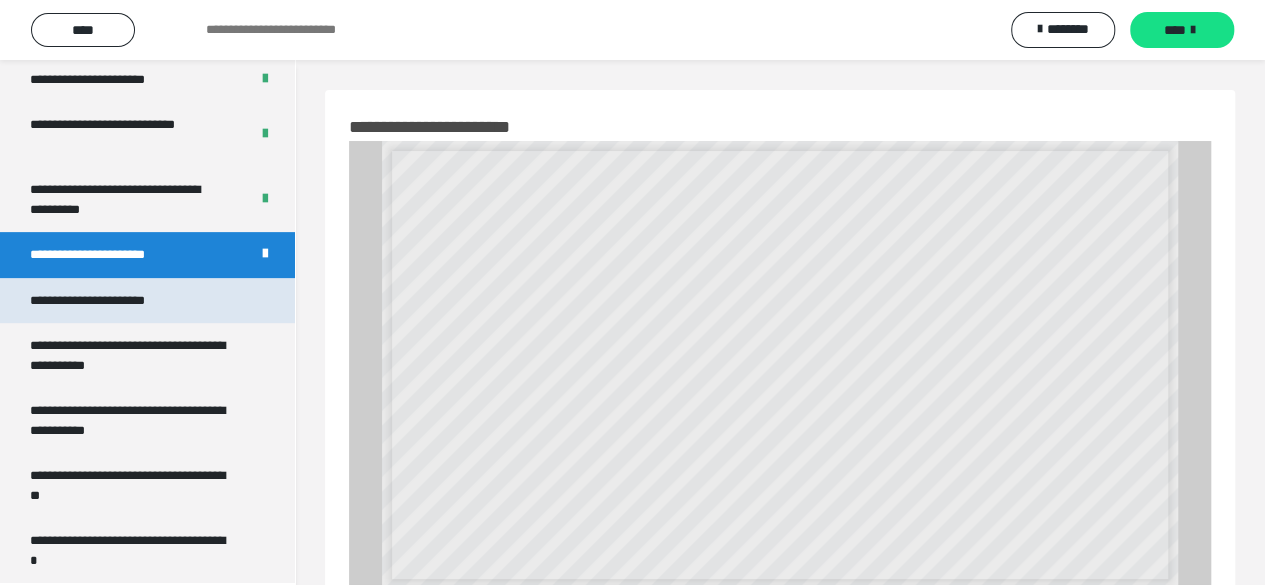 click on "**********" at bounding box center (147, 301) 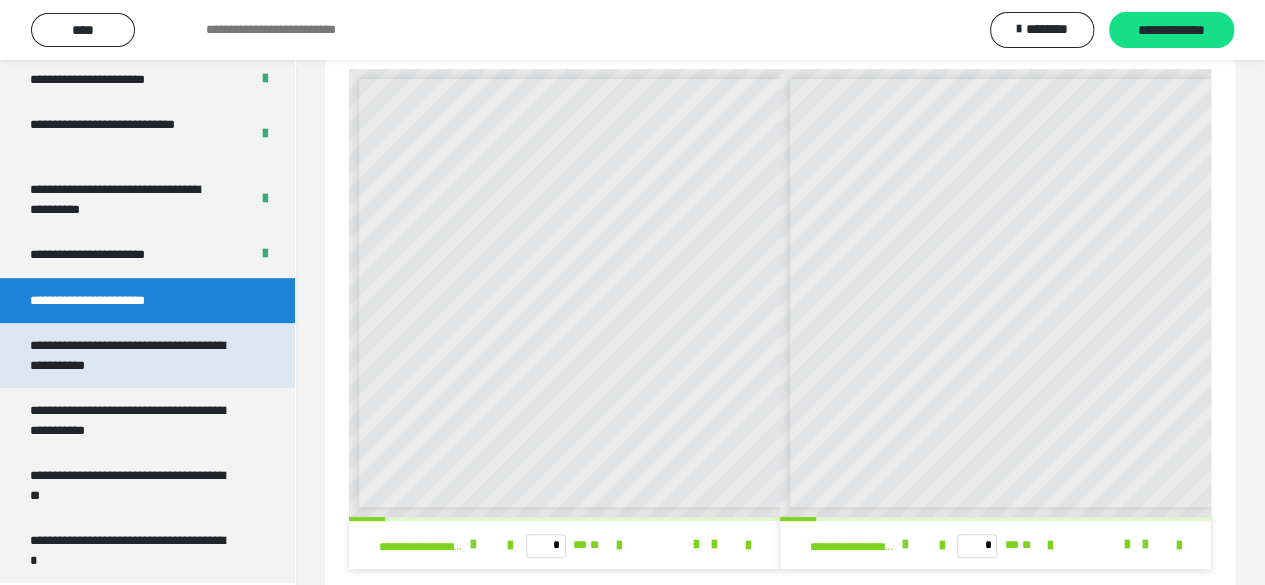 scroll, scrollTop: 100, scrollLeft: 0, axis: vertical 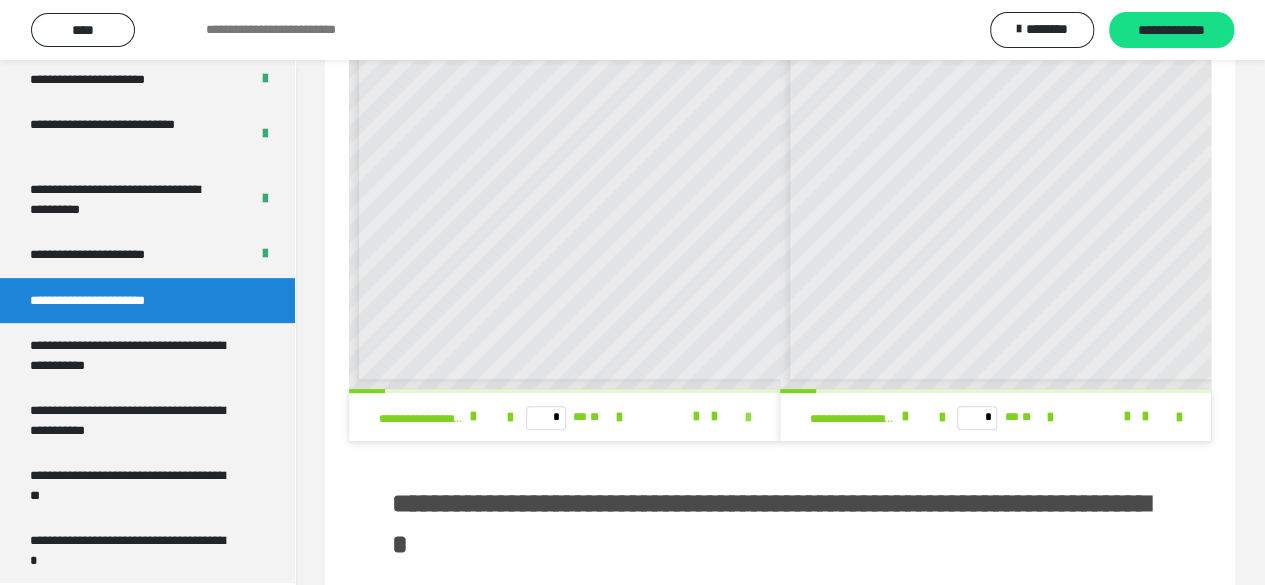 click at bounding box center (748, 418) 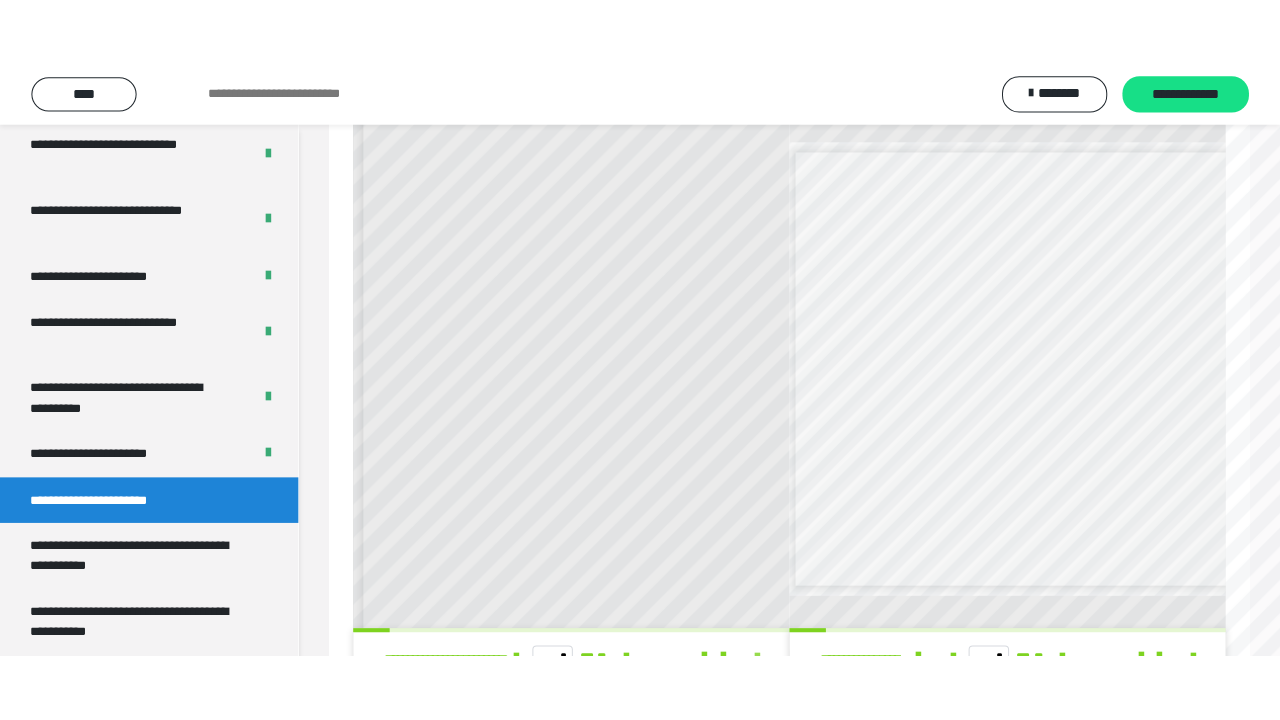 scroll, scrollTop: 0, scrollLeft: 0, axis: both 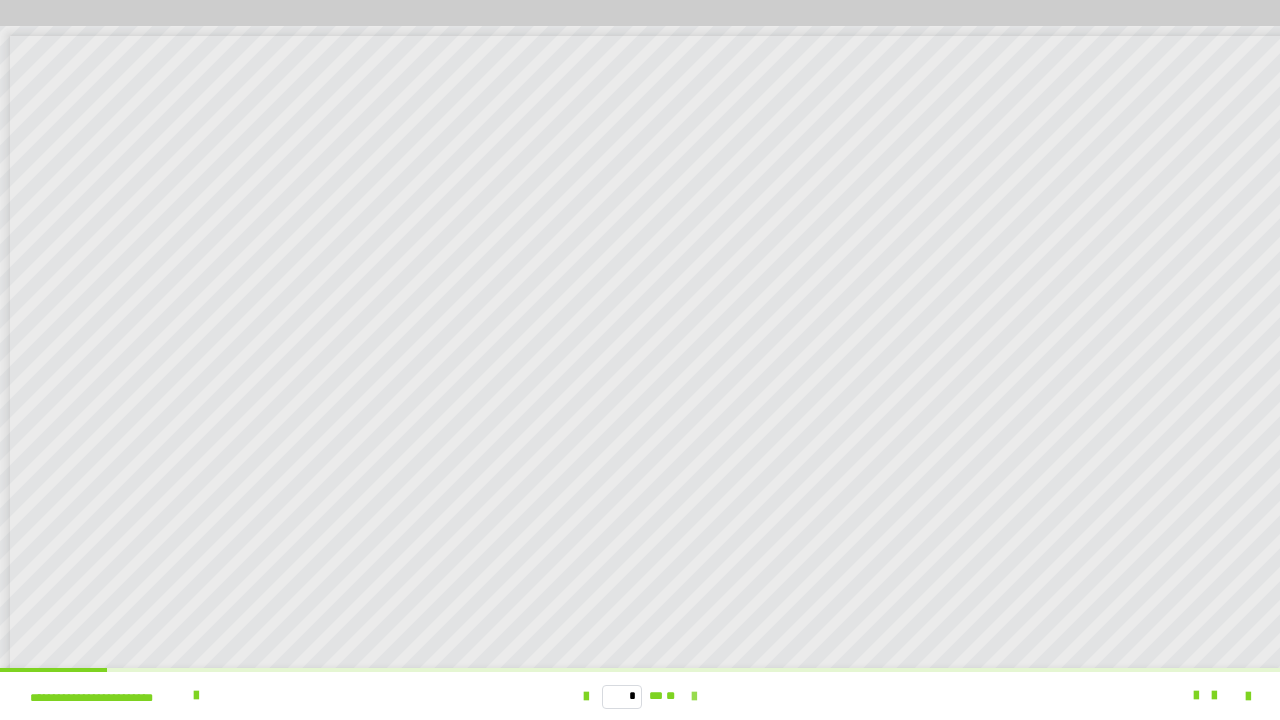 click at bounding box center (694, 697) 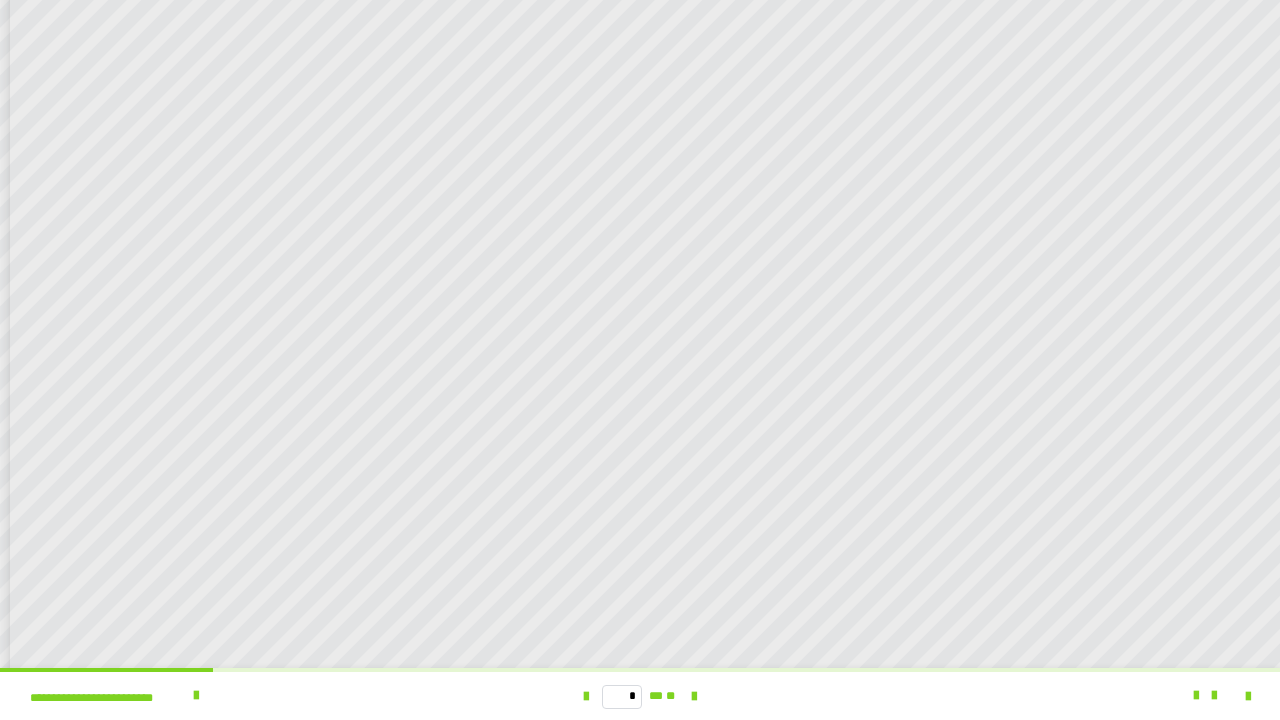 scroll, scrollTop: 210, scrollLeft: 0, axis: vertical 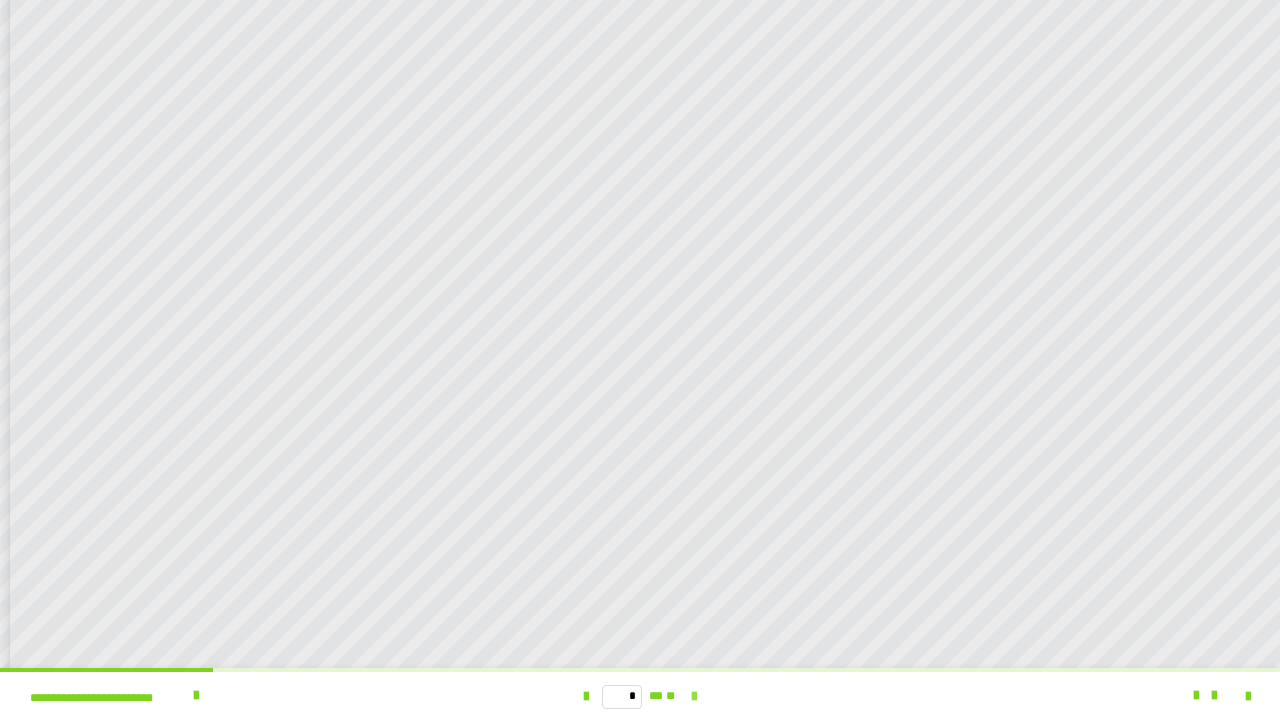 click at bounding box center (694, 697) 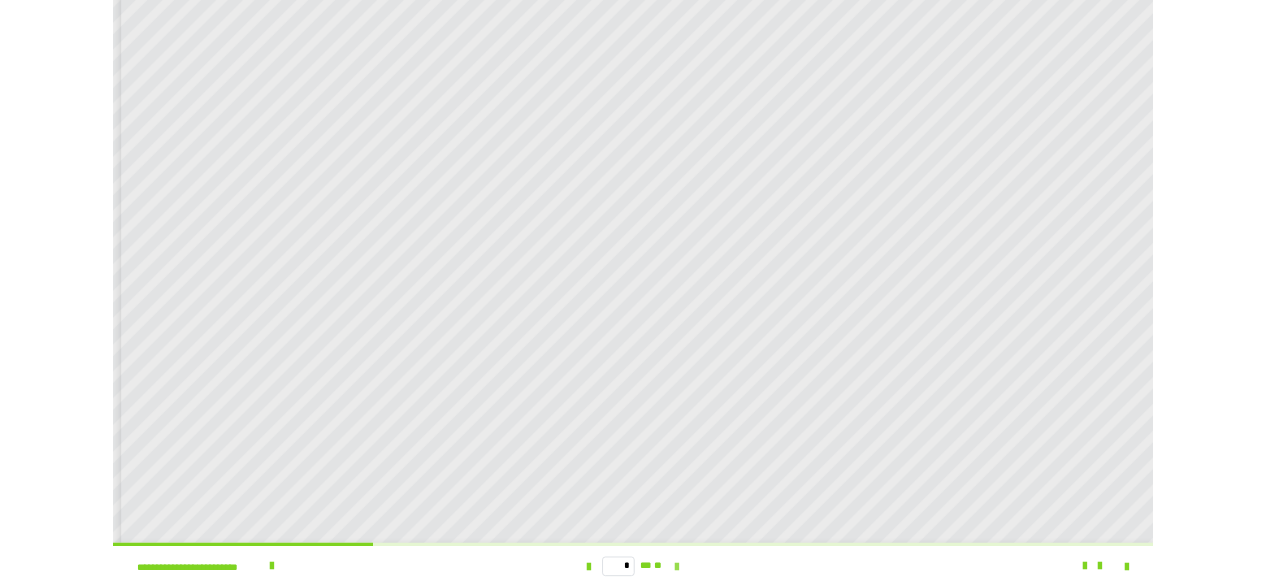 scroll, scrollTop: 0, scrollLeft: 0, axis: both 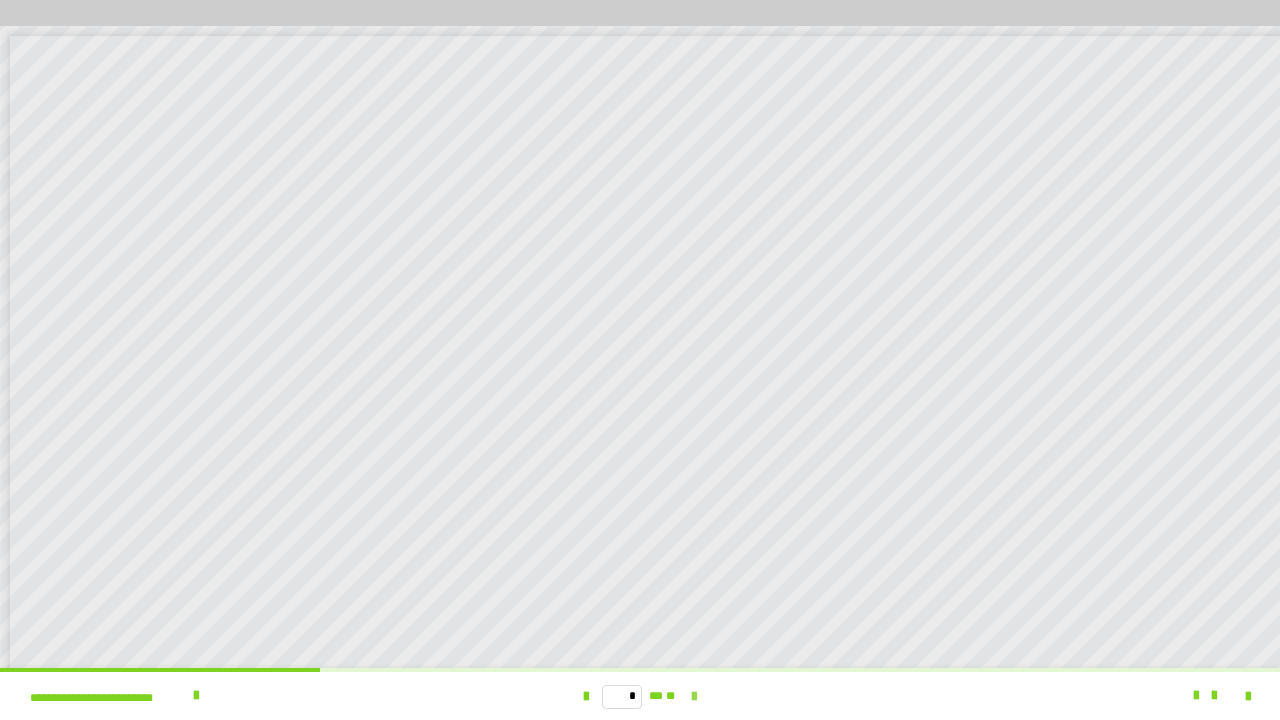 click at bounding box center [694, 697] 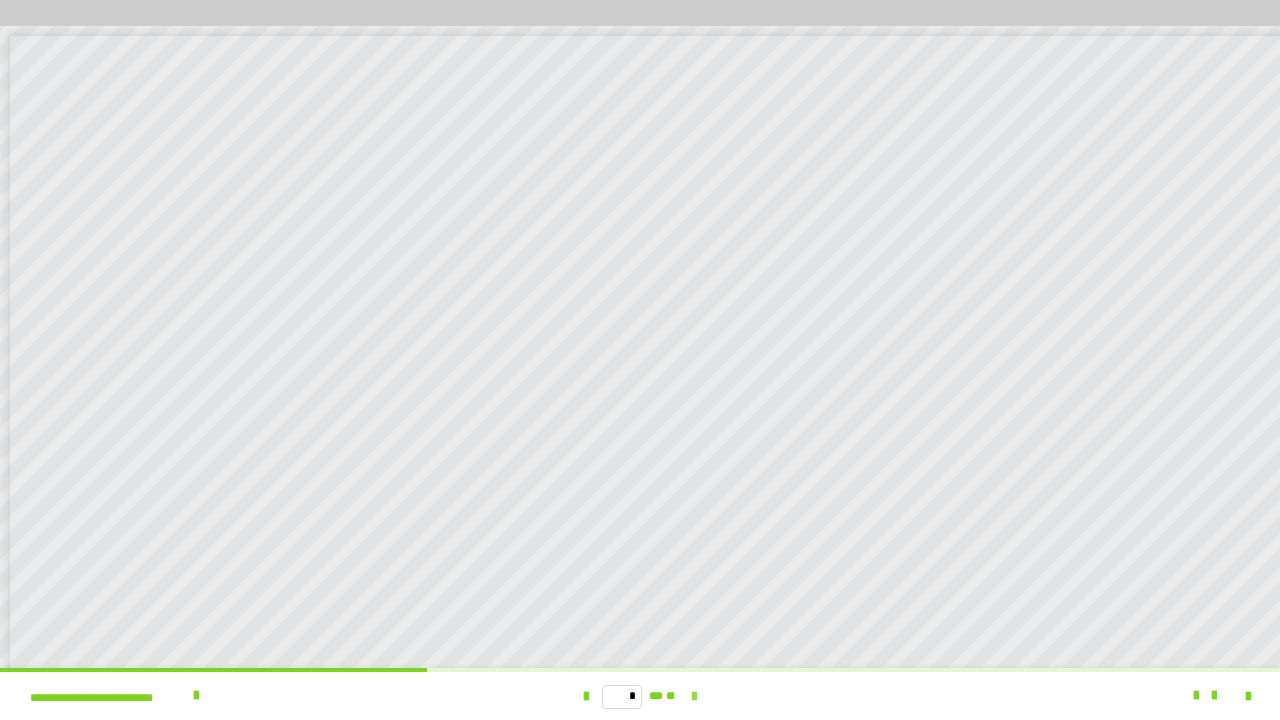 click at bounding box center [694, 697] 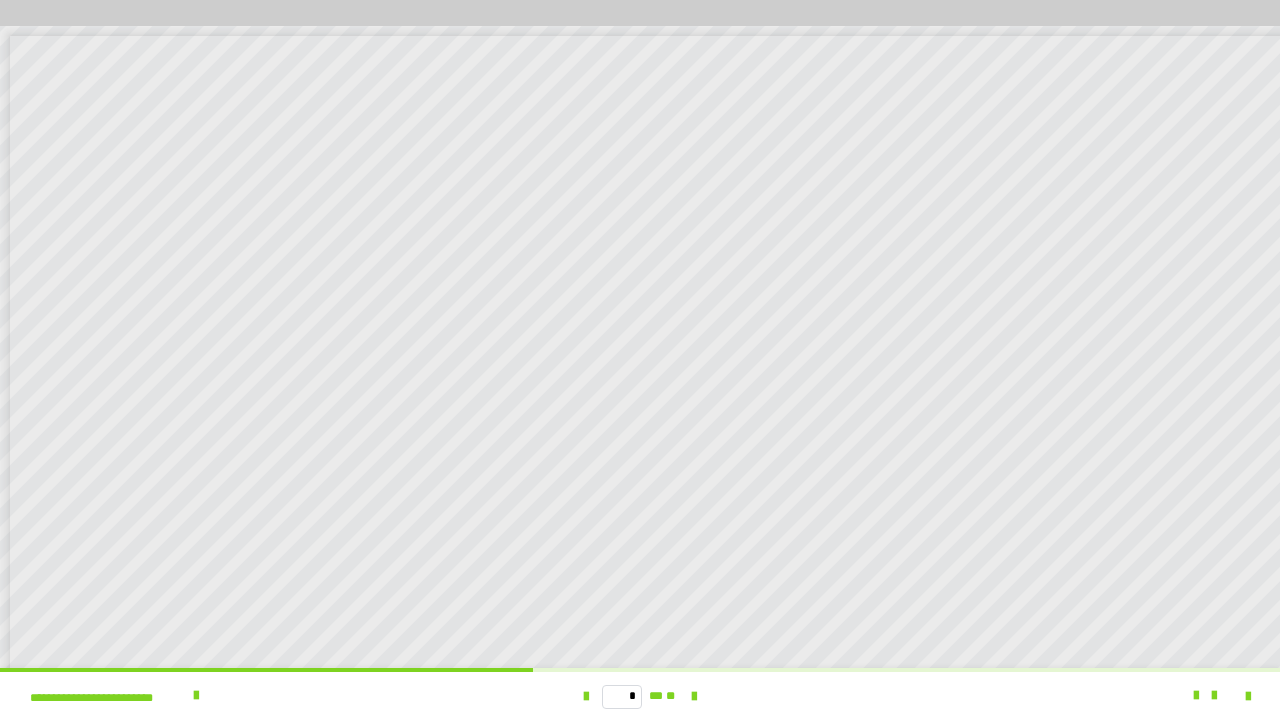 click at bounding box center [1236, 696] 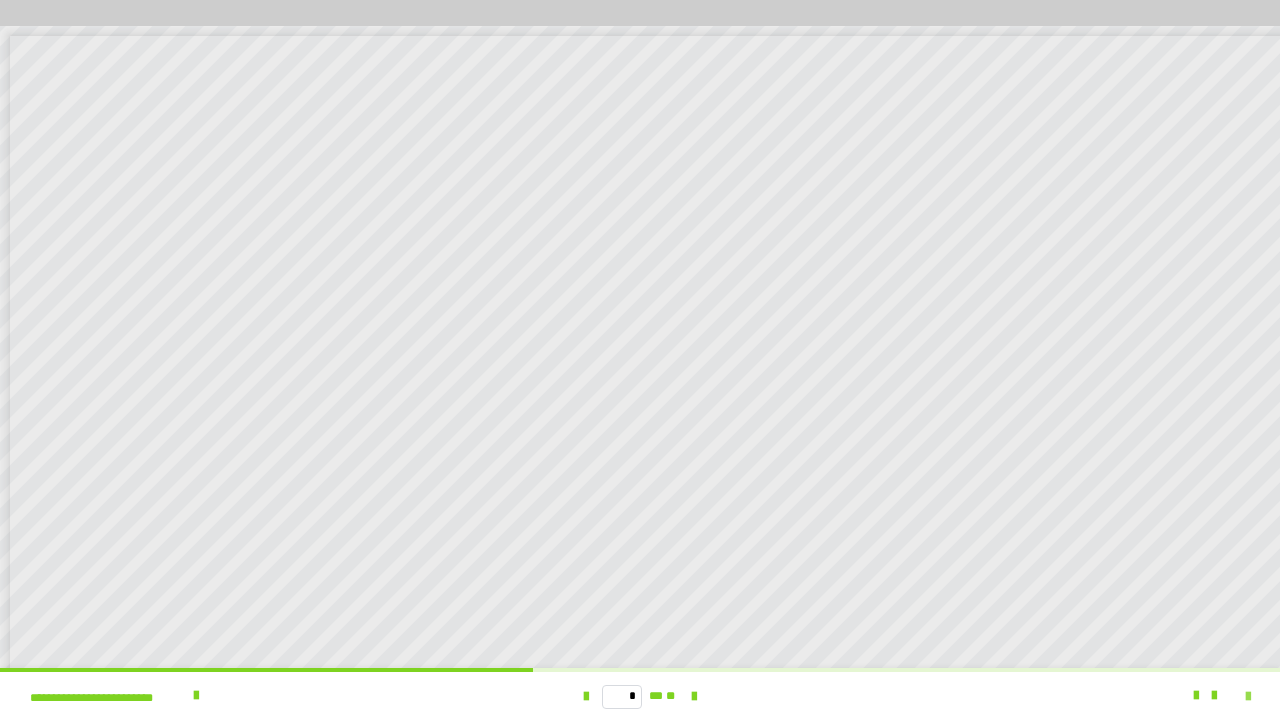 click at bounding box center (1248, 697) 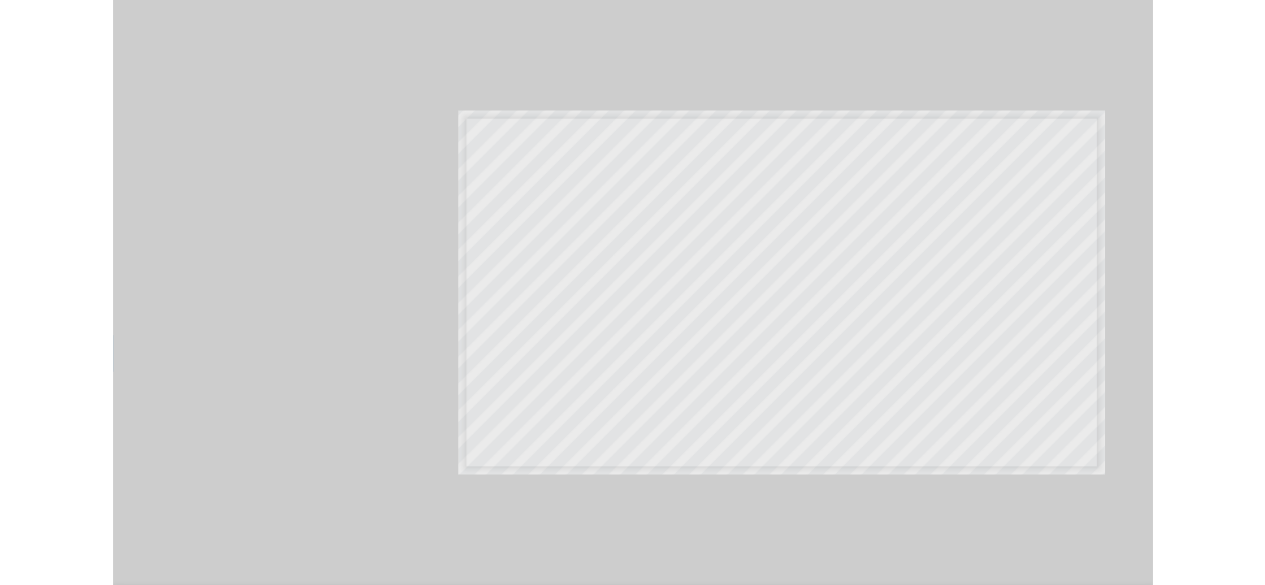 scroll, scrollTop: 4101, scrollLeft: 0, axis: vertical 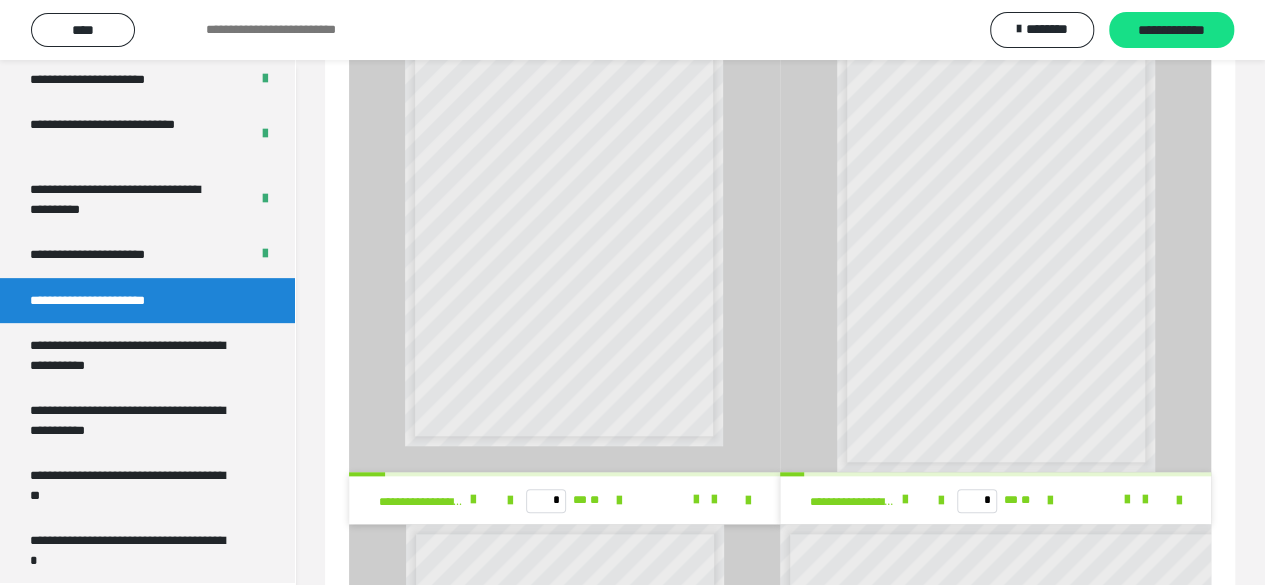 click at bounding box center (713, 500) 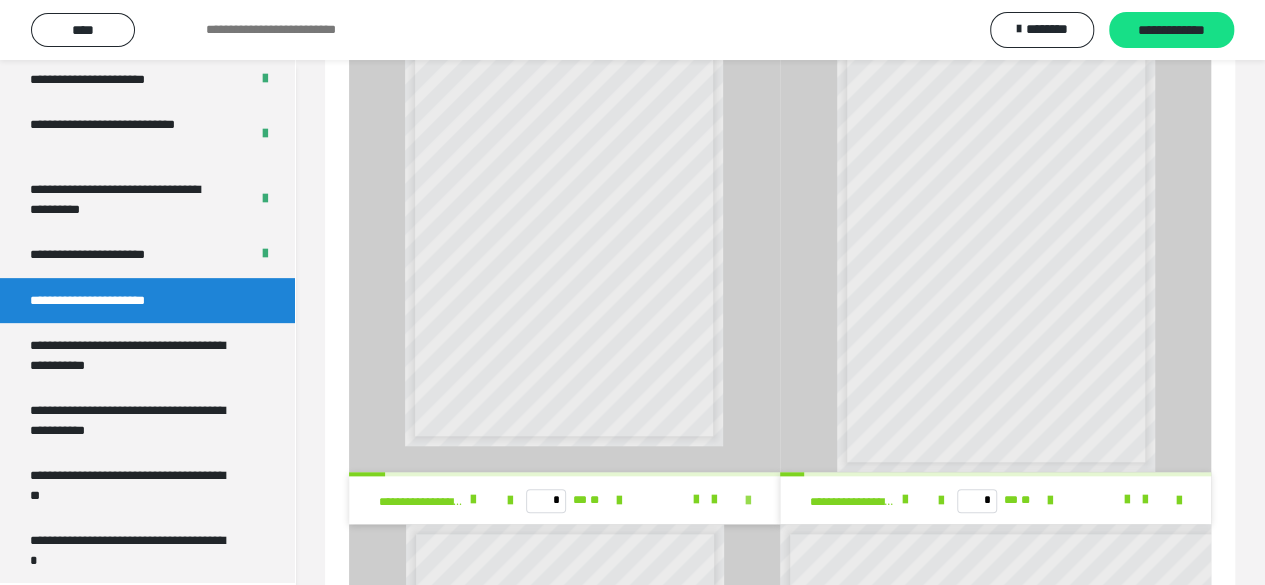 click at bounding box center [748, 501] 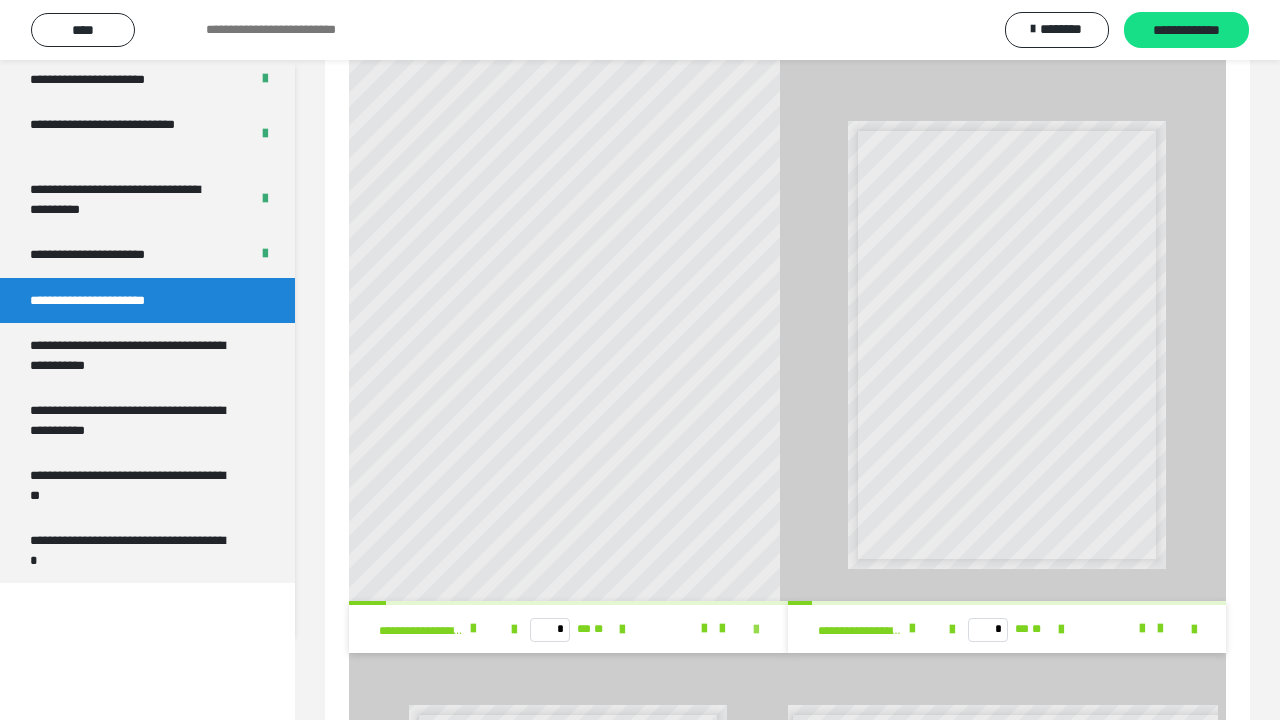 scroll, scrollTop: 0, scrollLeft: 0, axis: both 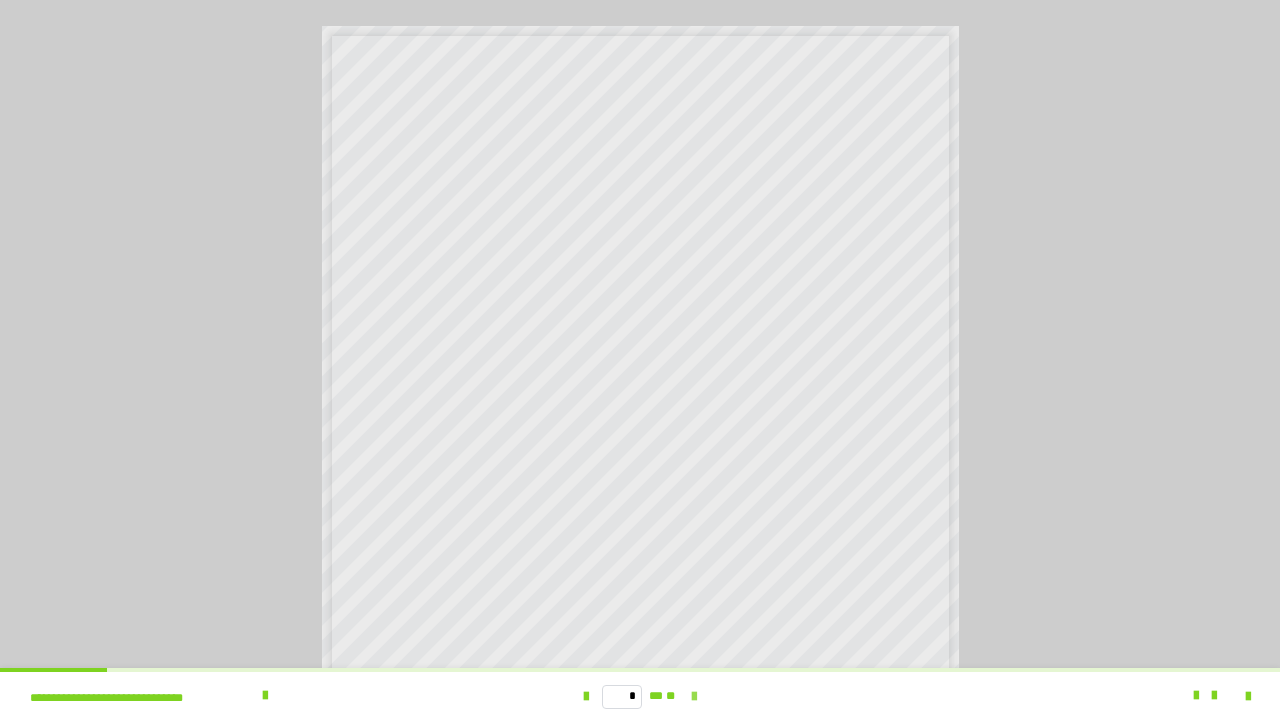 click at bounding box center [694, 697] 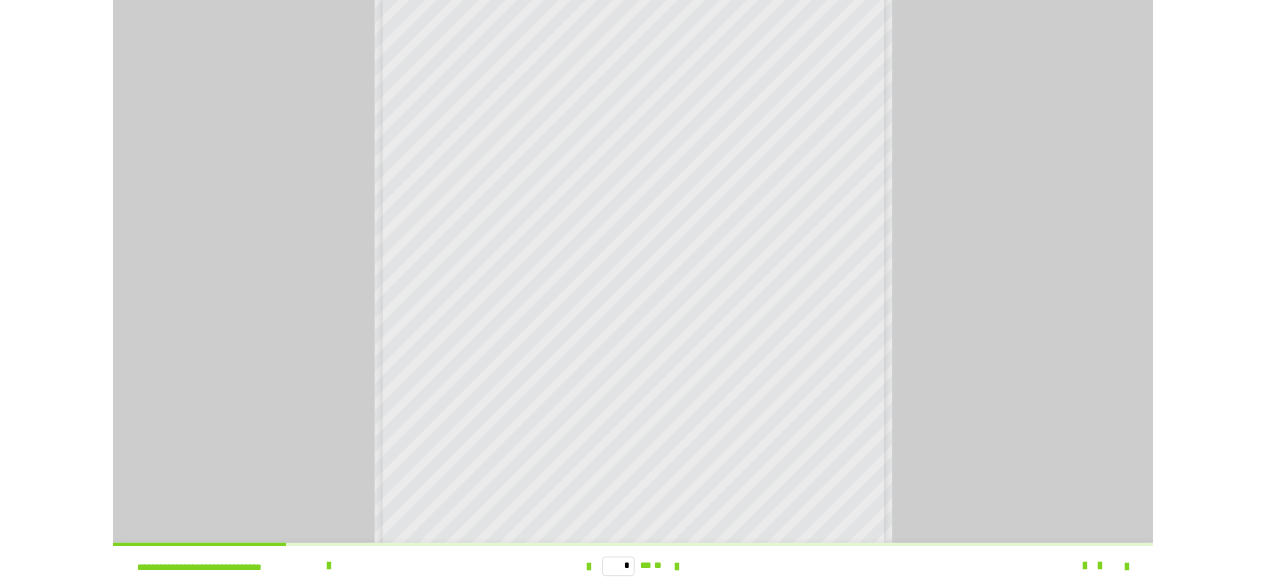 scroll, scrollTop: 0, scrollLeft: 0, axis: both 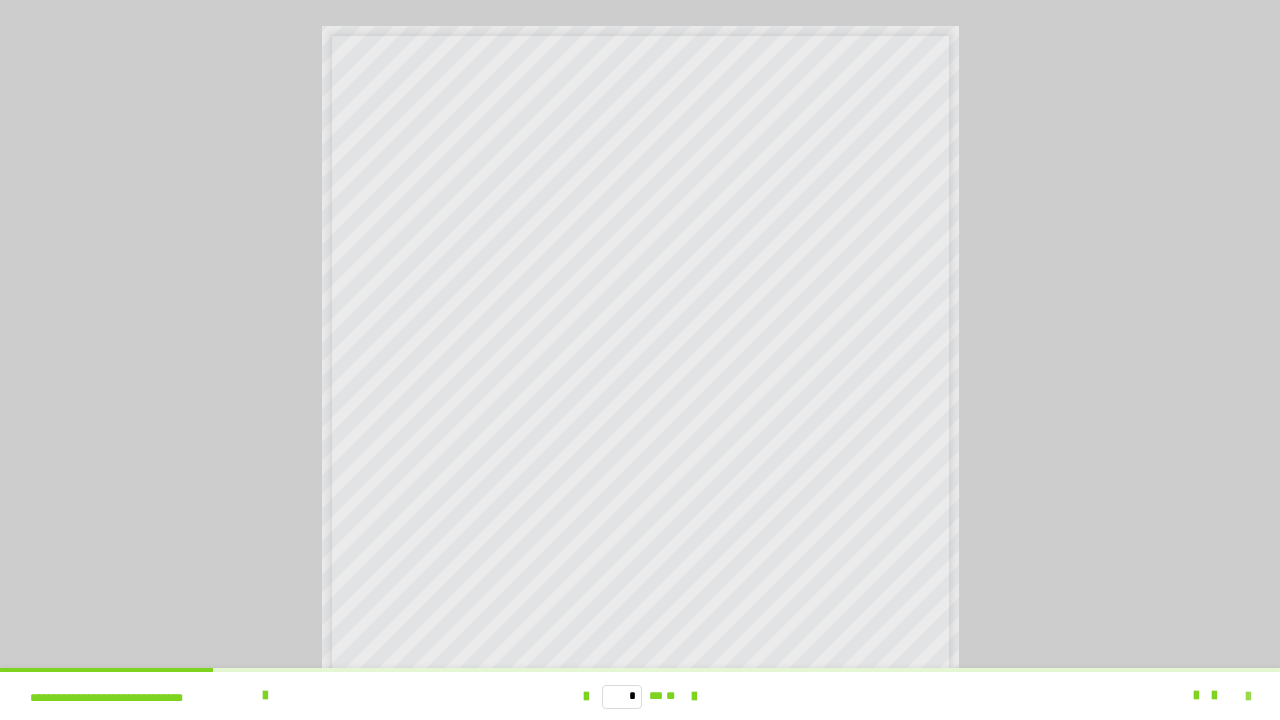 click at bounding box center [1248, 697] 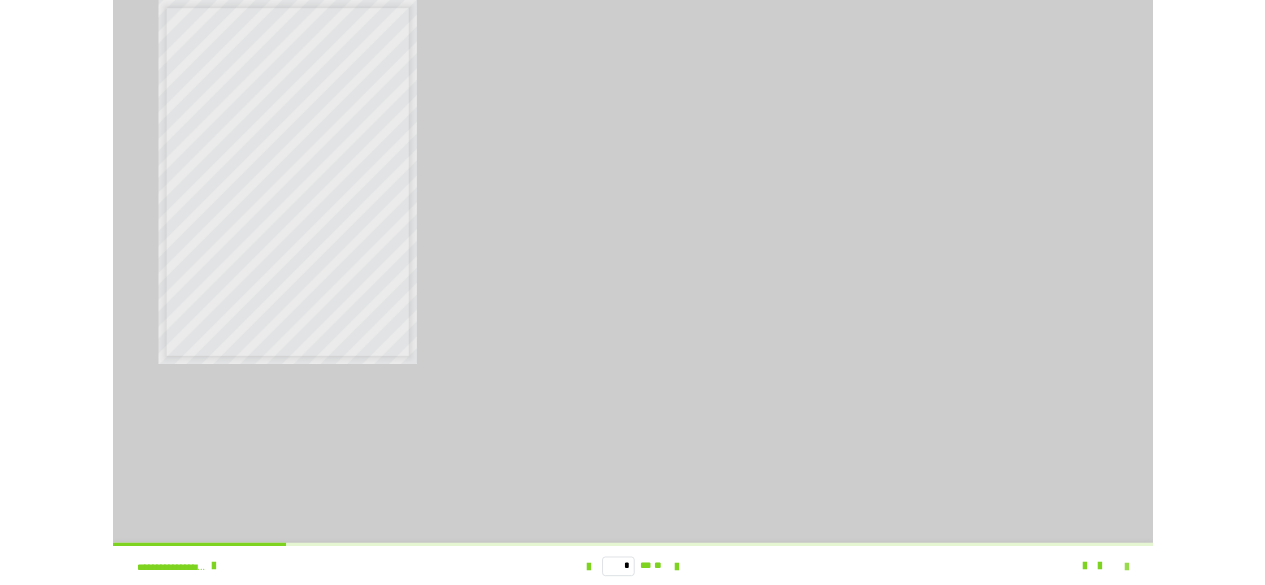 scroll, scrollTop: 4101, scrollLeft: 0, axis: vertical 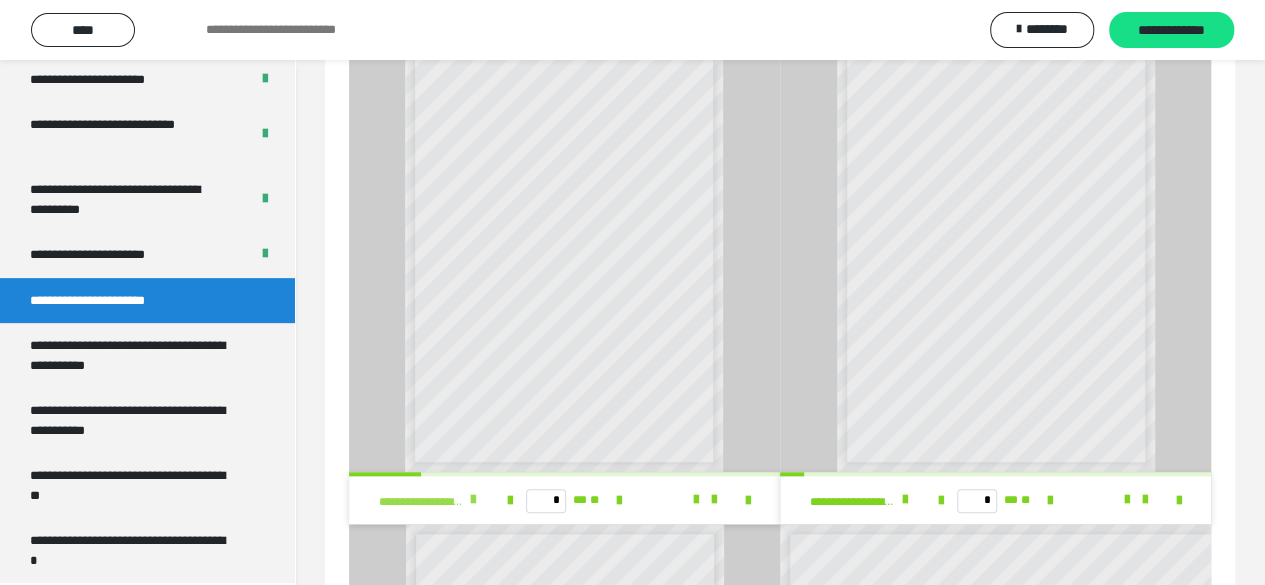 click at bounding box center [473, 500] 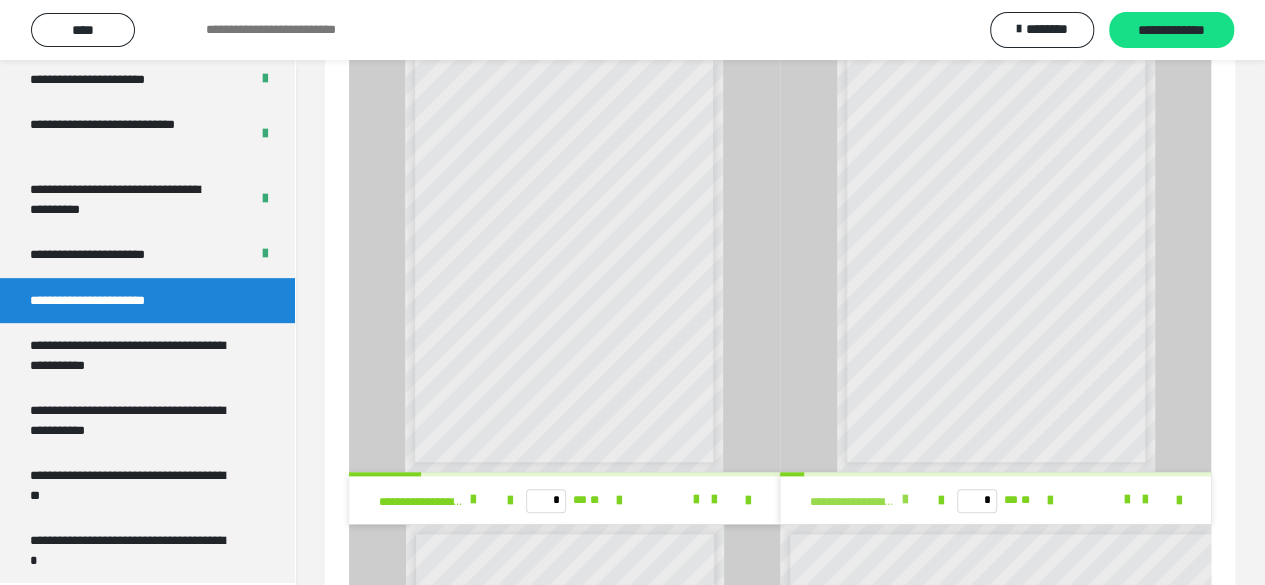 click at bounding box center (904, 500) 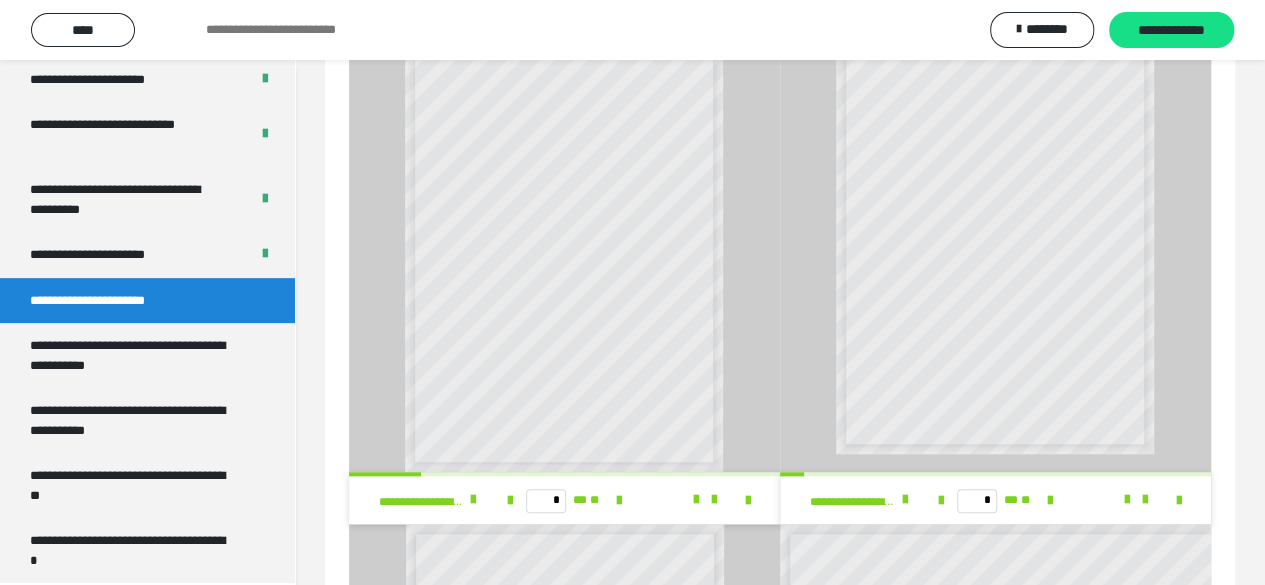 scroll, scrollTop: 26, scrollLeft: 0, axis: vertical 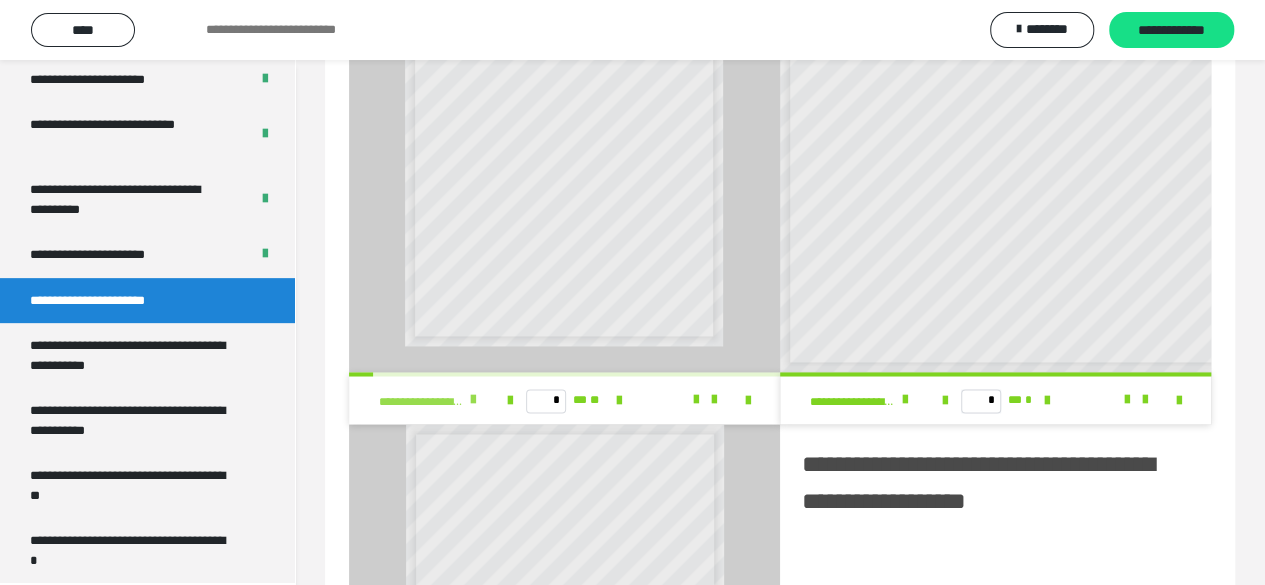 click at bounding box center (473, 400) 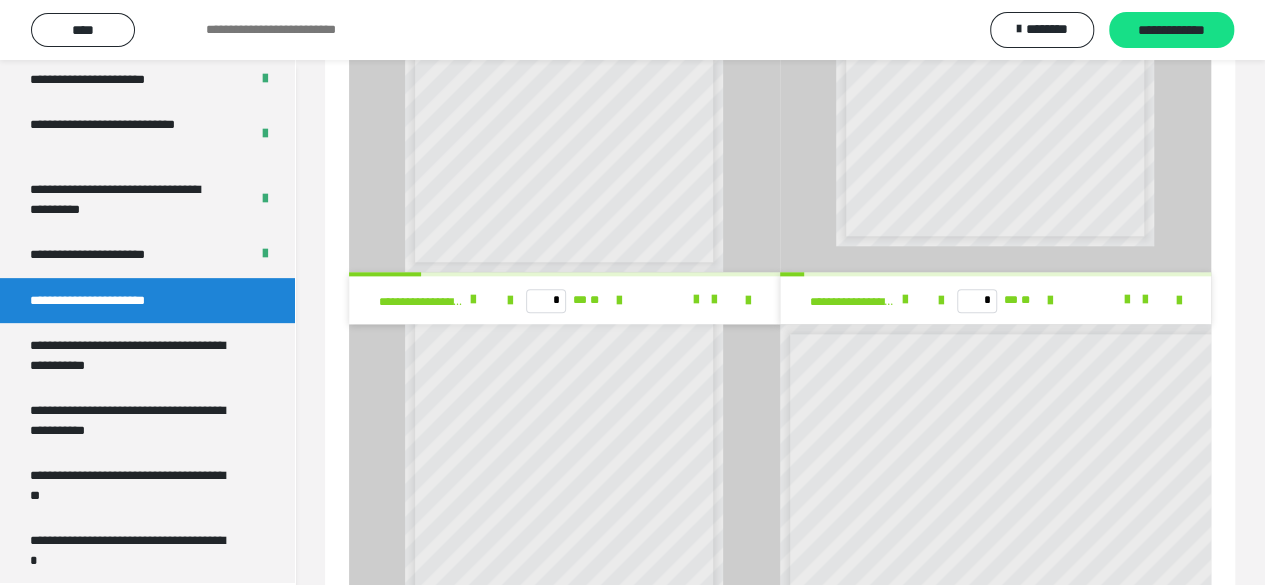 scroll, scrollTop: 1400, scrollLeft: 0, axis: vertical 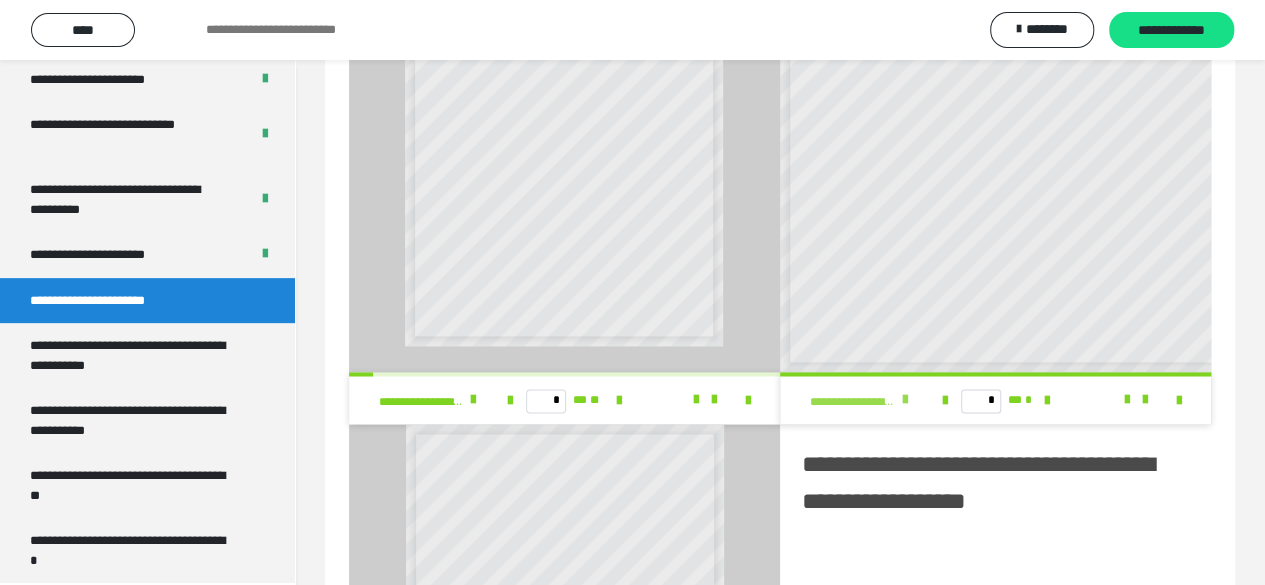 click at bounding box center (904, 400) 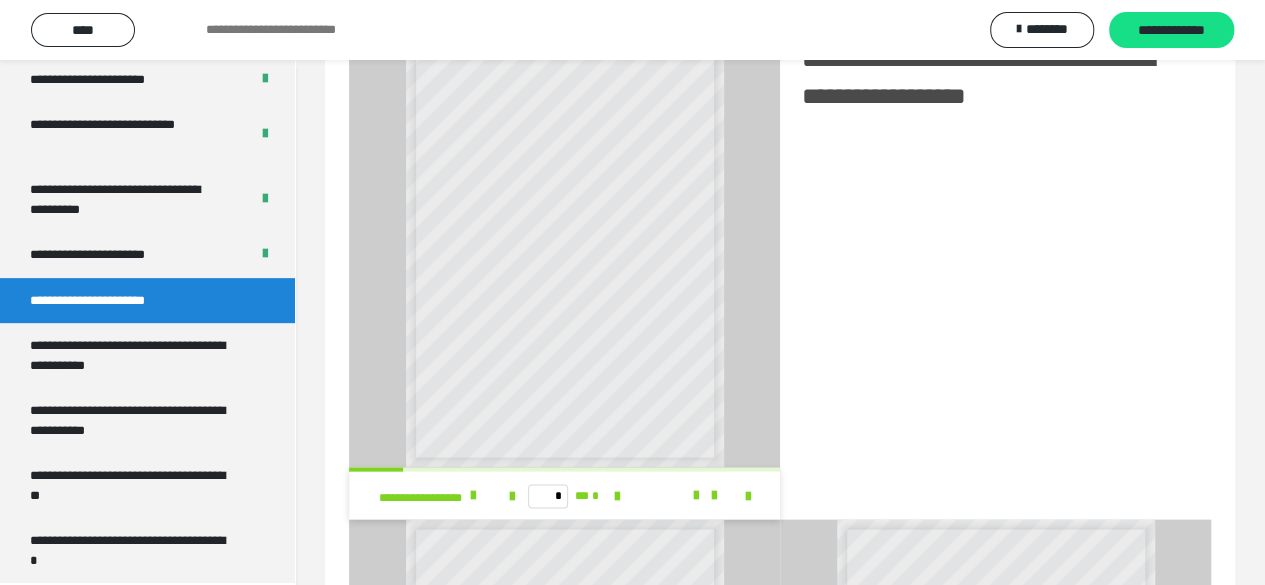 scroll, scrollTop: 1800, scrollLeft: 0, axis: vertical 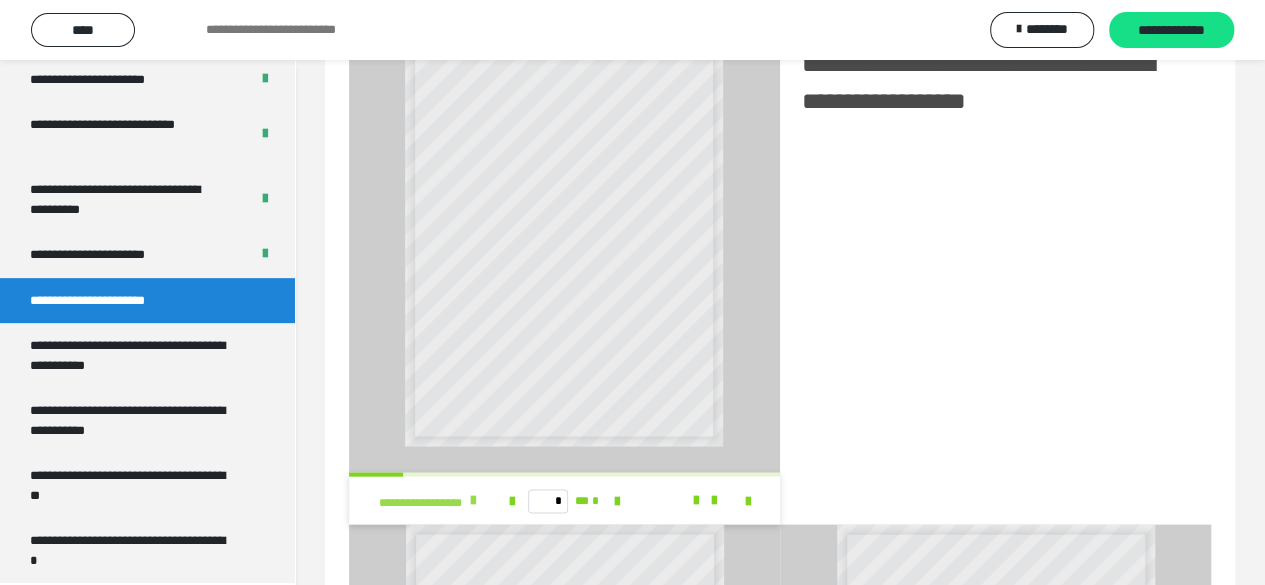 click at bounding box center (473, 500) 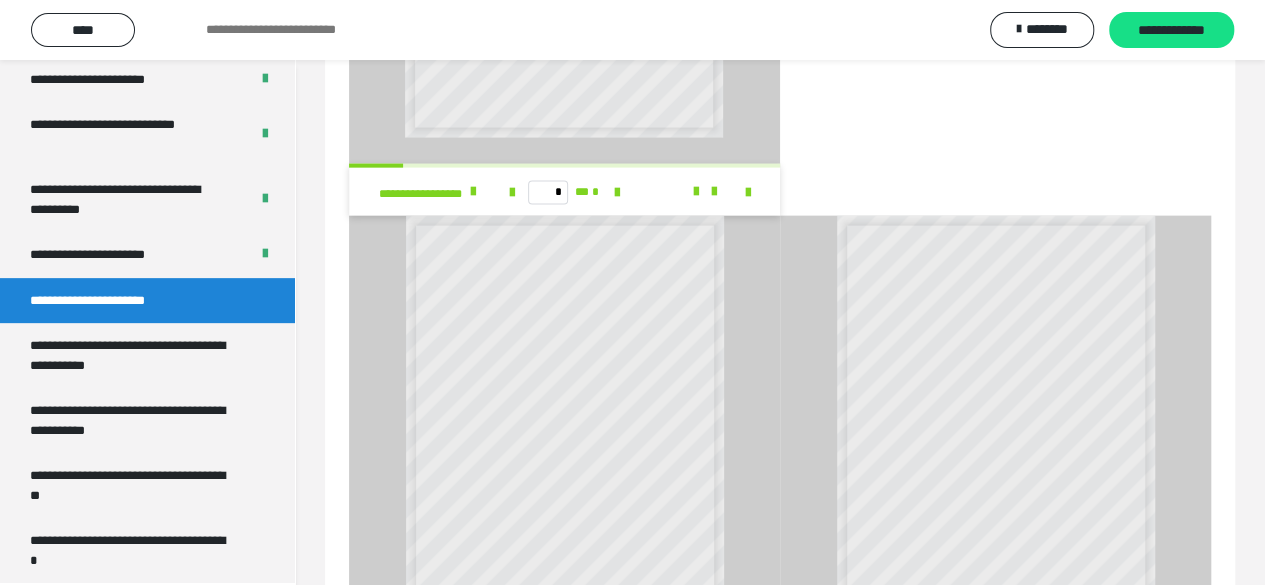 scroll, scrollTop: 2292, scrollLeft: 0, axis: vertical 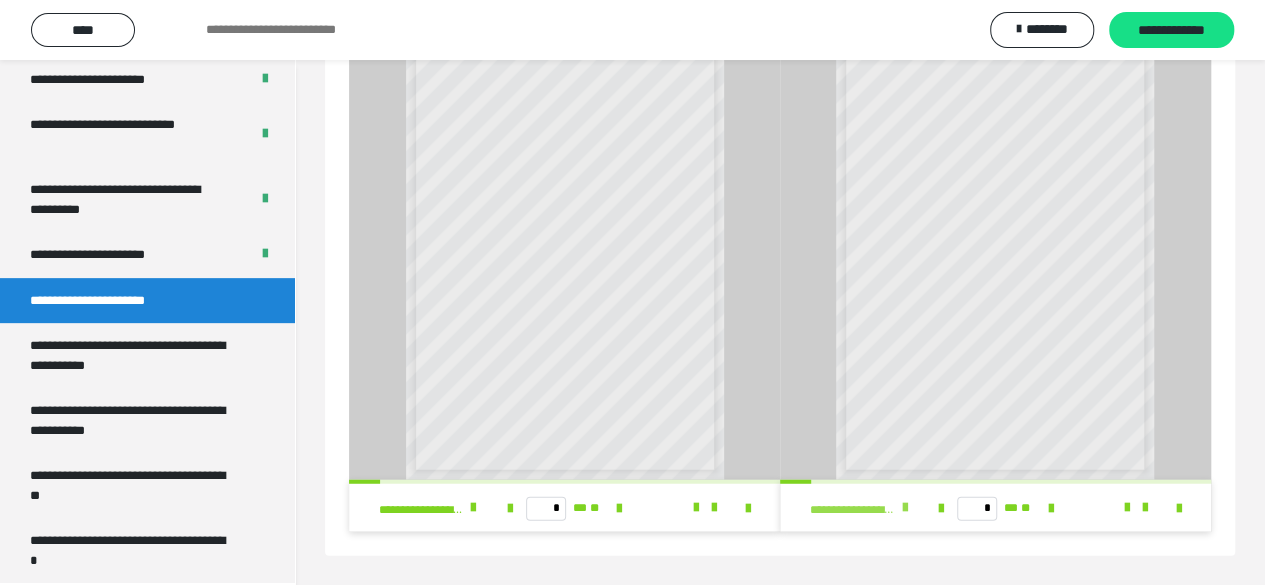 click at bounding box center [904, 508] 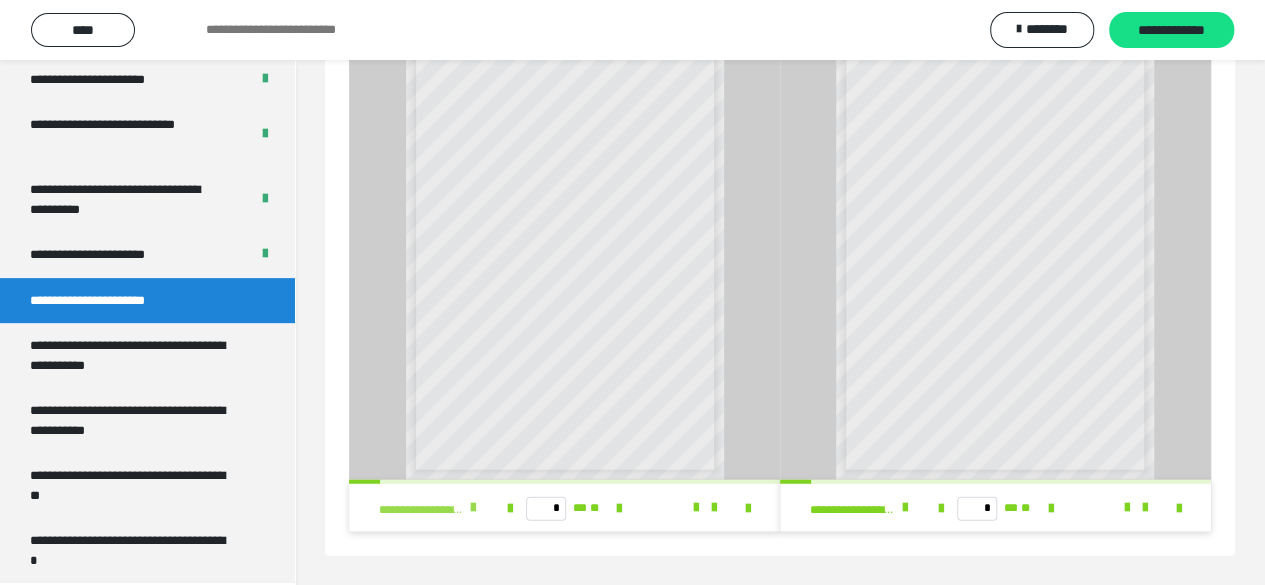 click at bounding box center [473, 508] 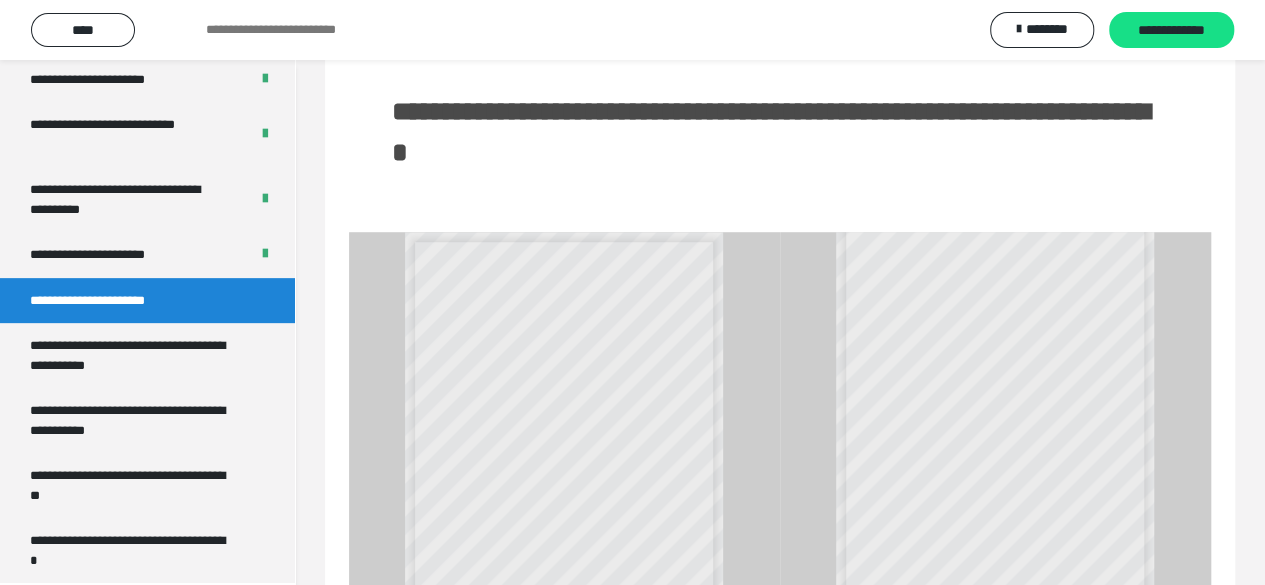 scroll, scrollTop: 892, scrollLeft: 0, axis: vertical 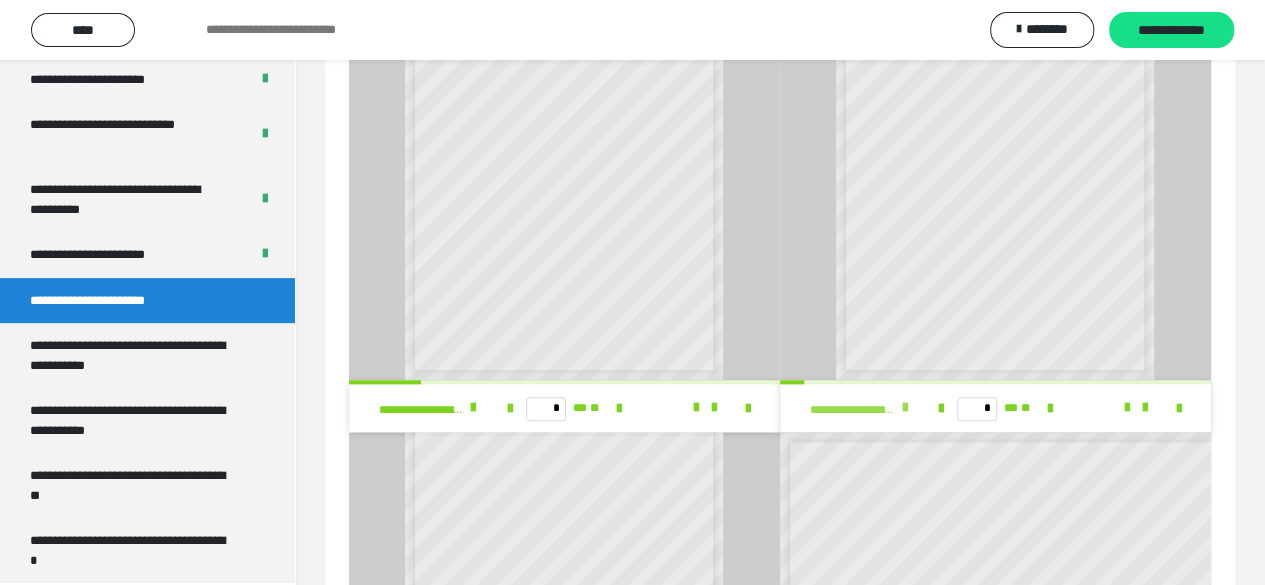 click on "**********" at bounding box center (864, 408) 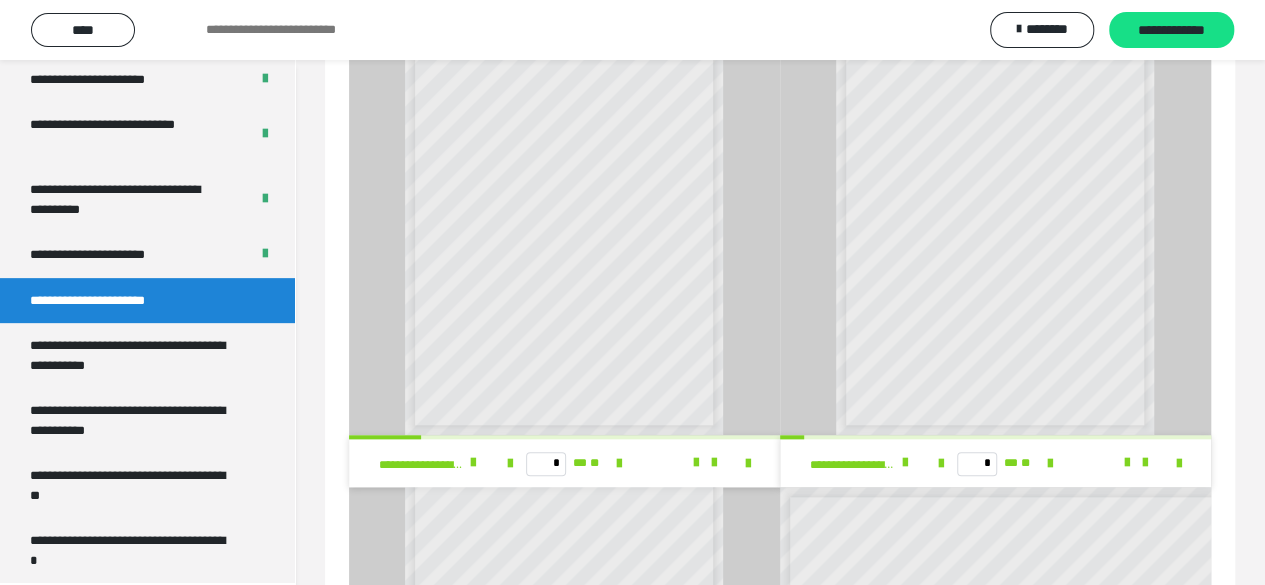 scroll, scrollTop: 792, scrollLeft: 0, axis: vertical 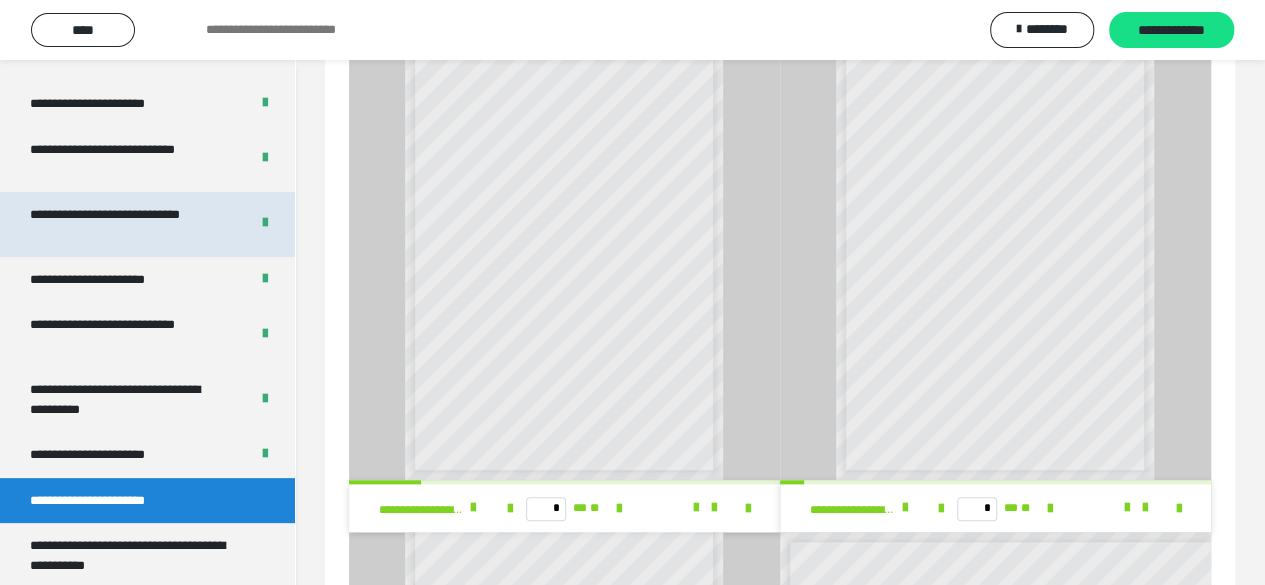 click on "**********" at bounding box center (124, 224) 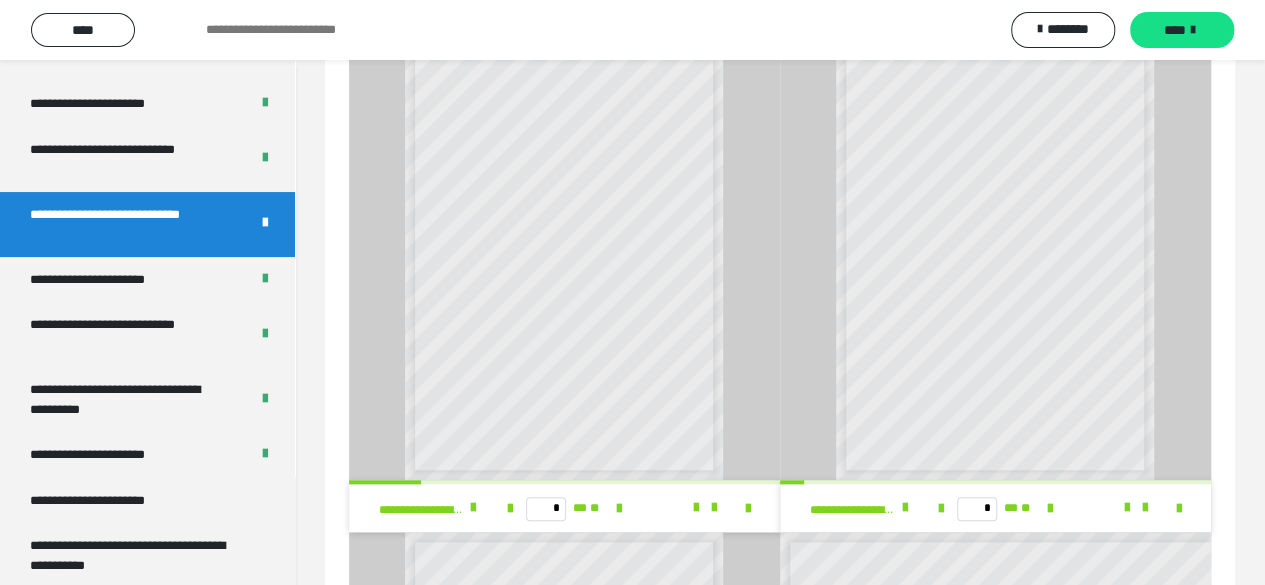 scroll, scrollTop: 0, scrollLeft: 0, axis: both 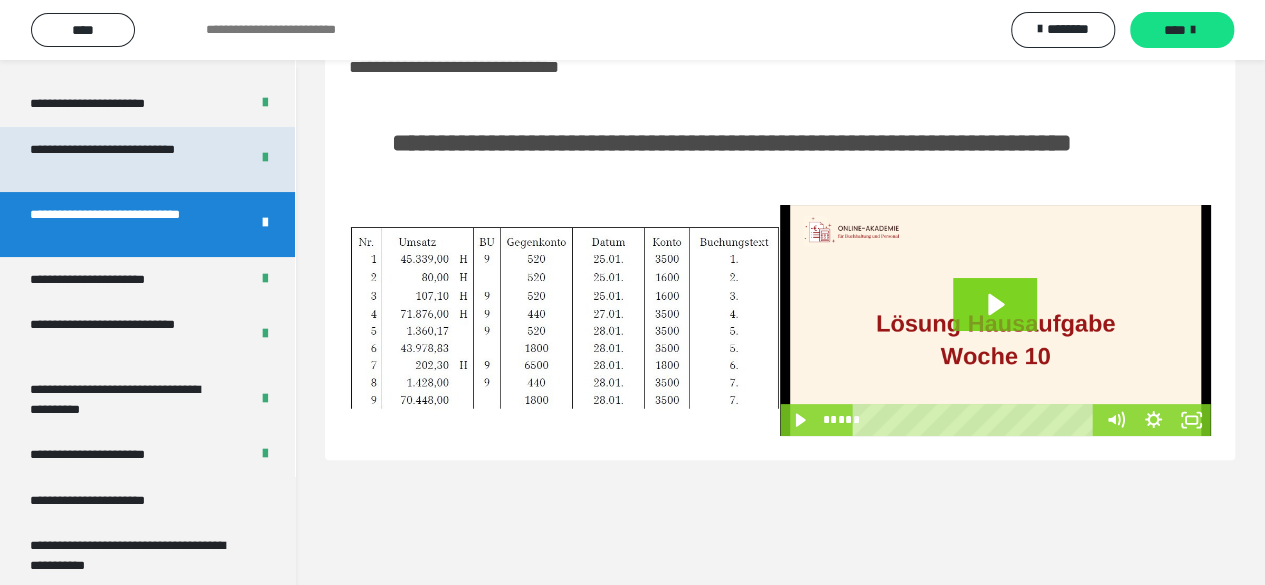 click on "**********" at bounding box center (124, 159) 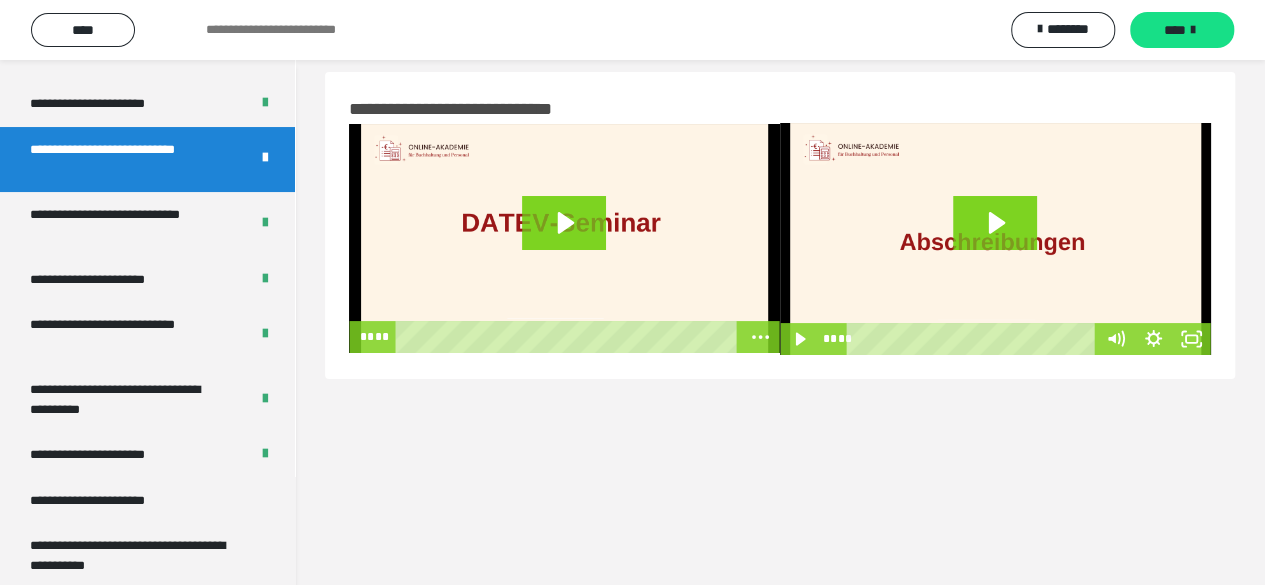 scroll, scrollTop: 0, scrollLeft: 0, axis: both 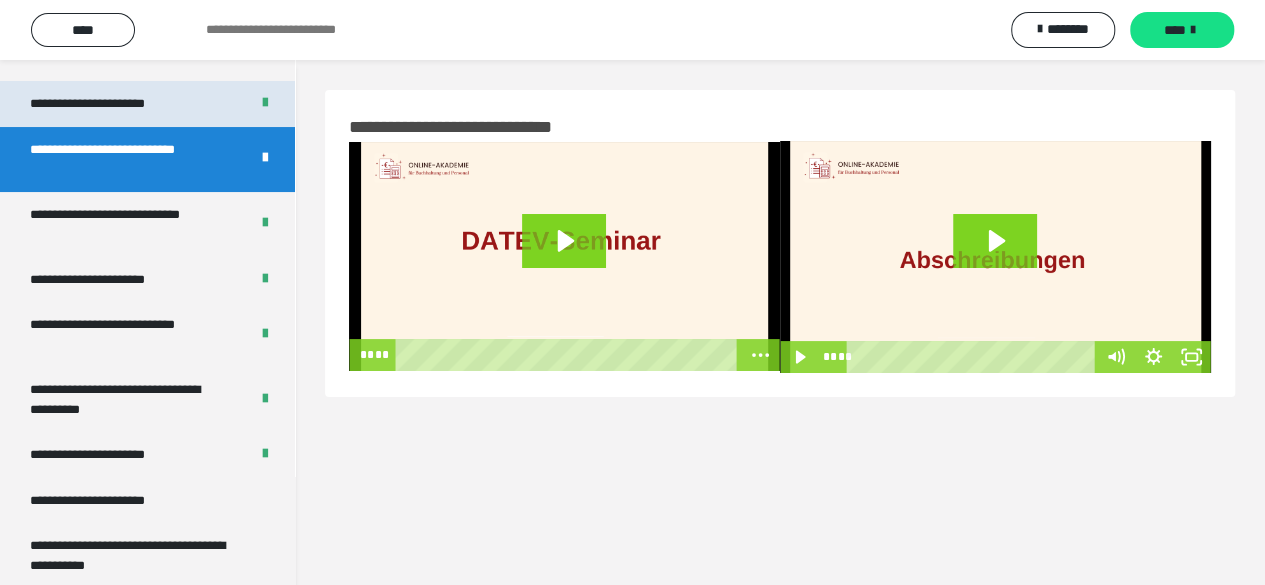 click on "**********" at bounding box center [111, 104] 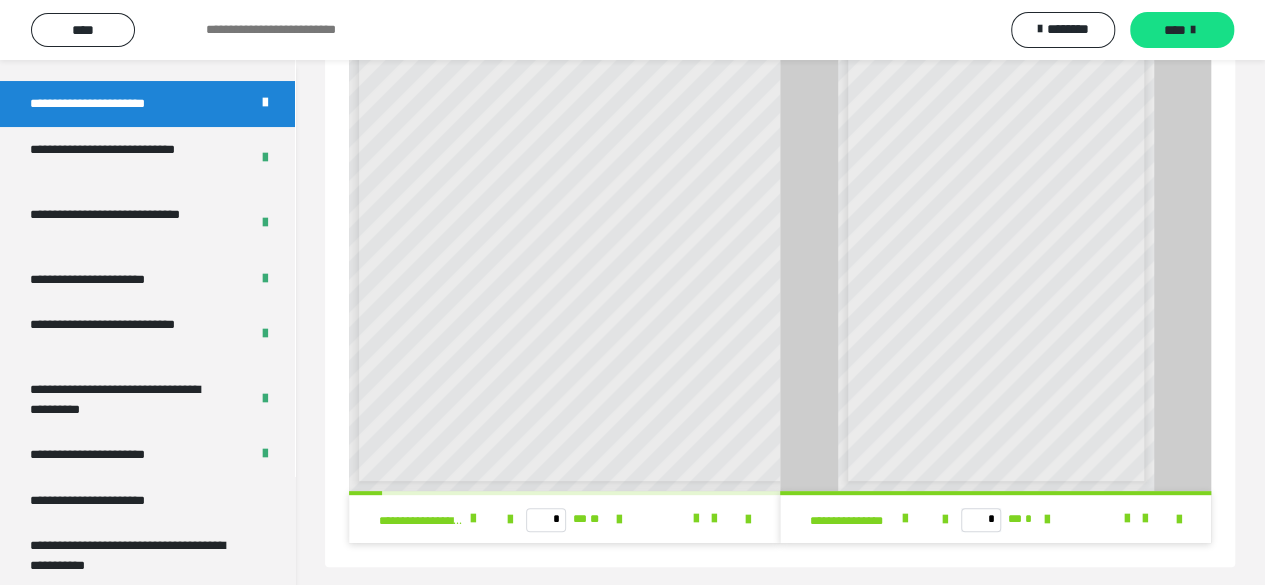scroll, scrollTop: 100, scrollLeft: 0, axis: vertical 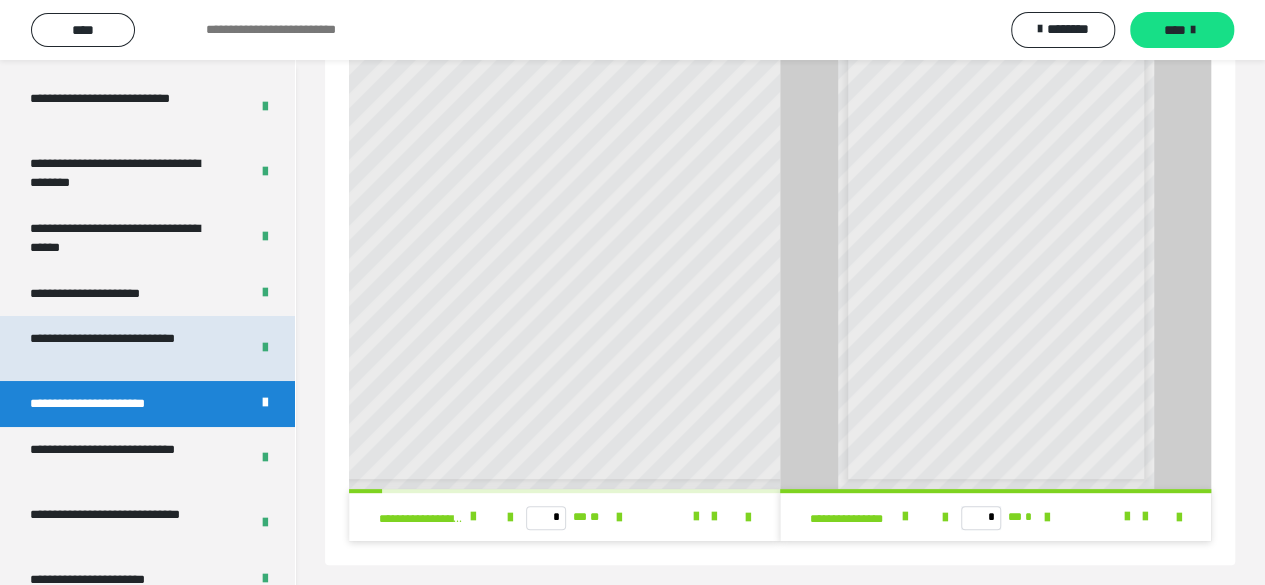 click on "**********" at bounding box center (124, 348) 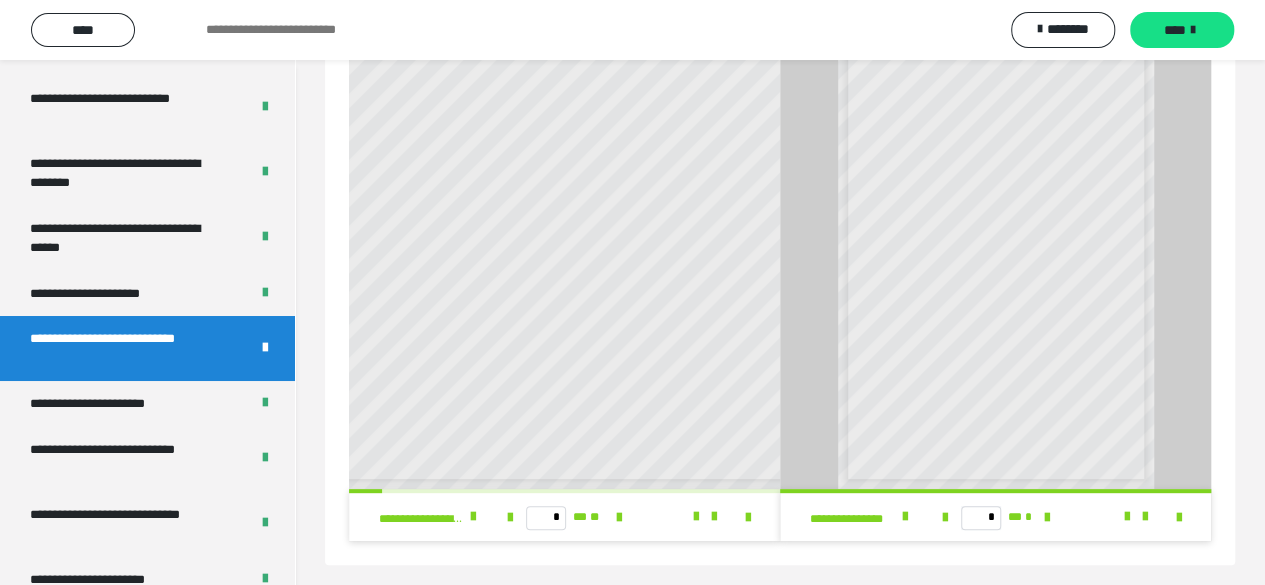 scroll, scrollTop: 60, scrollLeft: 0, axis: vertical 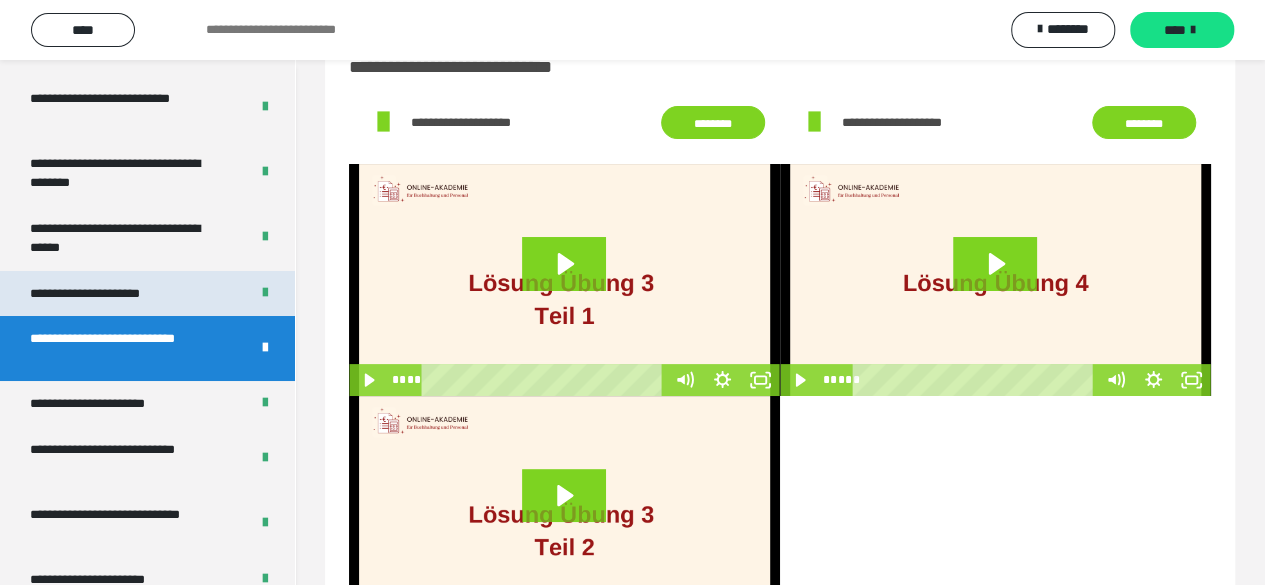 click on "**********" at bounding box center [109, 294] 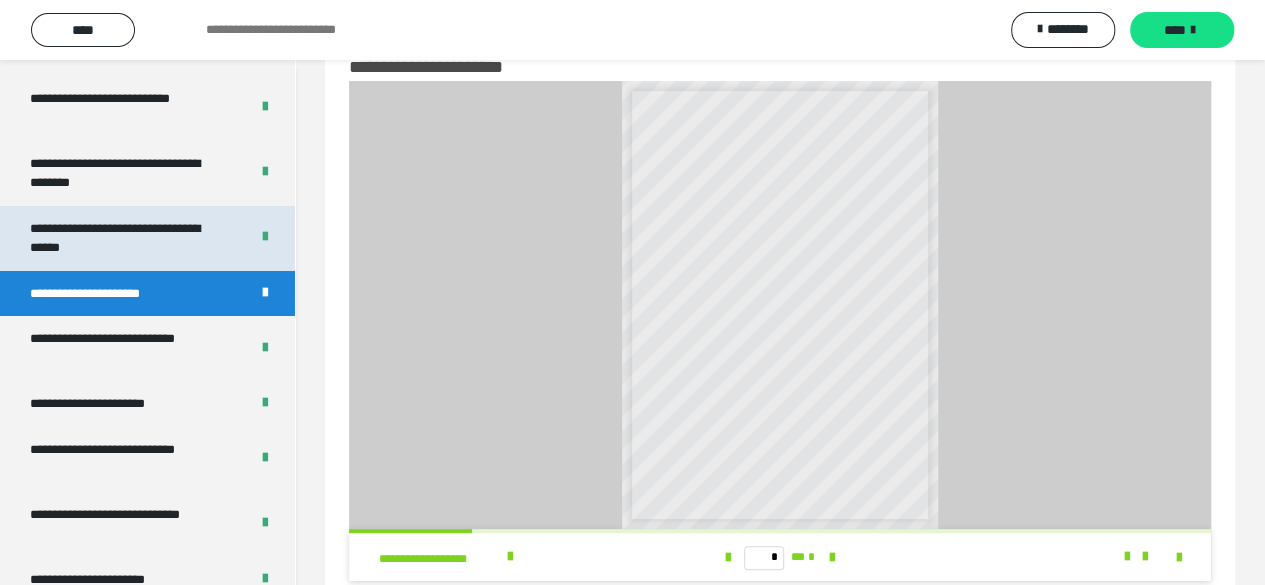click on "**********" at bounding box center [124, 238] 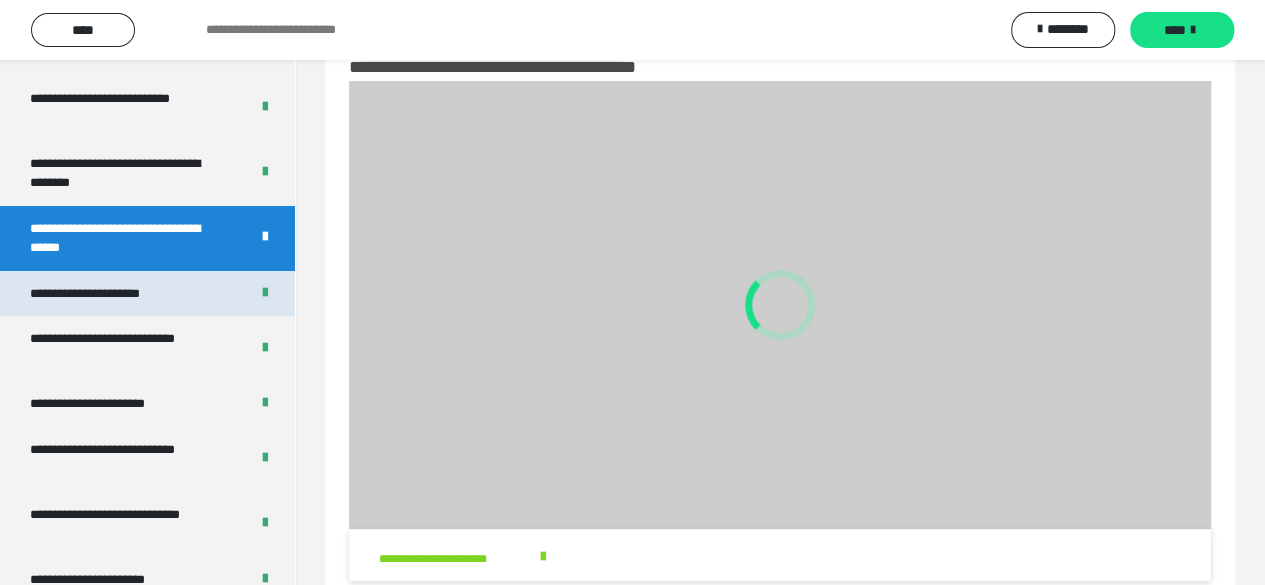 click on "**********" at bounding box center [109, 294] 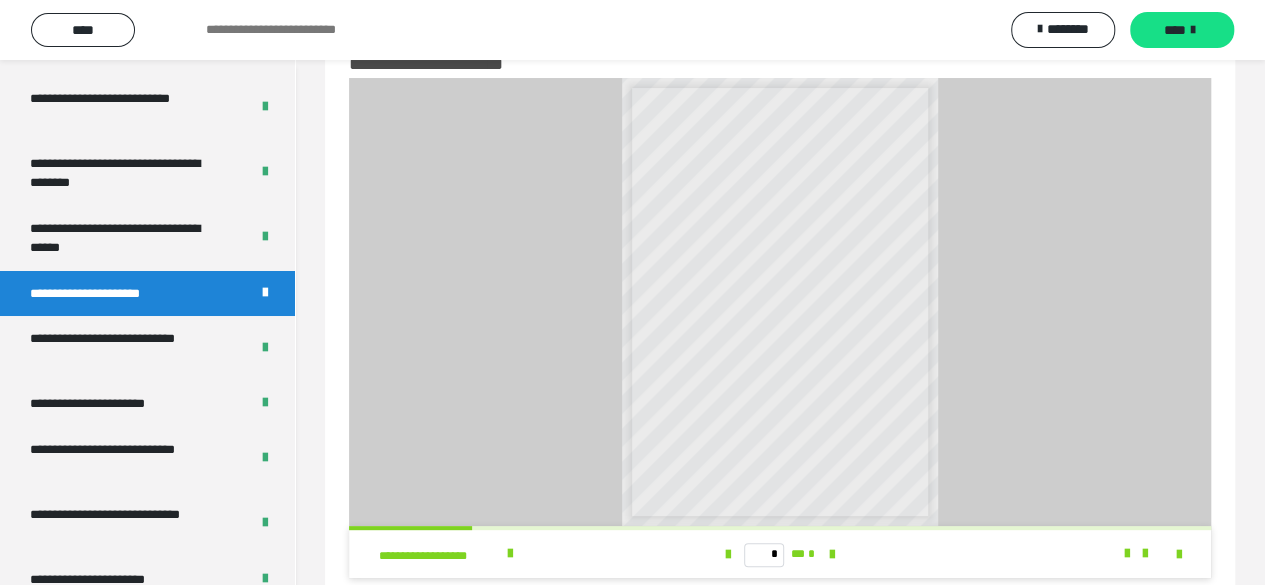 scroll, scrollTop: 110, scrollLeft: 0, axis: vertical 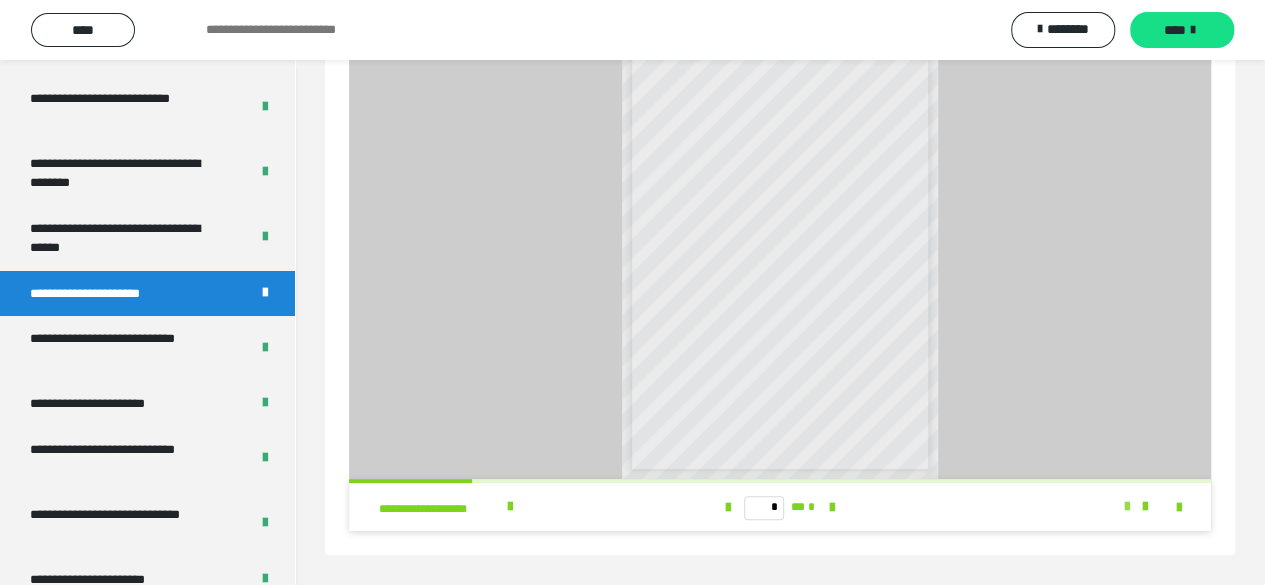click at bounding box center (1127, 507) 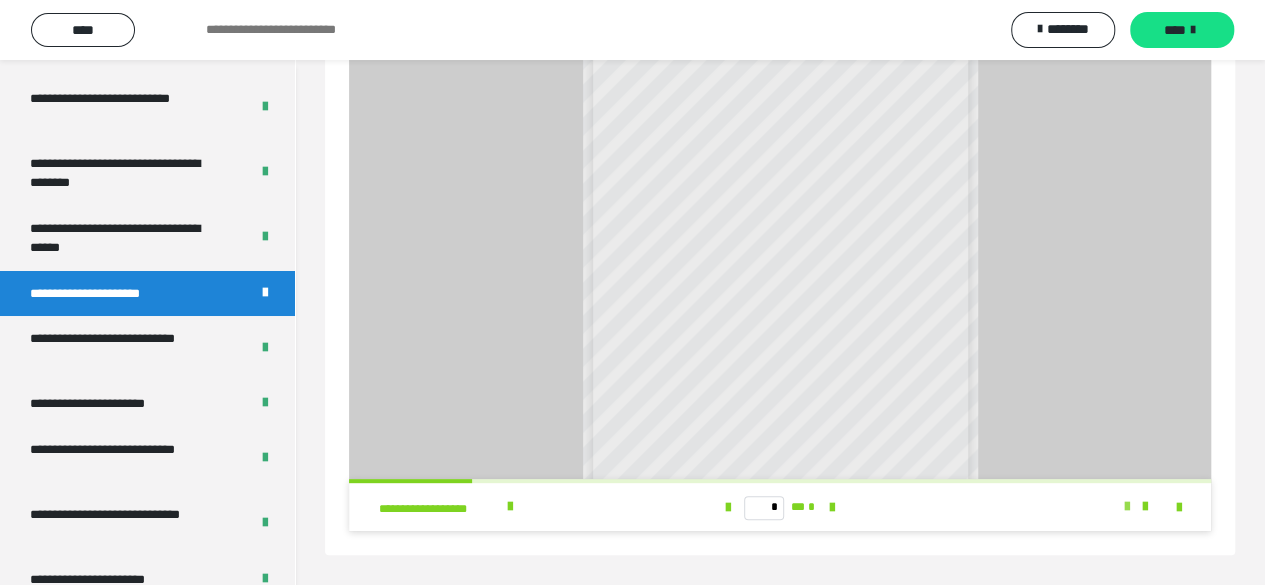 click at bounding box center (1127, 507) 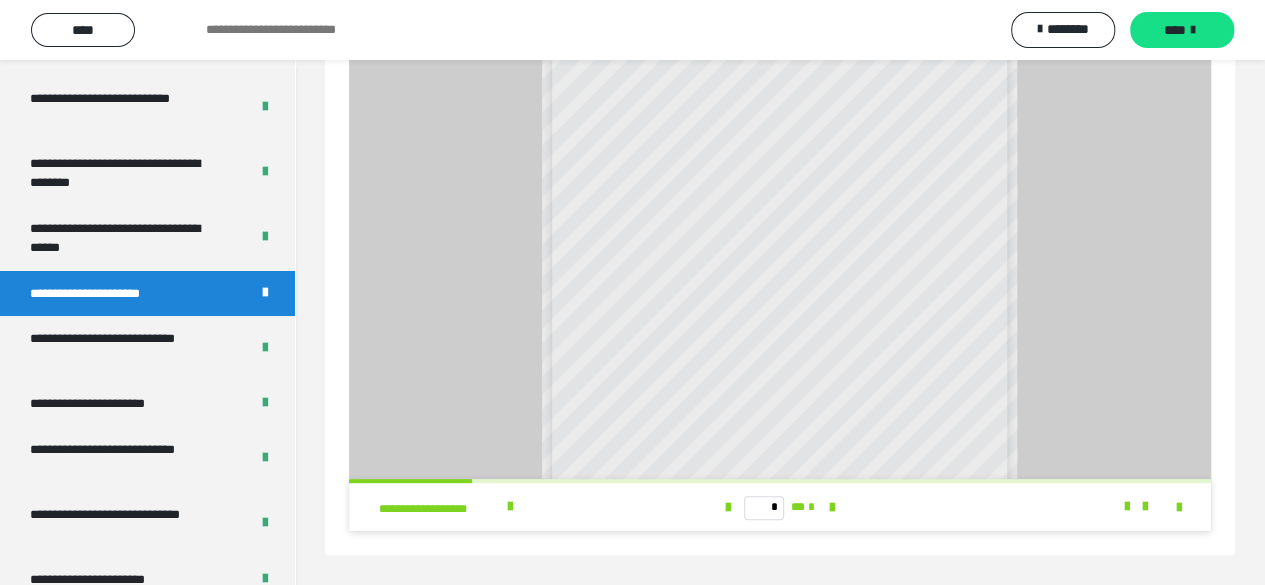 scroll, scrollTop: 224, scrollLeft: 0, axis: vertical 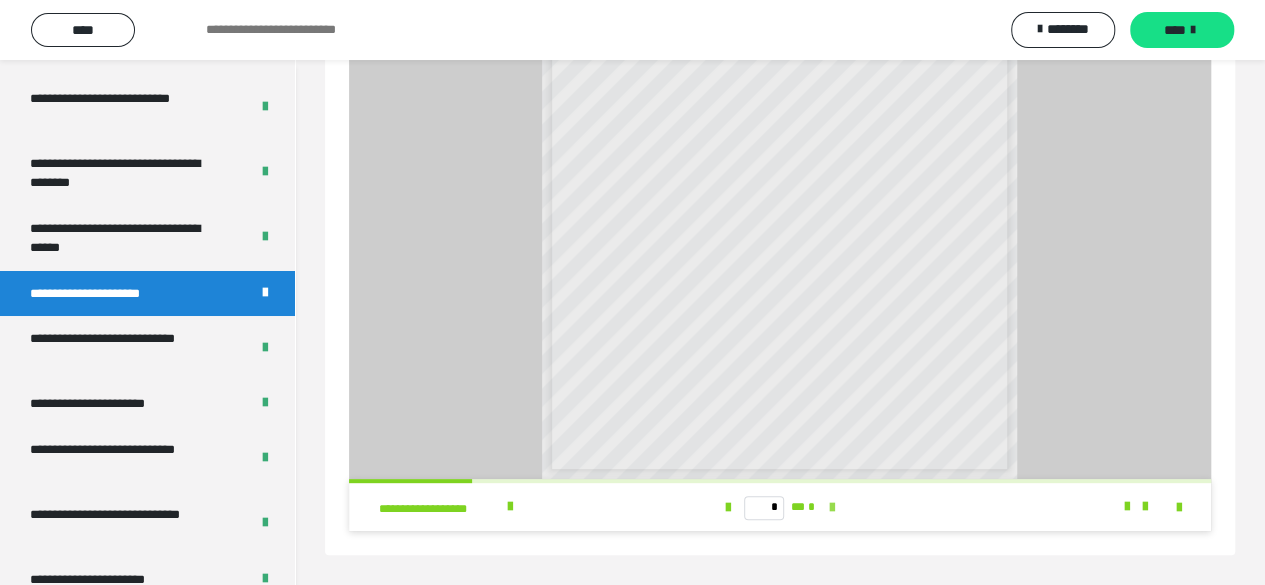 click at bounding box center (832, 508) 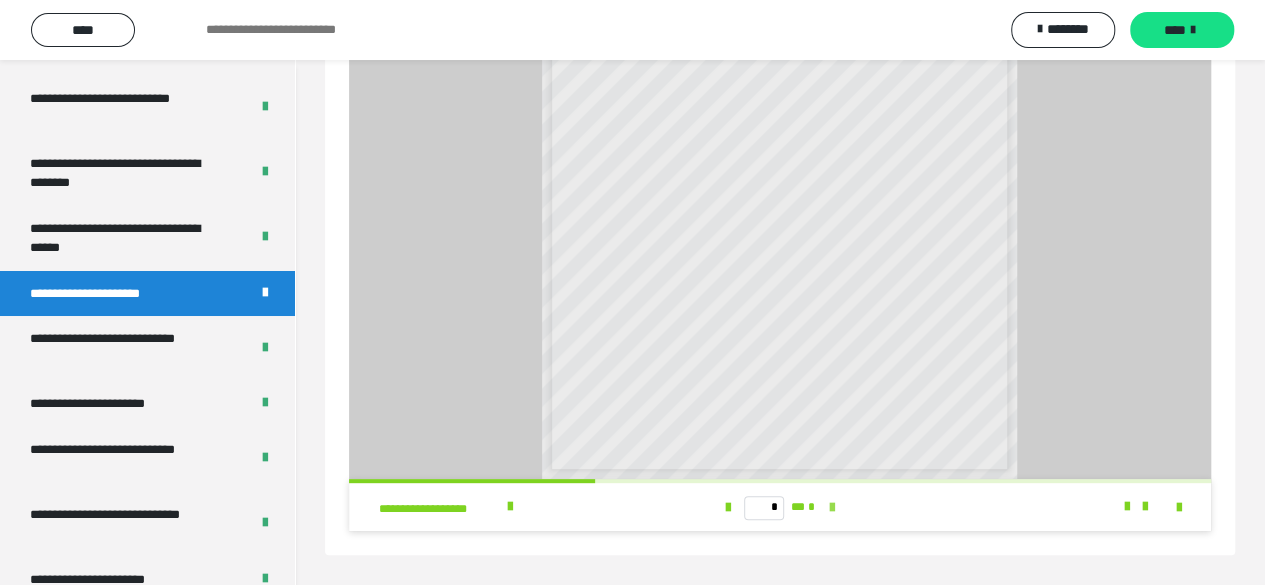 scroll, scrollTop: 0, scrollLeft: 0, axis: both 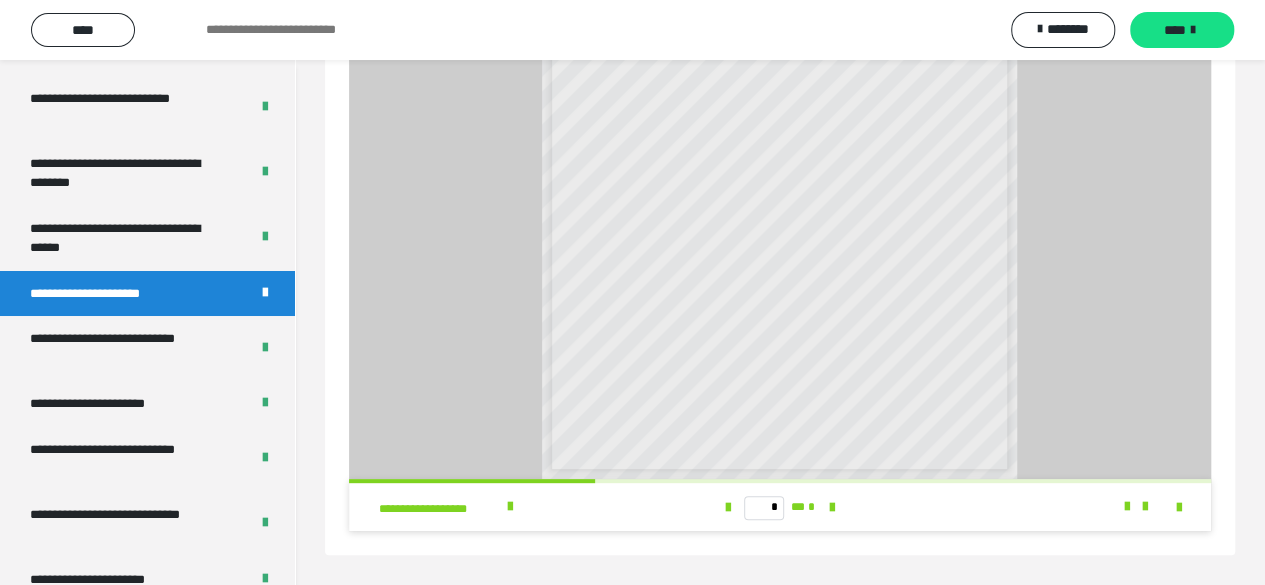click on "* ** *" at bounding box center [780, 507] 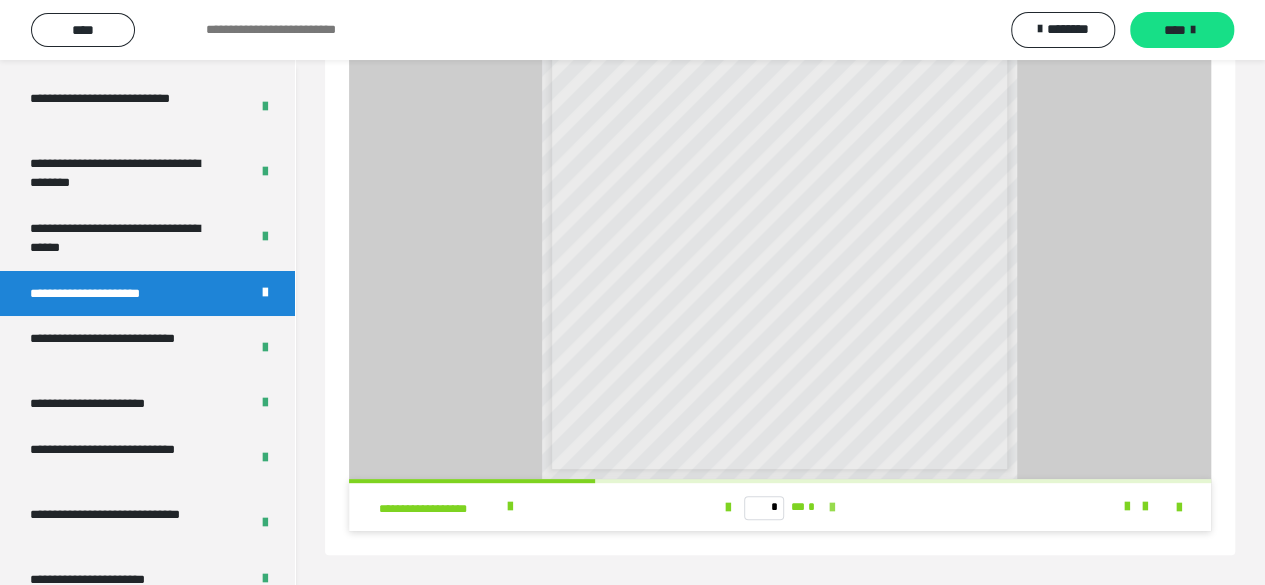 click at bounding box center [832, 507] 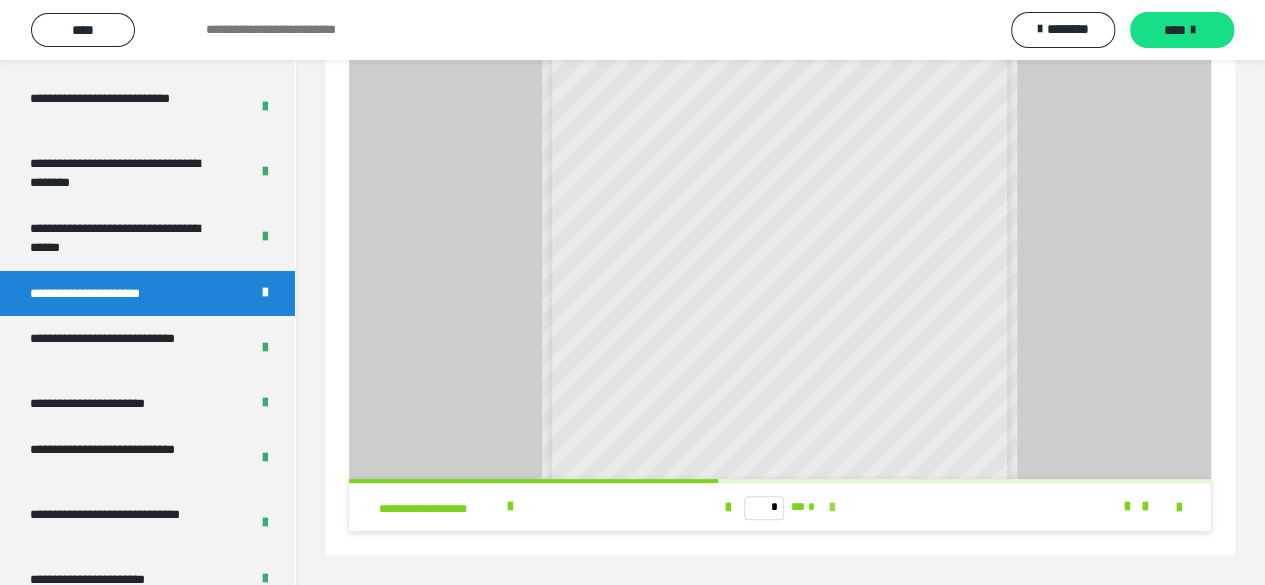 click at bounding box center (832, 508) 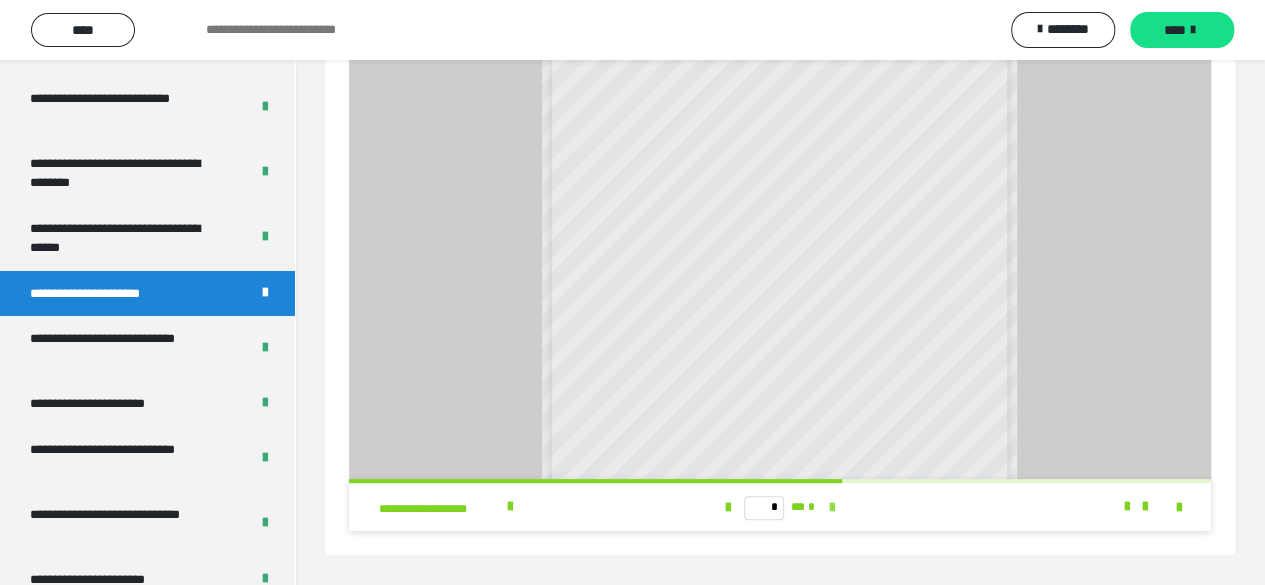 click at bounding box center [832, 508] 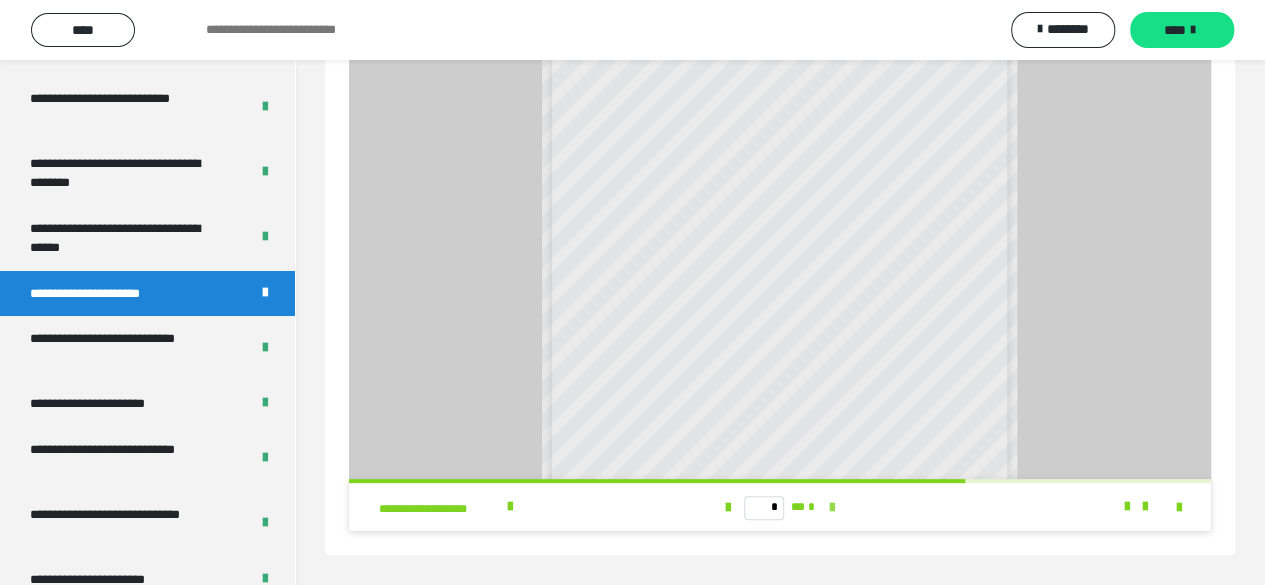 click at bounding box center (832, 508) 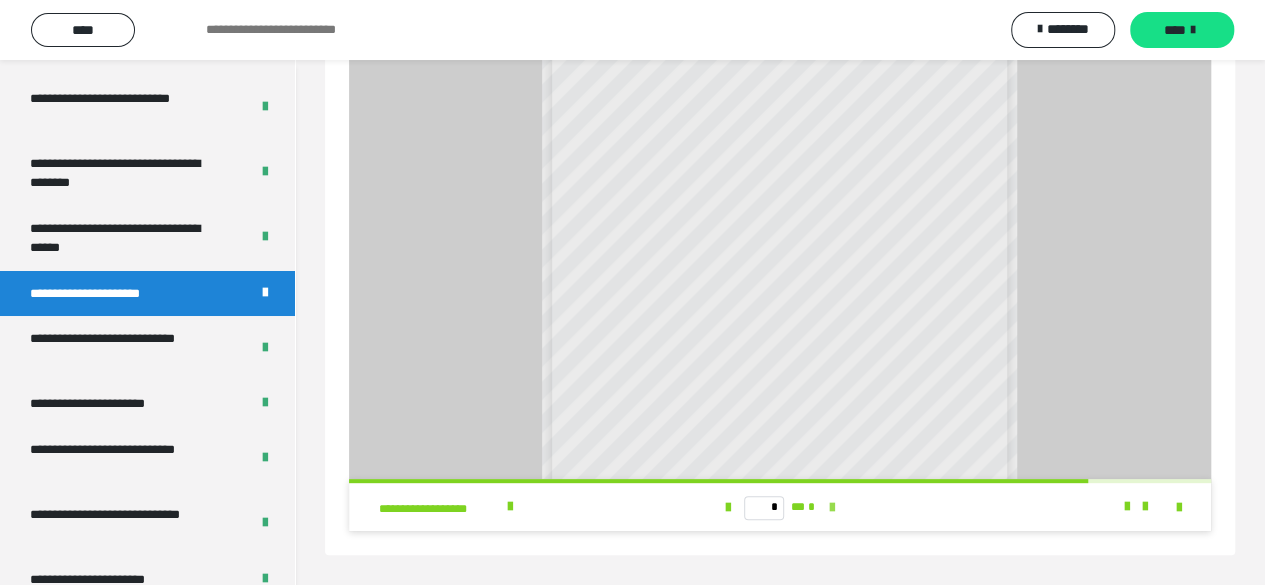click at bounding box center [832, 508] 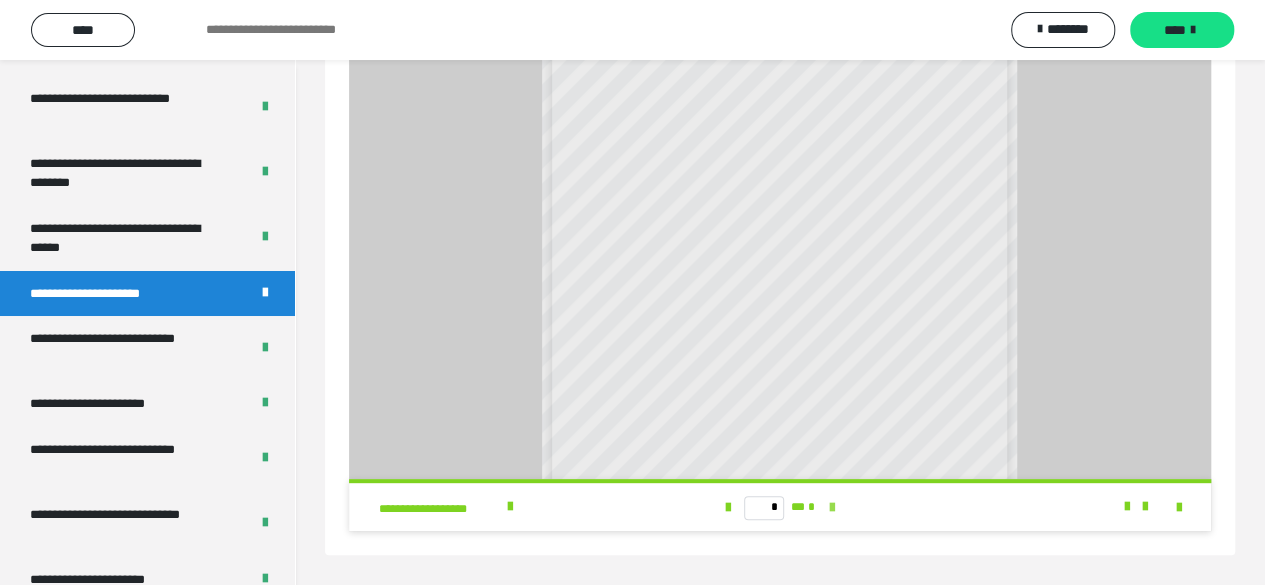 click on "* ** *" at bounding box center [780, 507] 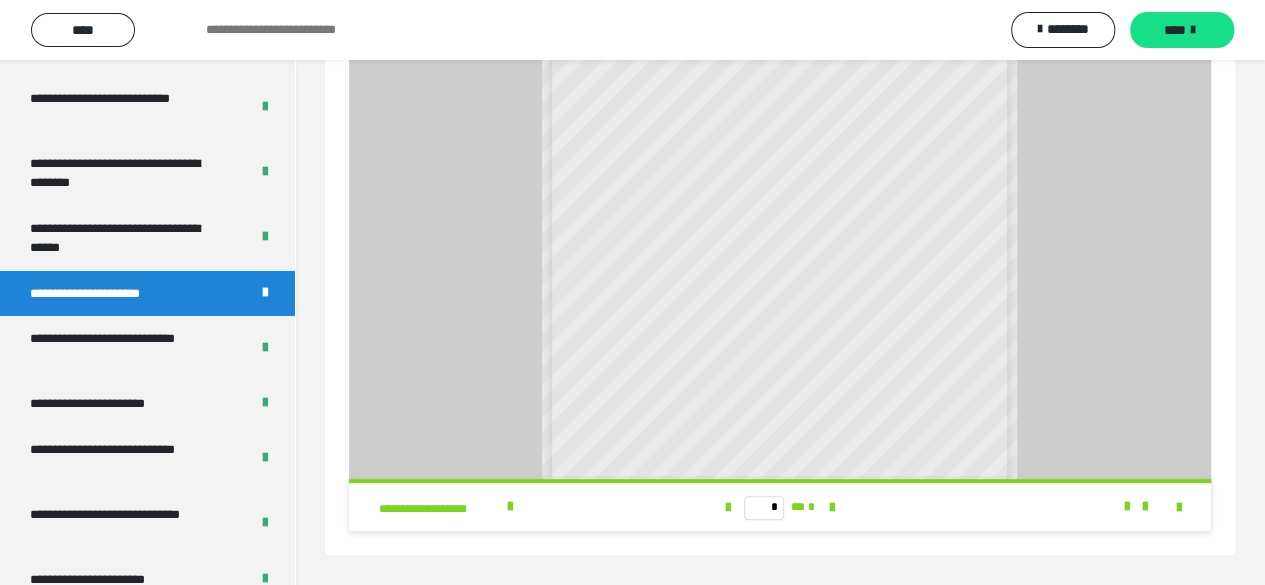 scroll, scrollTop: 224, scrollLeft: 0, axis: vertical 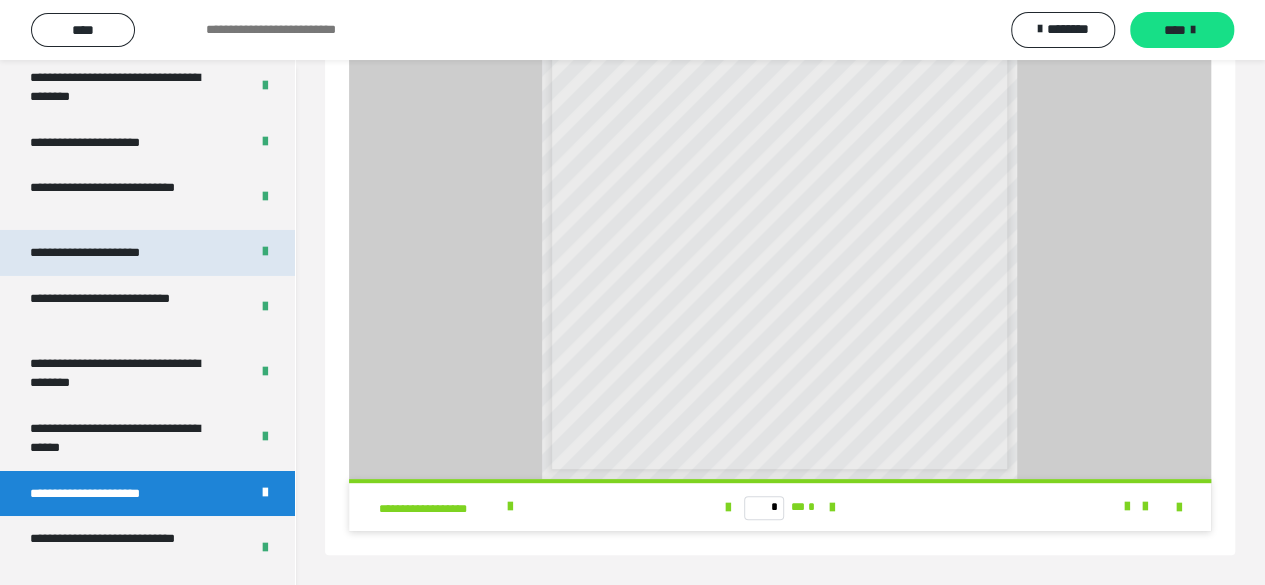 click on "**********" at bounding box center [108, 253] 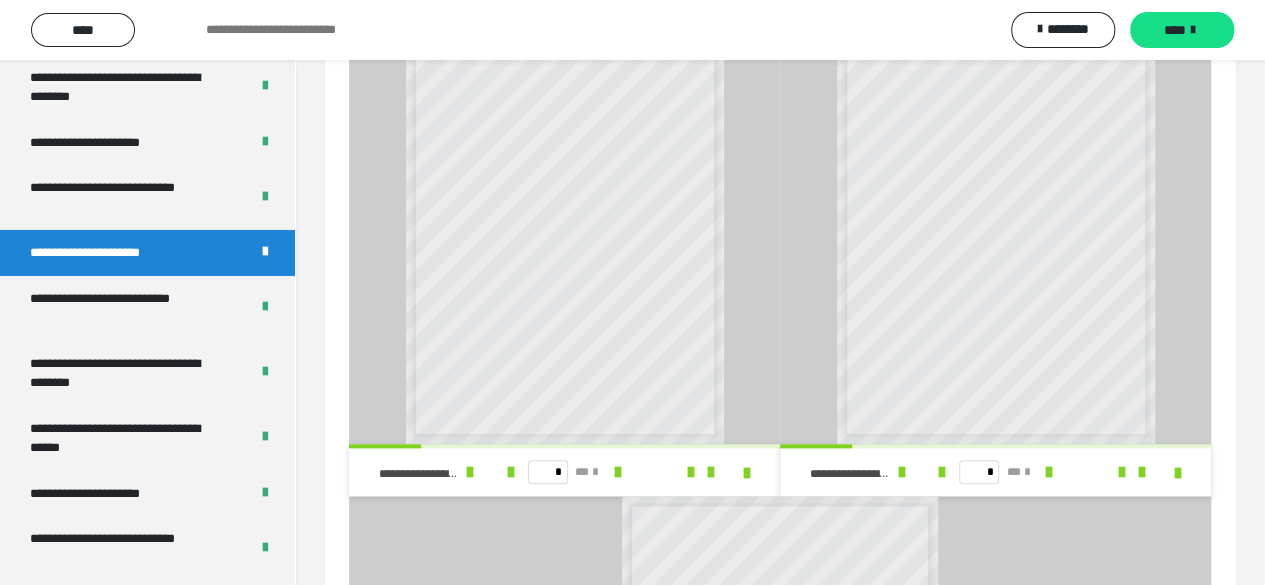 scroll, scrollTop: 1310, scrollLeft: 0, axis: vertical 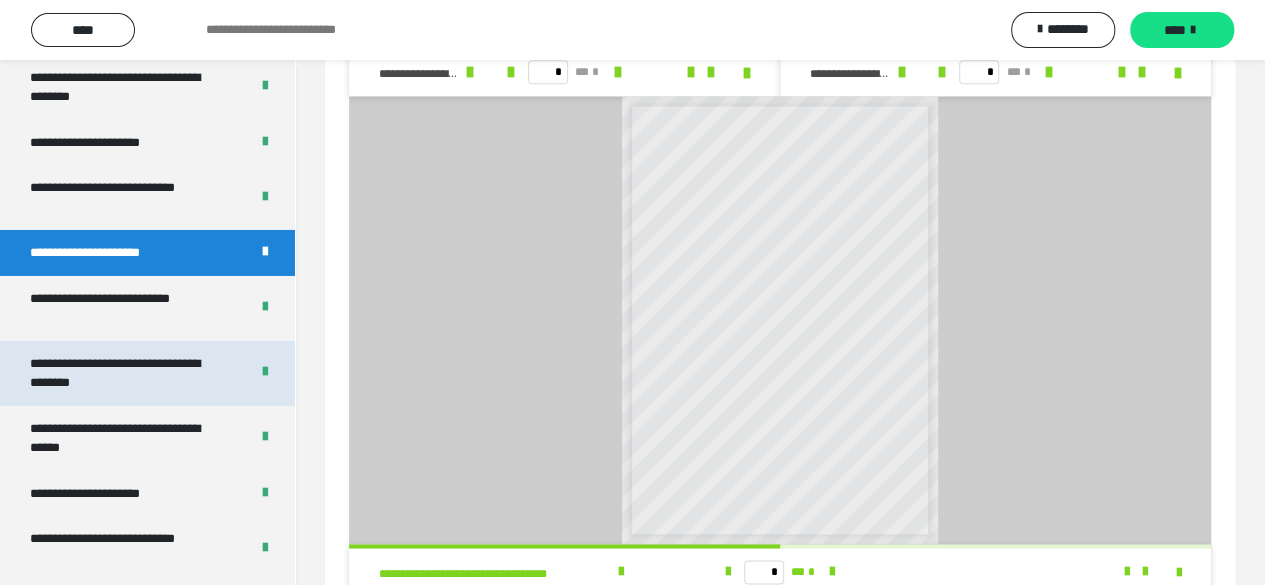 click on "**********" at bounding box center (124, 373) 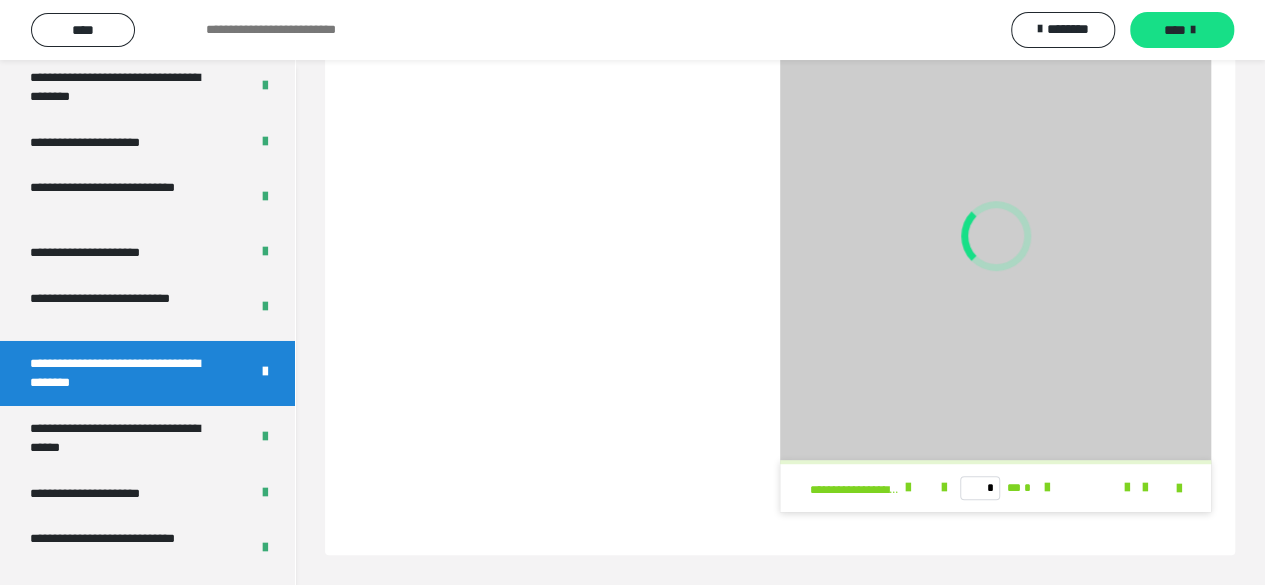 scroll, scrollTop: 148, scrollLeft: 0, axis: vertical 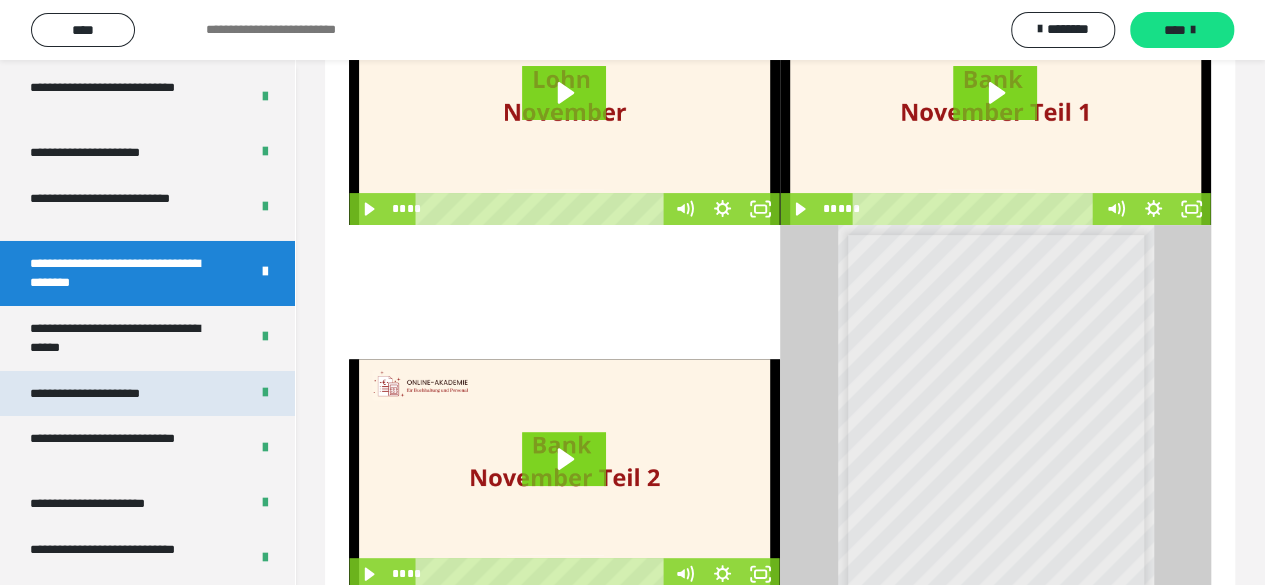 click on "**********" at bounding box center [109, 394] 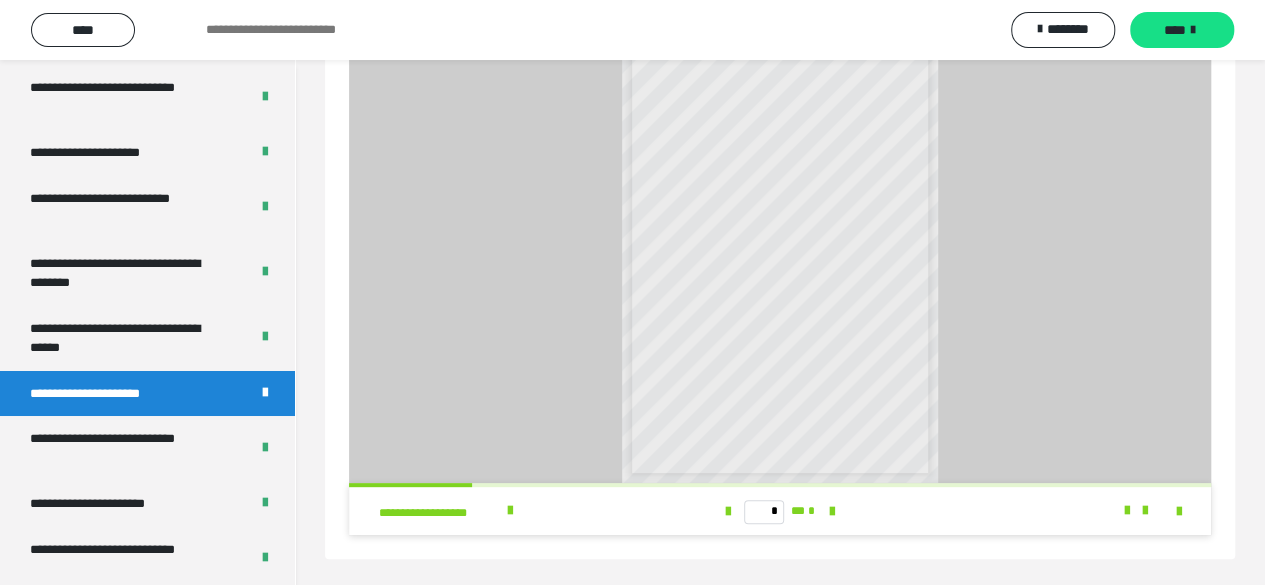 scroll, scrollTop: 110, scrollLeft: 0, axis: vertical 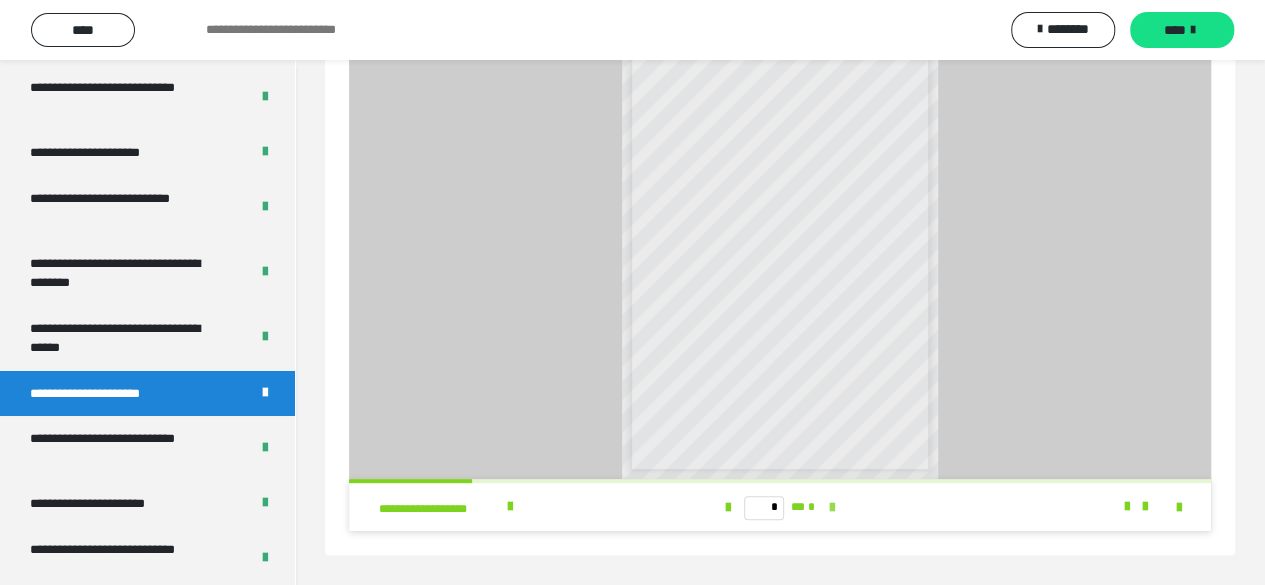 click at bounding box center (832, 508) 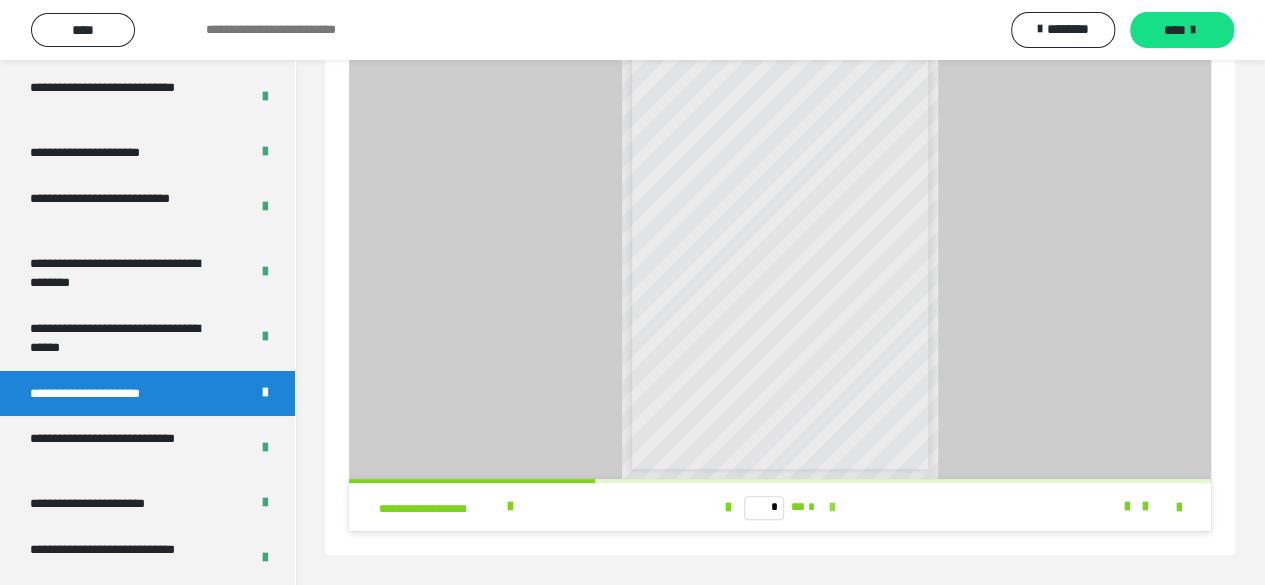 click at bounding box center (832, 508) 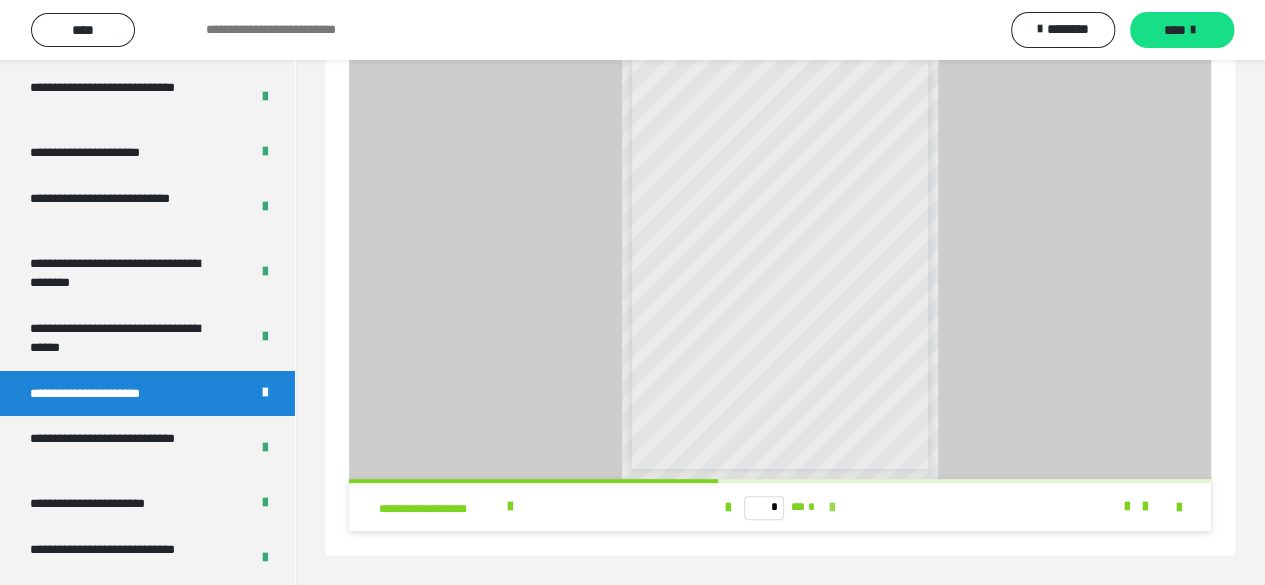 click at bounding box center [832, 508] 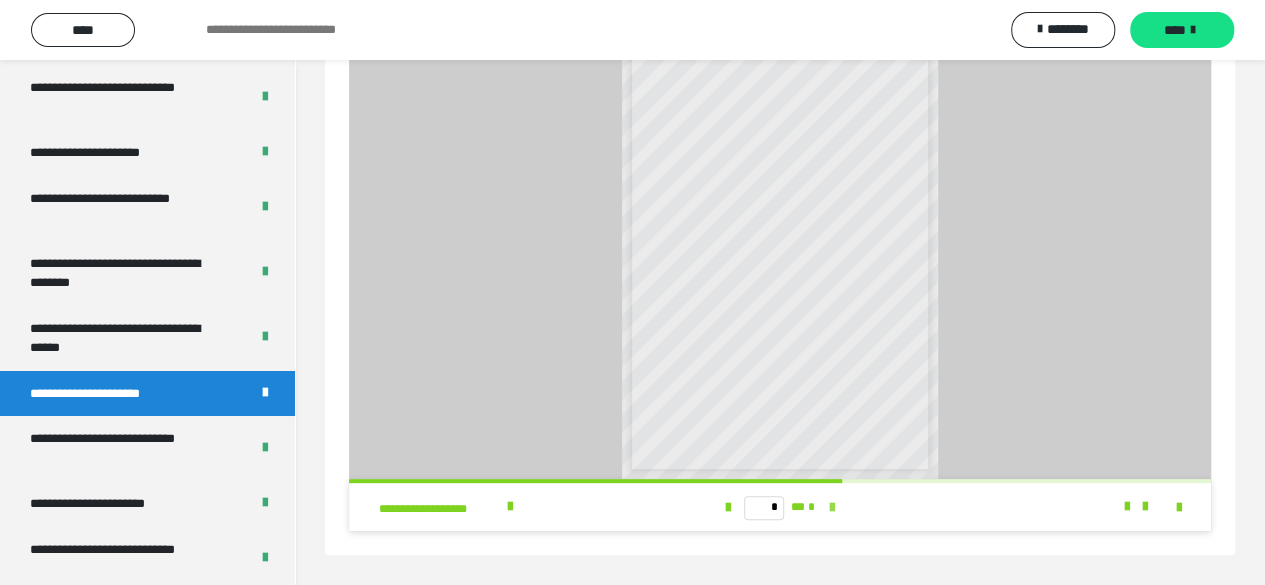 click at bounding box center (832, 508) 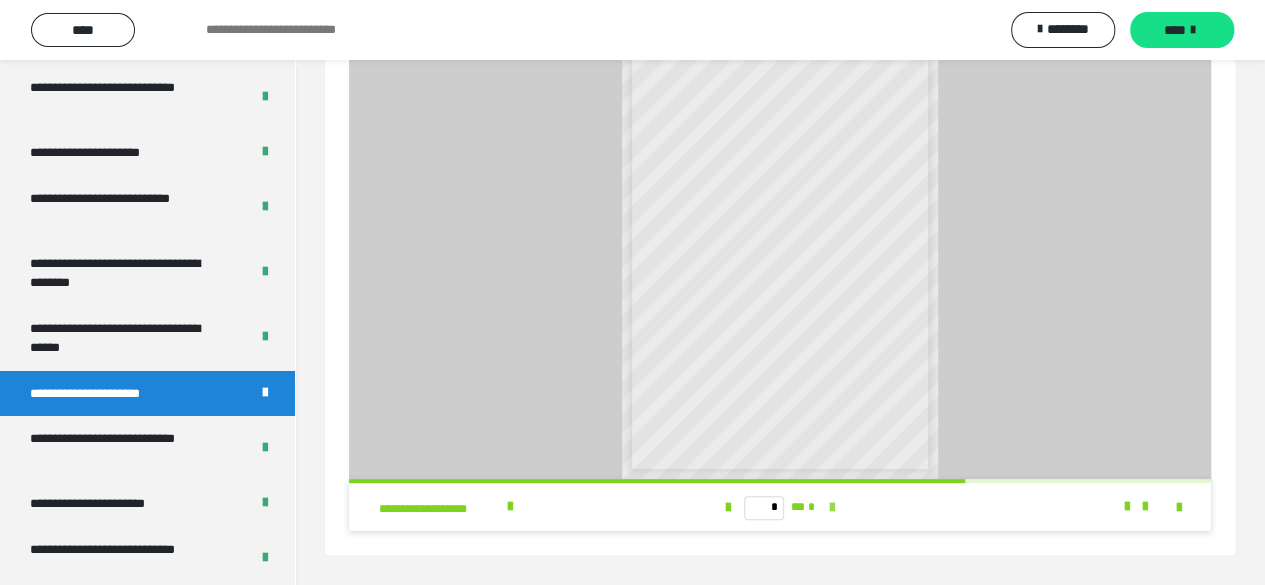click at bounding box center [832, 508] 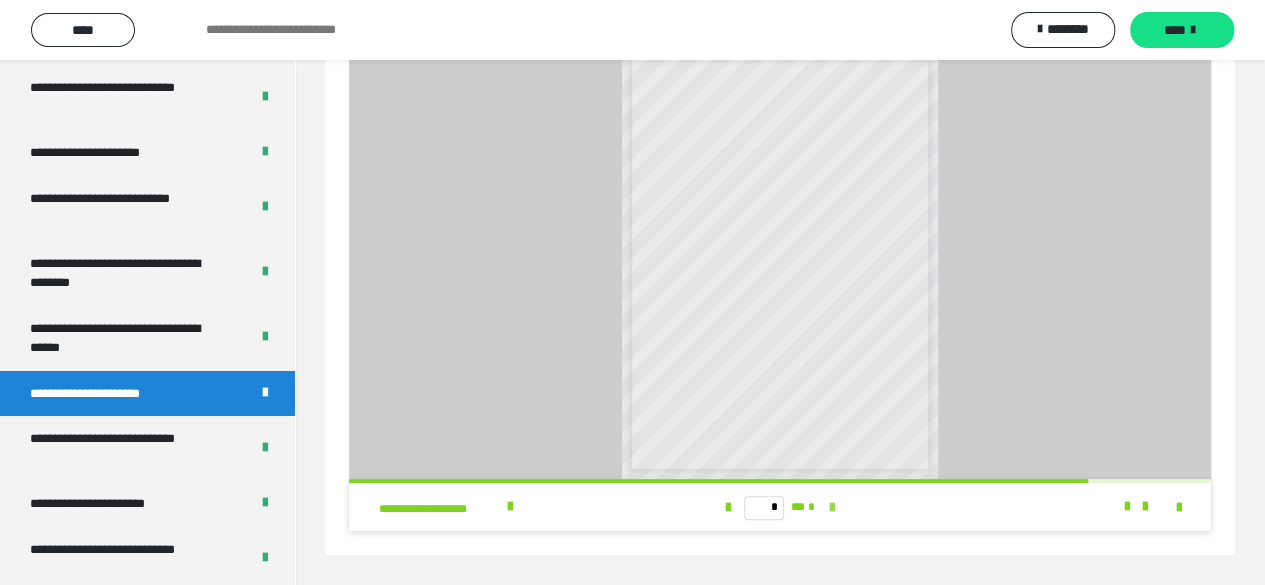 click at bounding box center (832, 508) 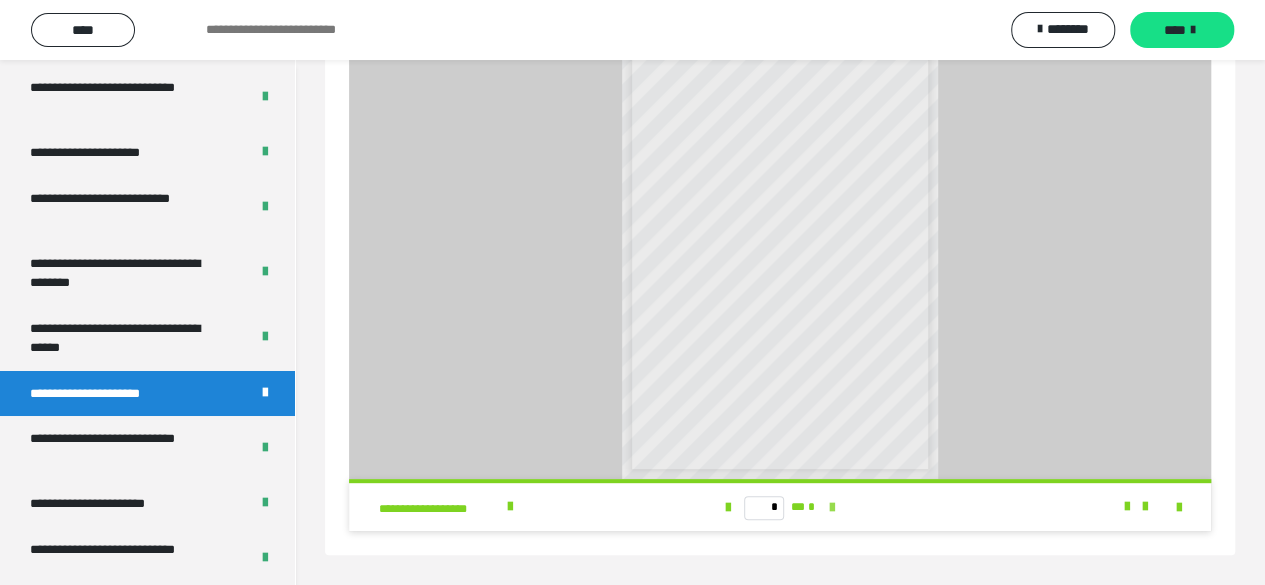 click on "* ** *" at bounding box center (780, 507) 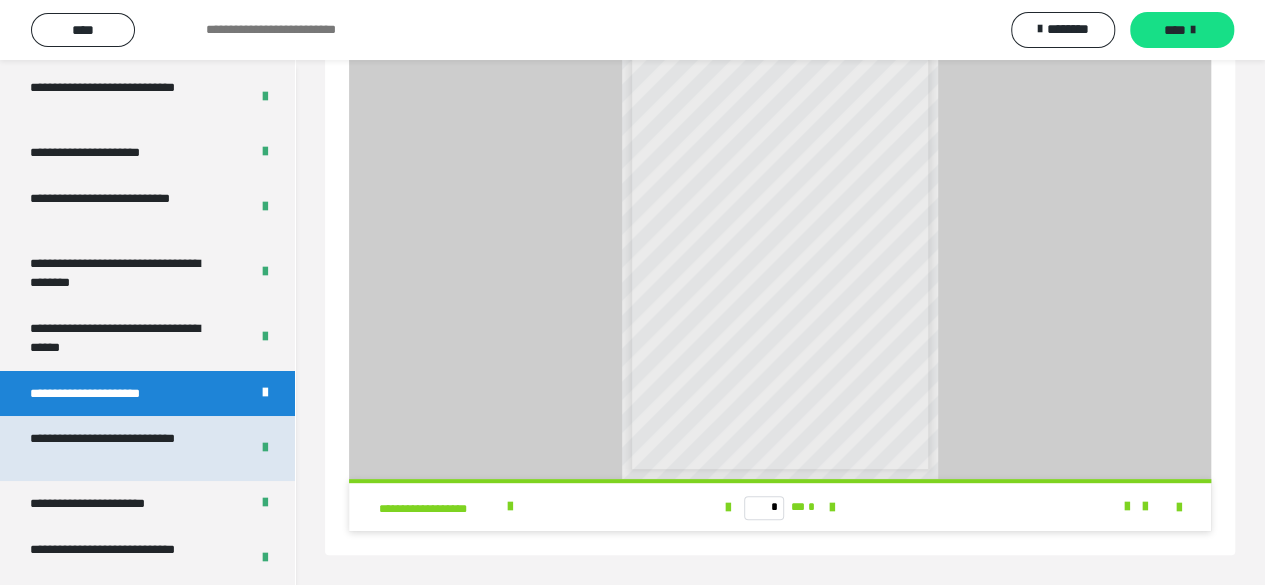 click on "**********" at bounding box center [124, 448] 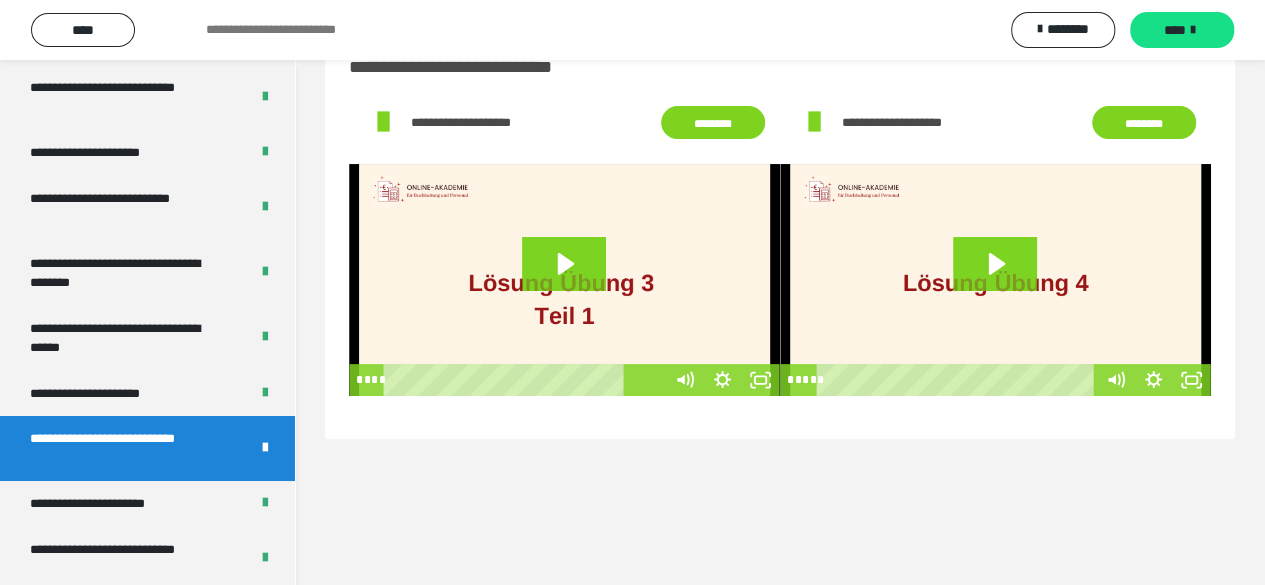 scroll, scrollTop: 60, scrollLeft: 0, axis: vertical 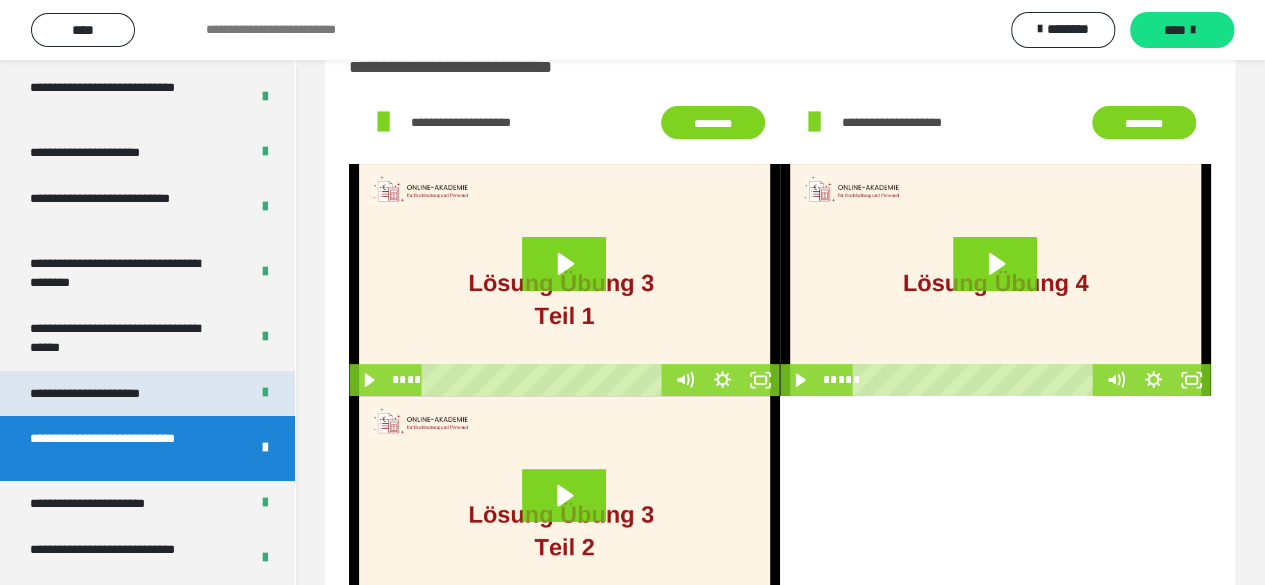 click on "**********" at bounding box center (109, 394) 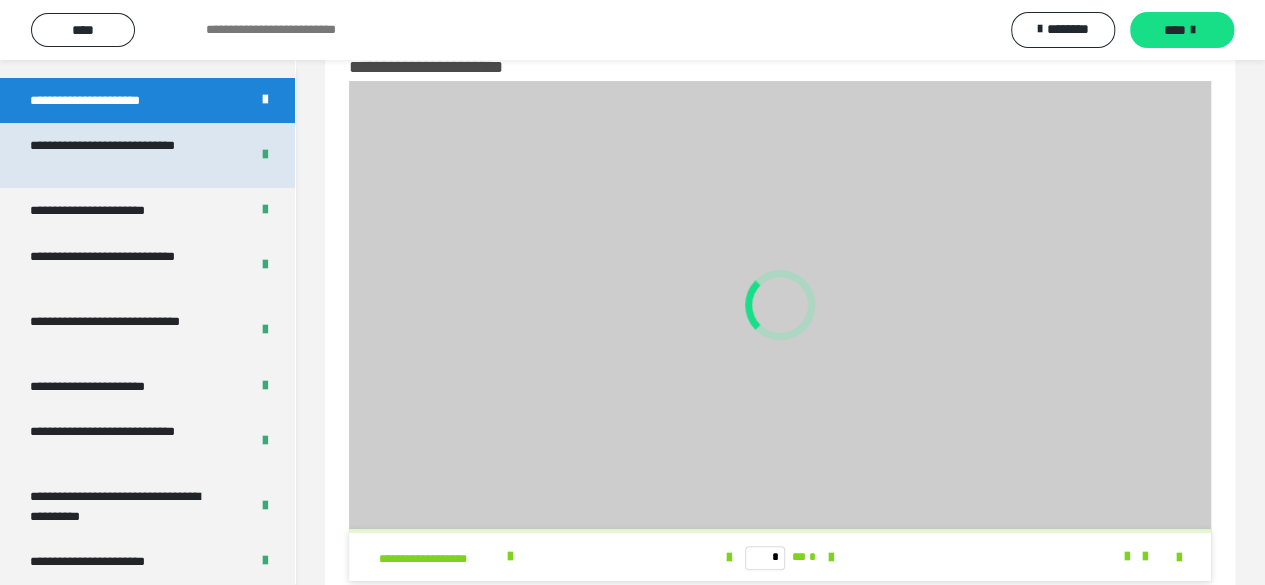 scroll, scrollTop: 3801, scrollLeft: 0, axis: vertical 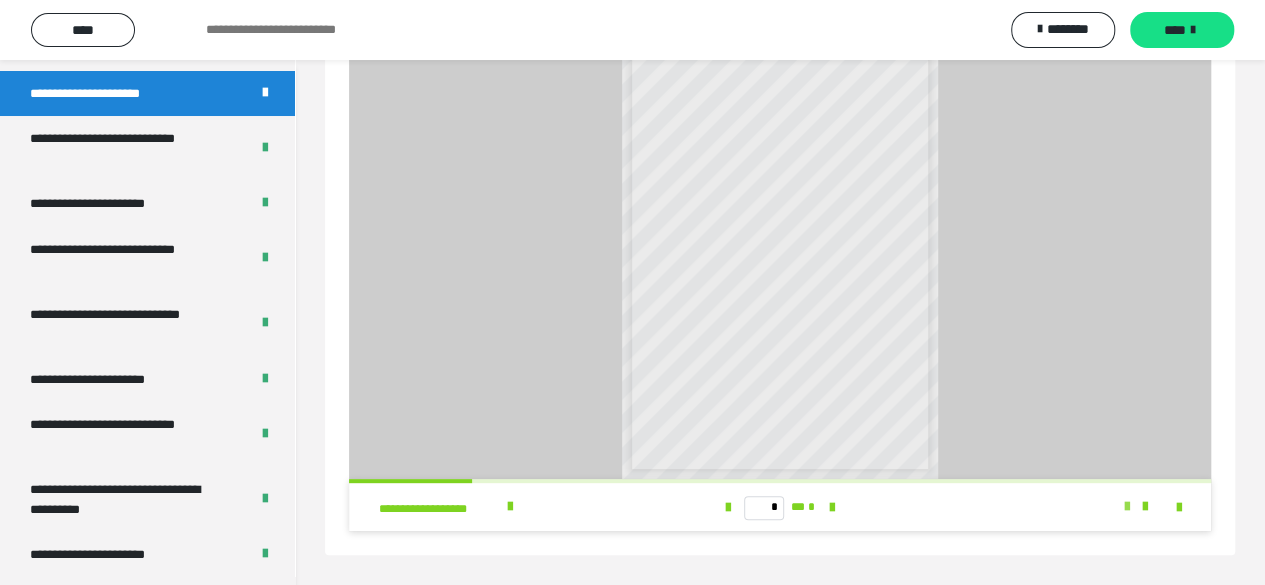 click at bounding box center [1127, 507] 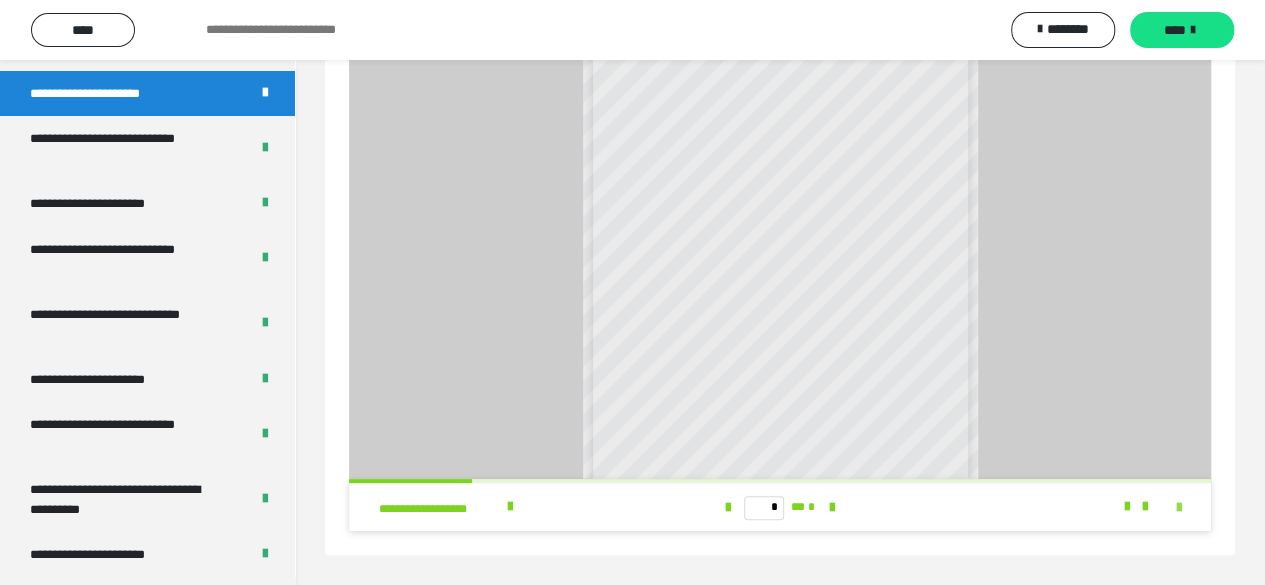 click at bounding box center (1179, 508) 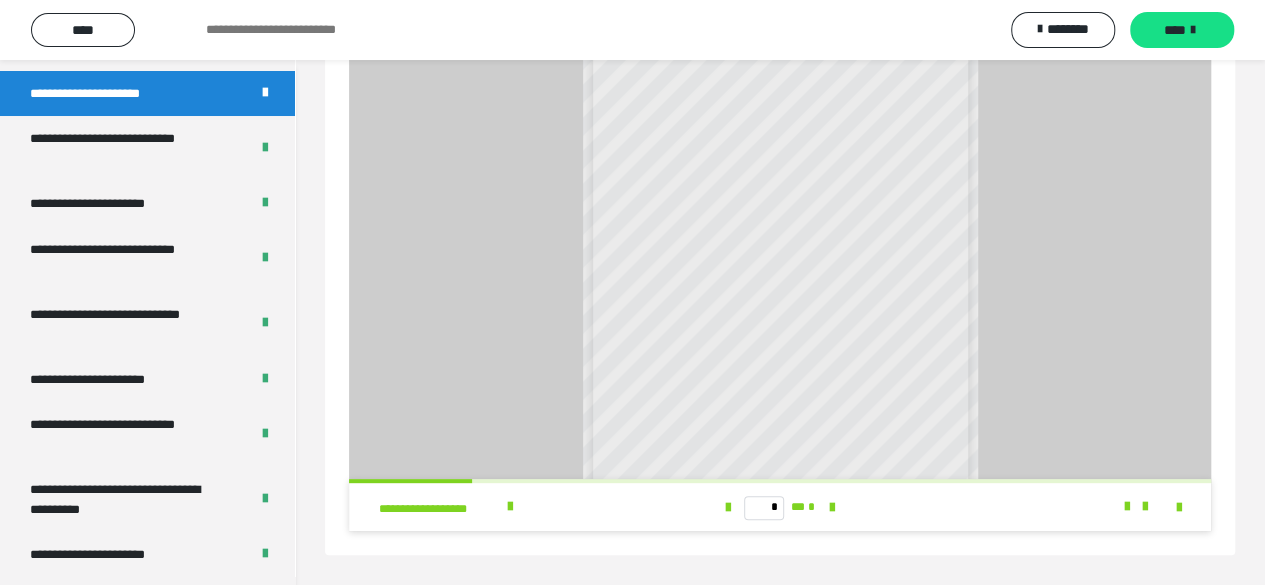 scroll, scrollTop: 60, scrollLeft: 0, axis: vertical 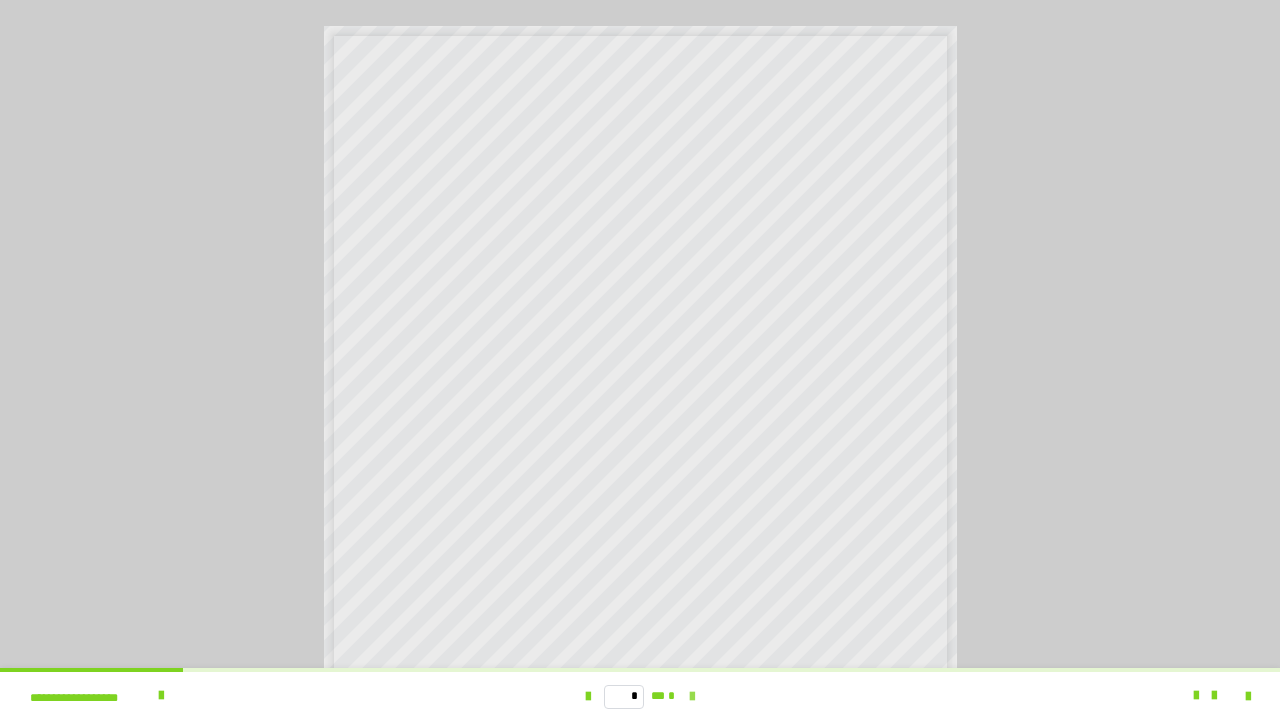 click at bounding box center [692, 697] 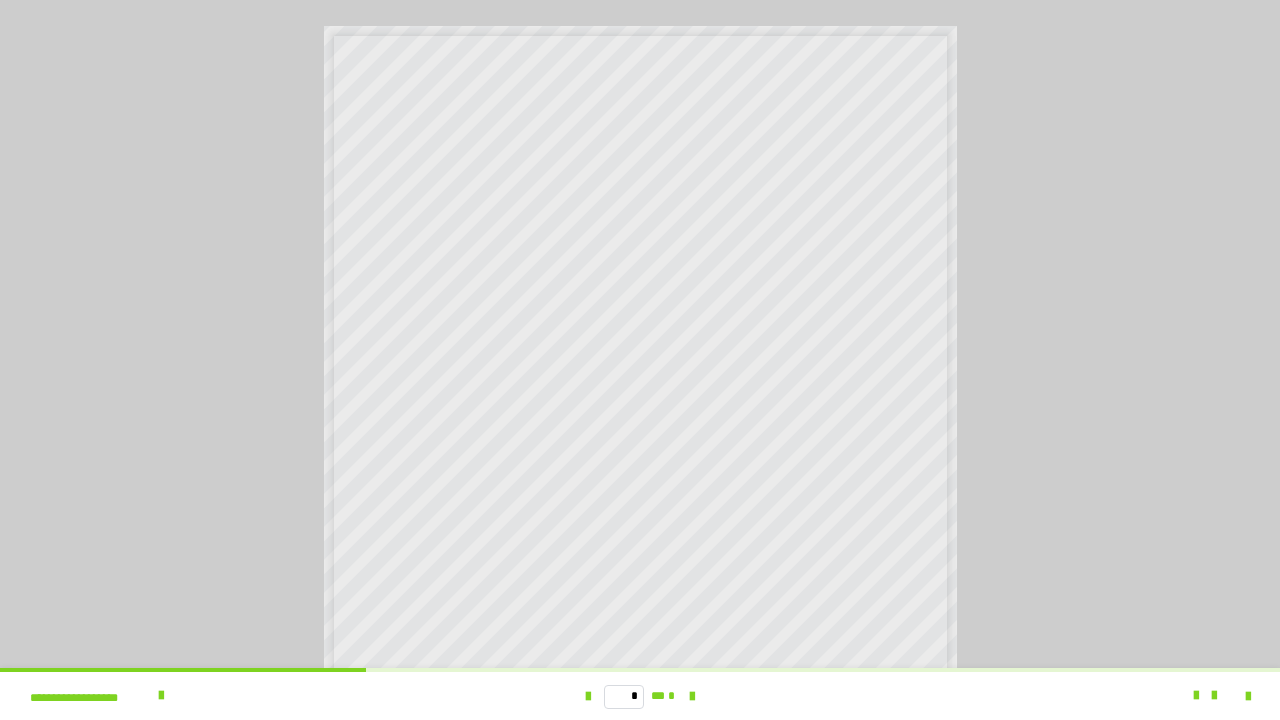 click at bounding box center [588, 697] 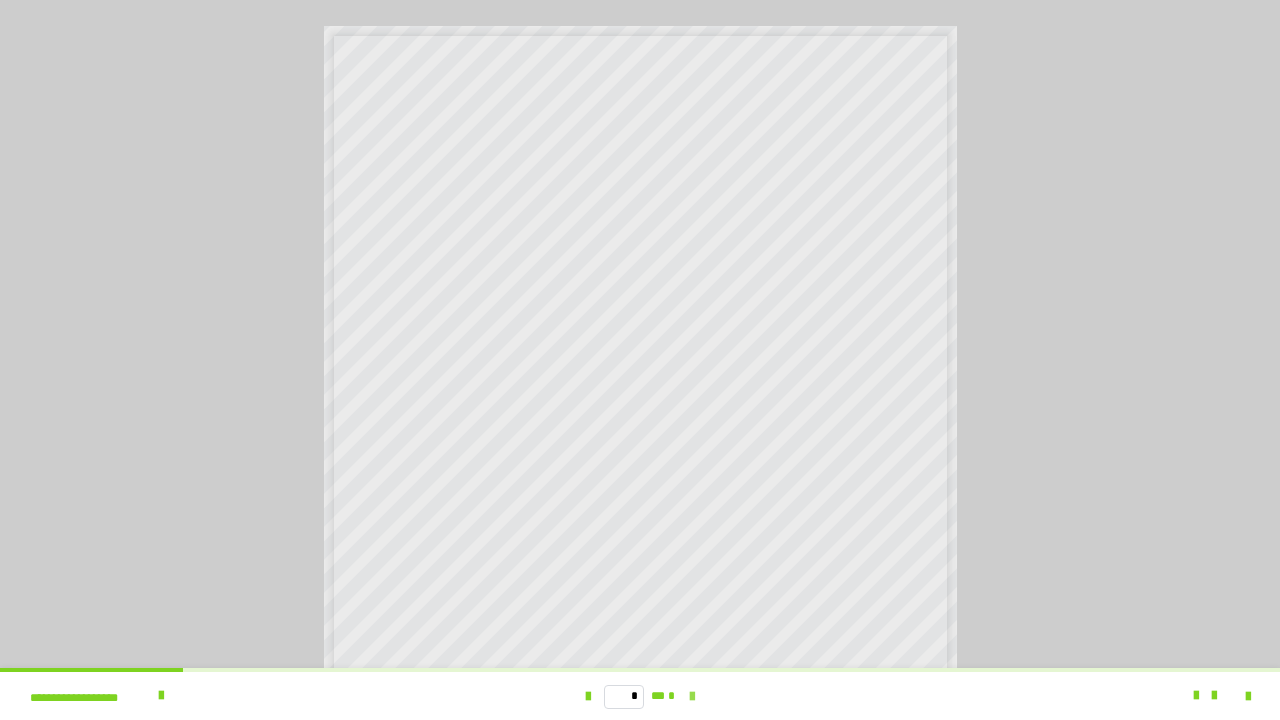 click at bounding box center (692, 697) 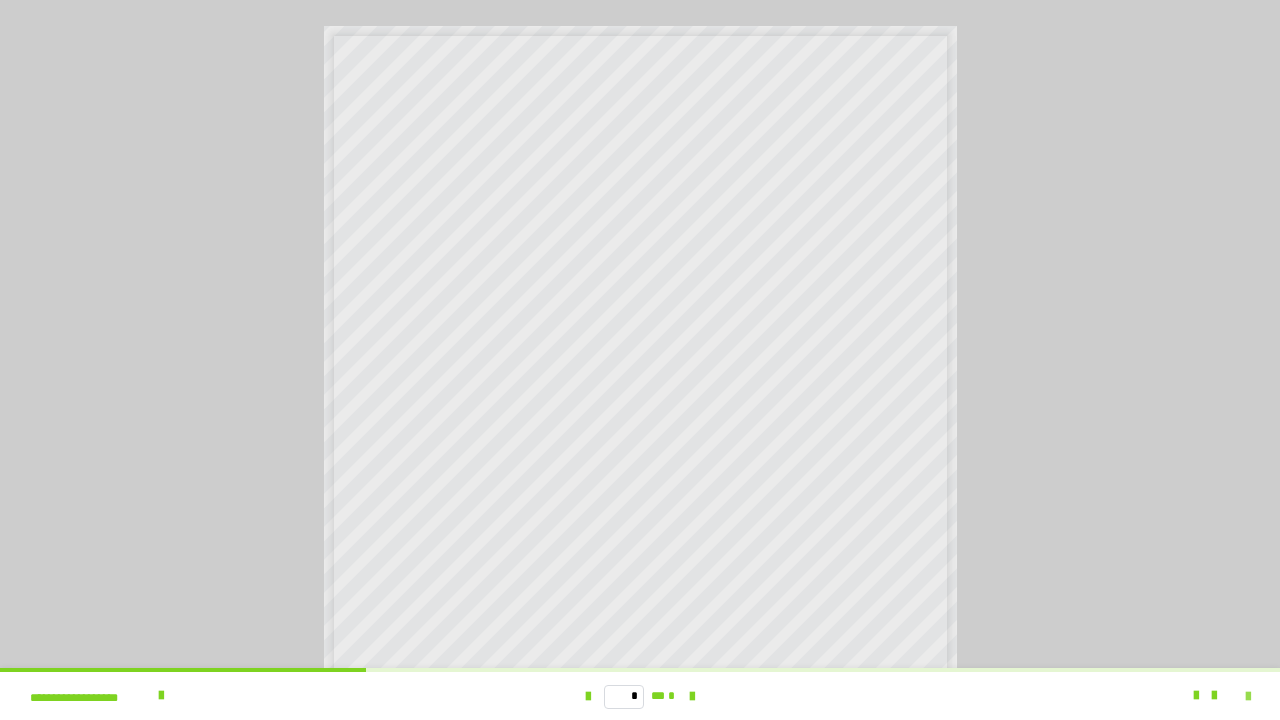 click at bounding box center [1248, 697] 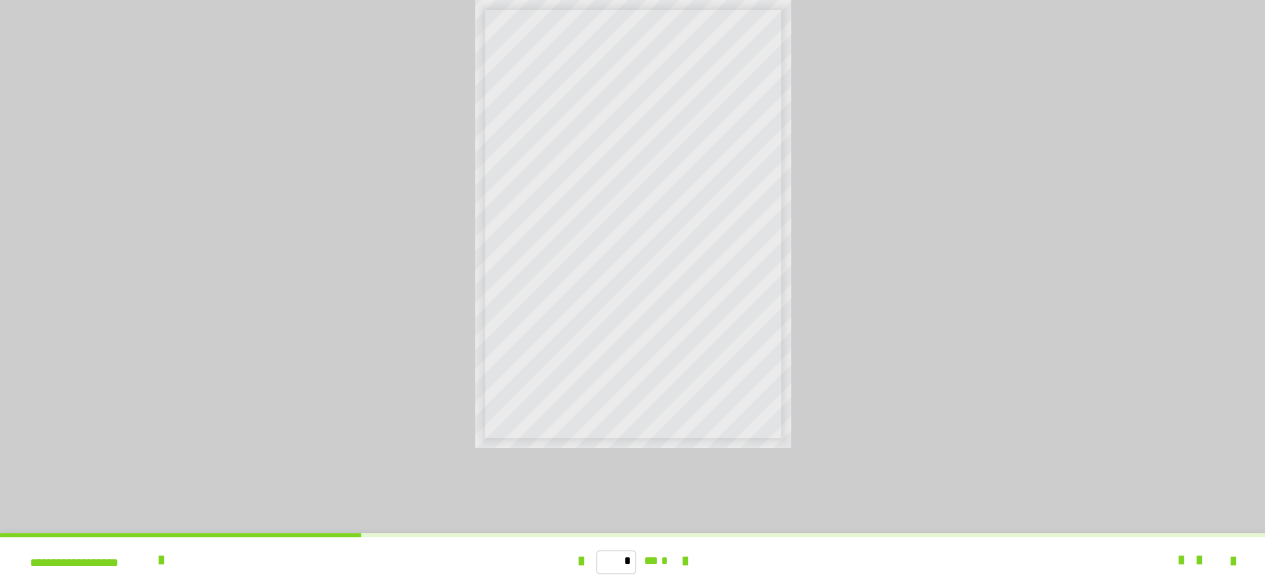 scroll, scrollTop: 3501, scrollLeft: 0, axis: vertical 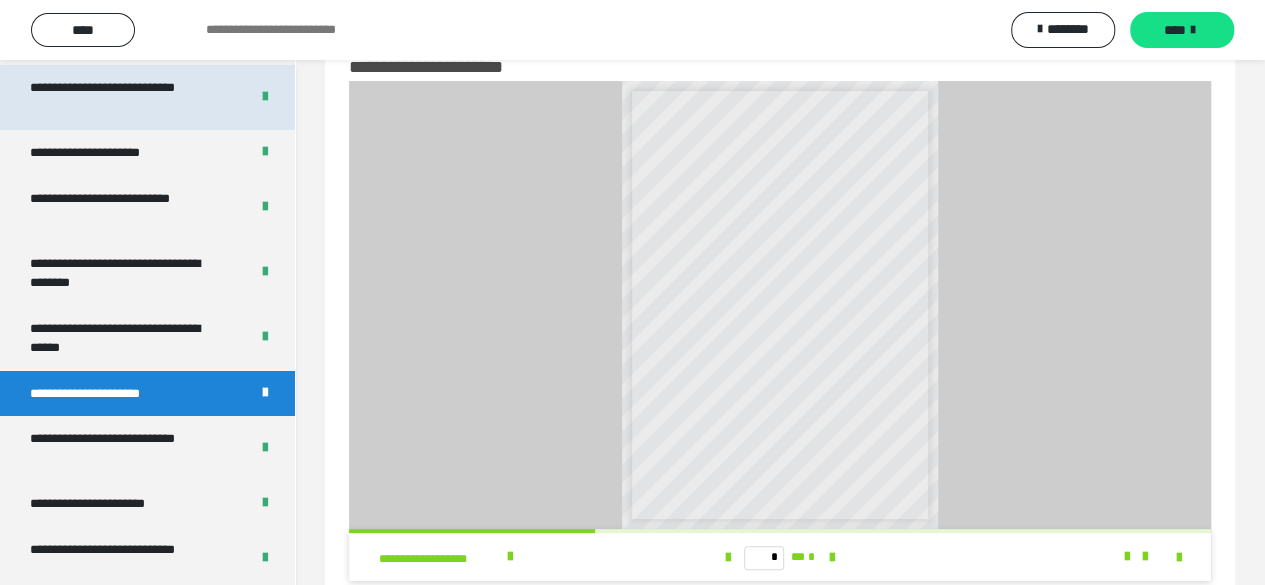 click on "**********" at bounding box center [124, 97] 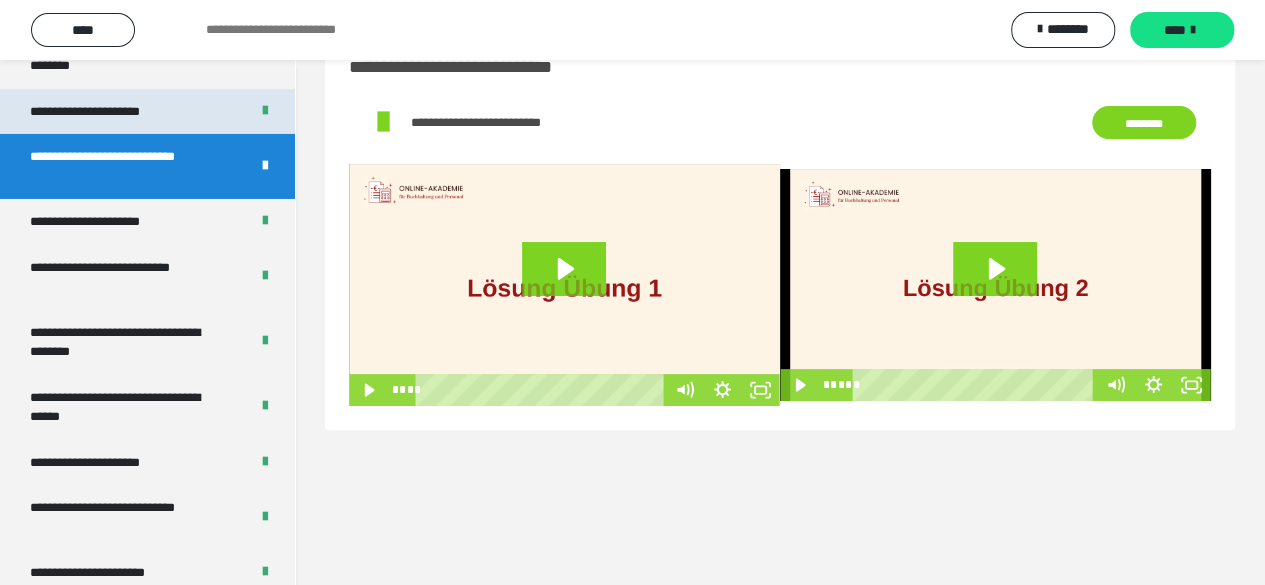 scroll, scrollTop: 3401, scrollLeft: 0, axis: vertical 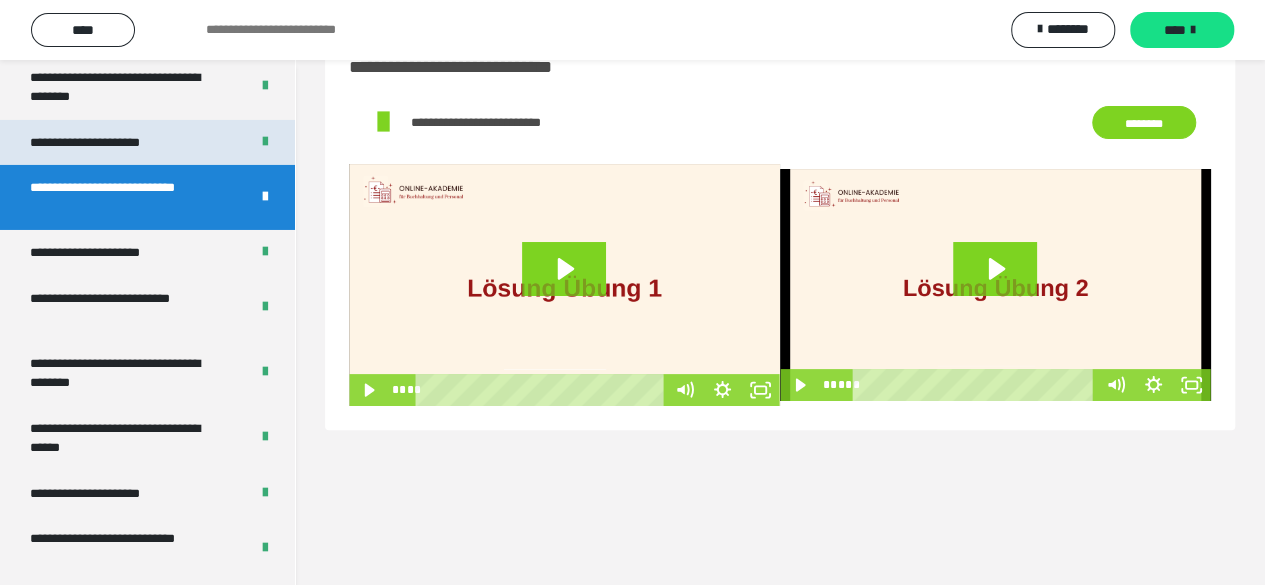 click on "**********" at bounding box center (108, 143) 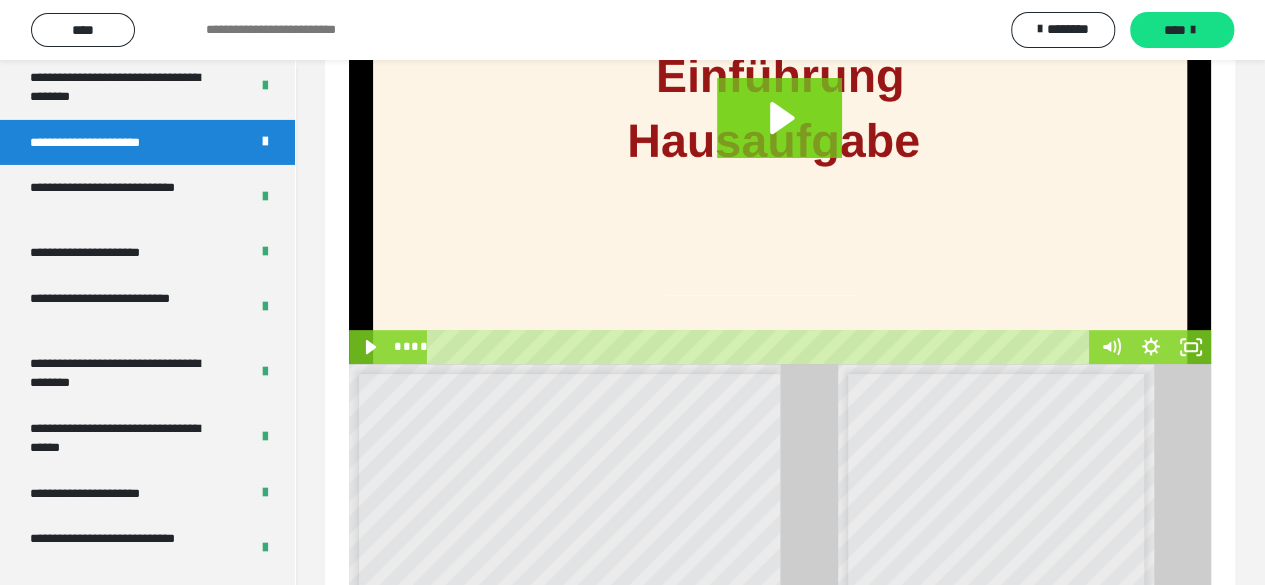scroll, scrollTop: 460, scrollLeft: 0, axis: vertical 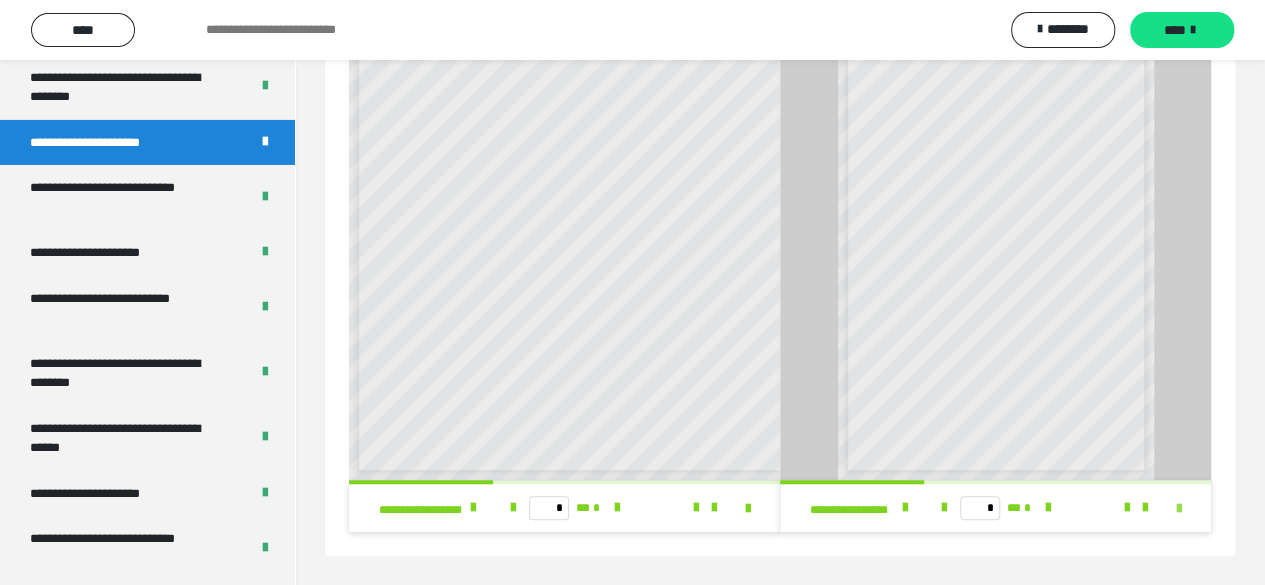 click at bounding box center [1179, 509] 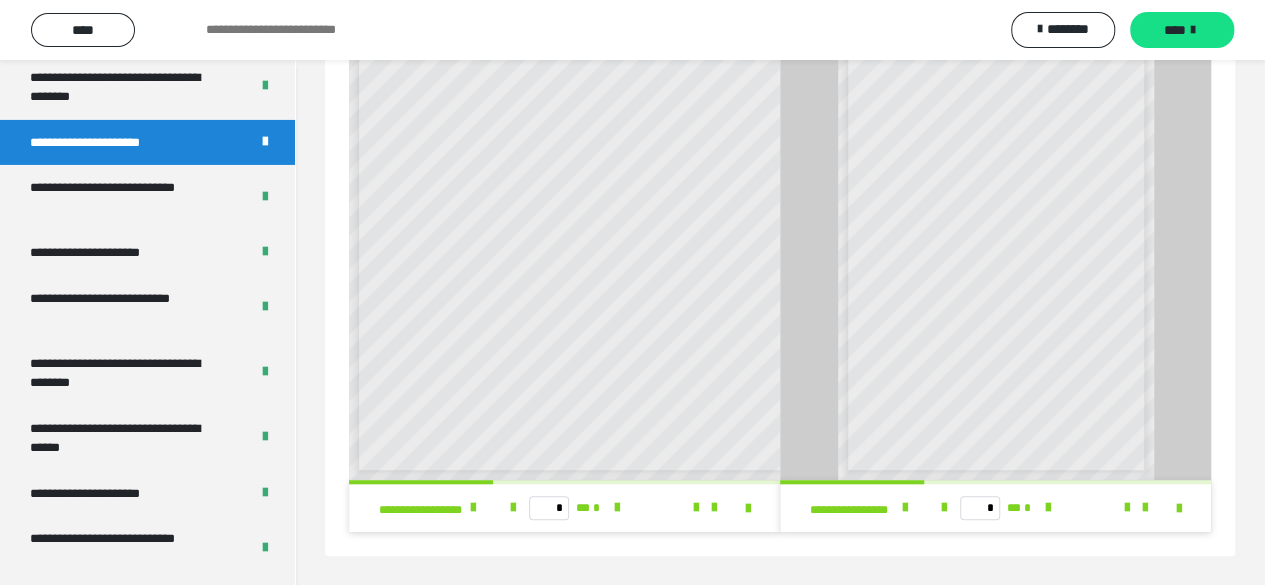 scroll, scrollTop: 440, scrollLeft: 0, axis: vertical 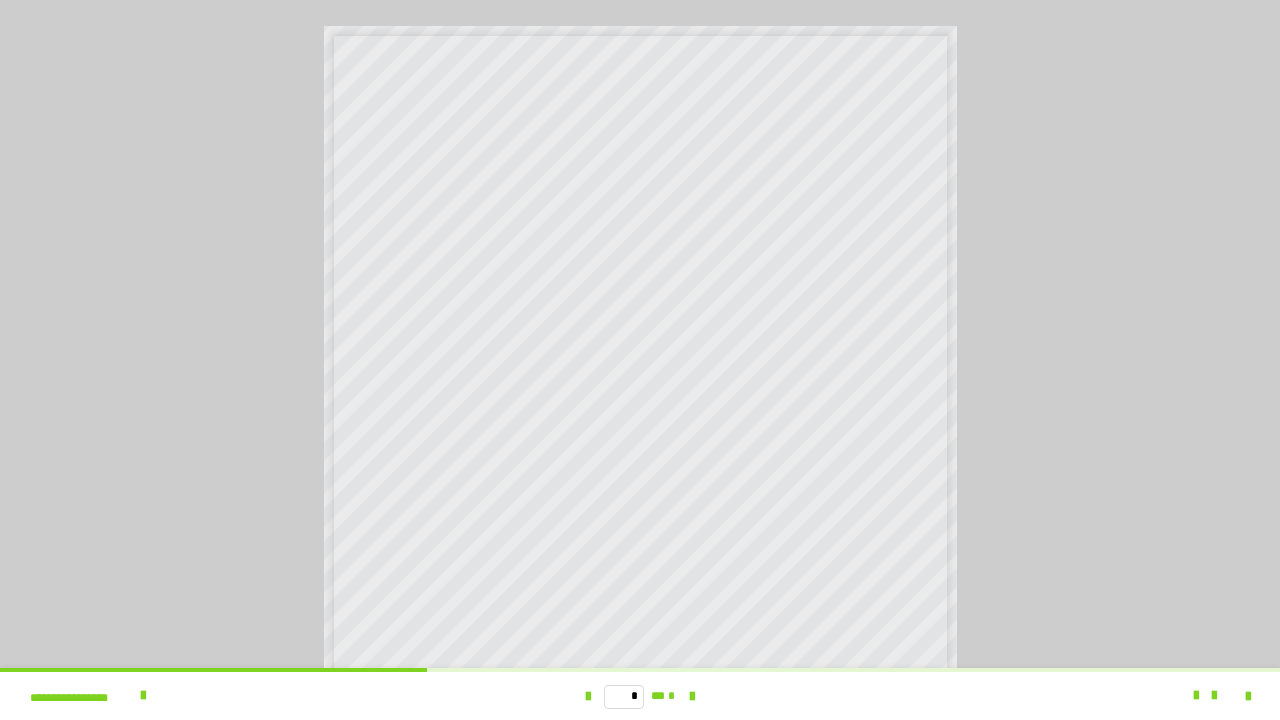 drag, startPoint x: 699, startPoint y: 715, endPoint x: 706, endPoint y: 702, distance: 14.764823 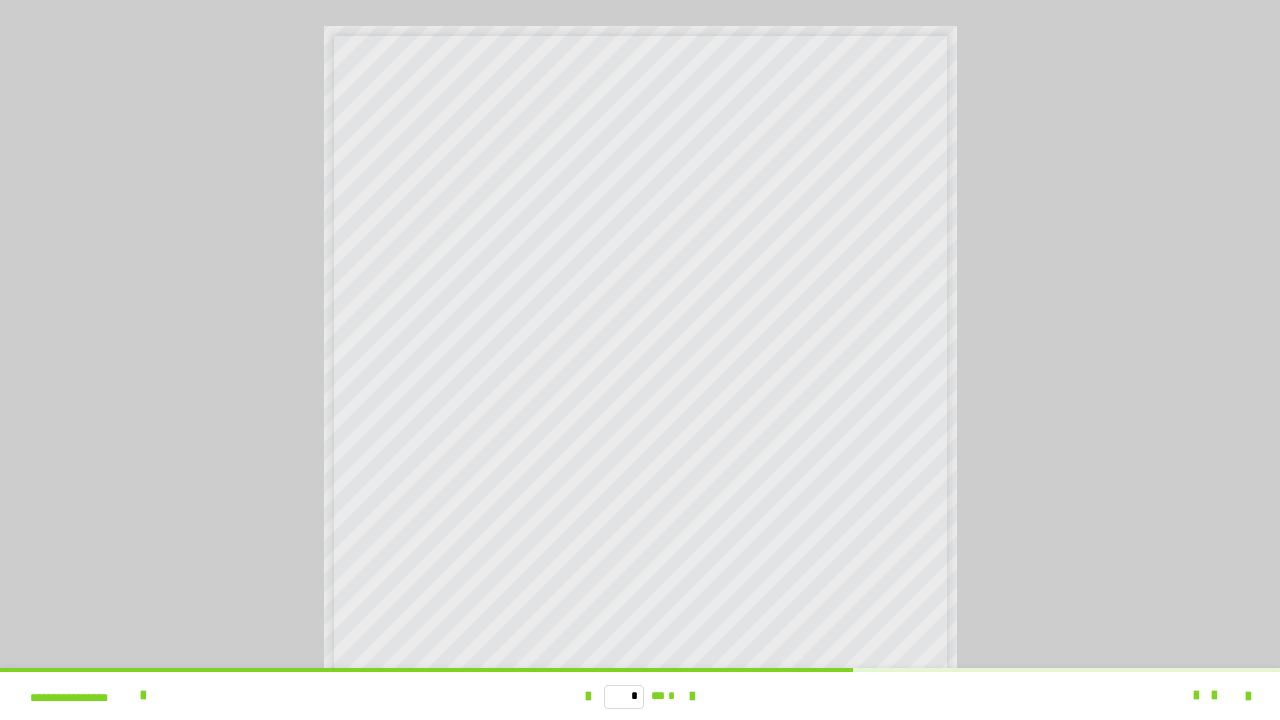 click on "* ** *" at bounding box center (640, 696) 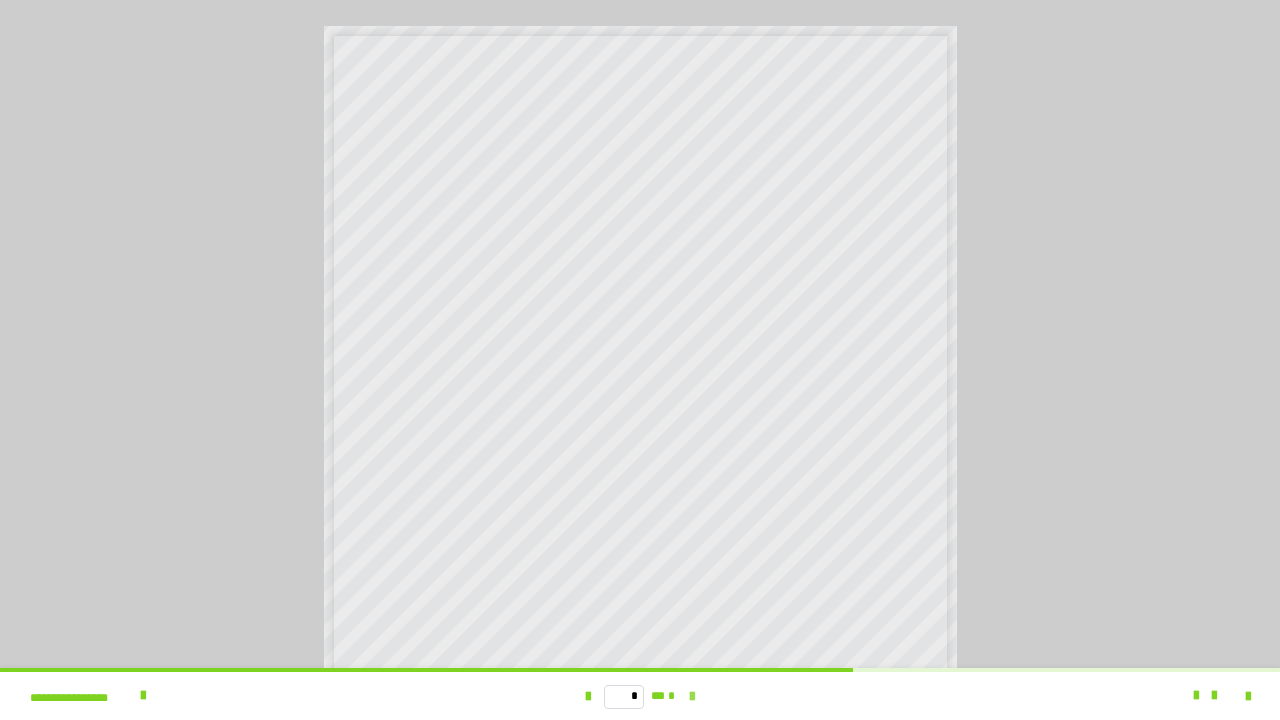 click at bounding box center [692, 696] 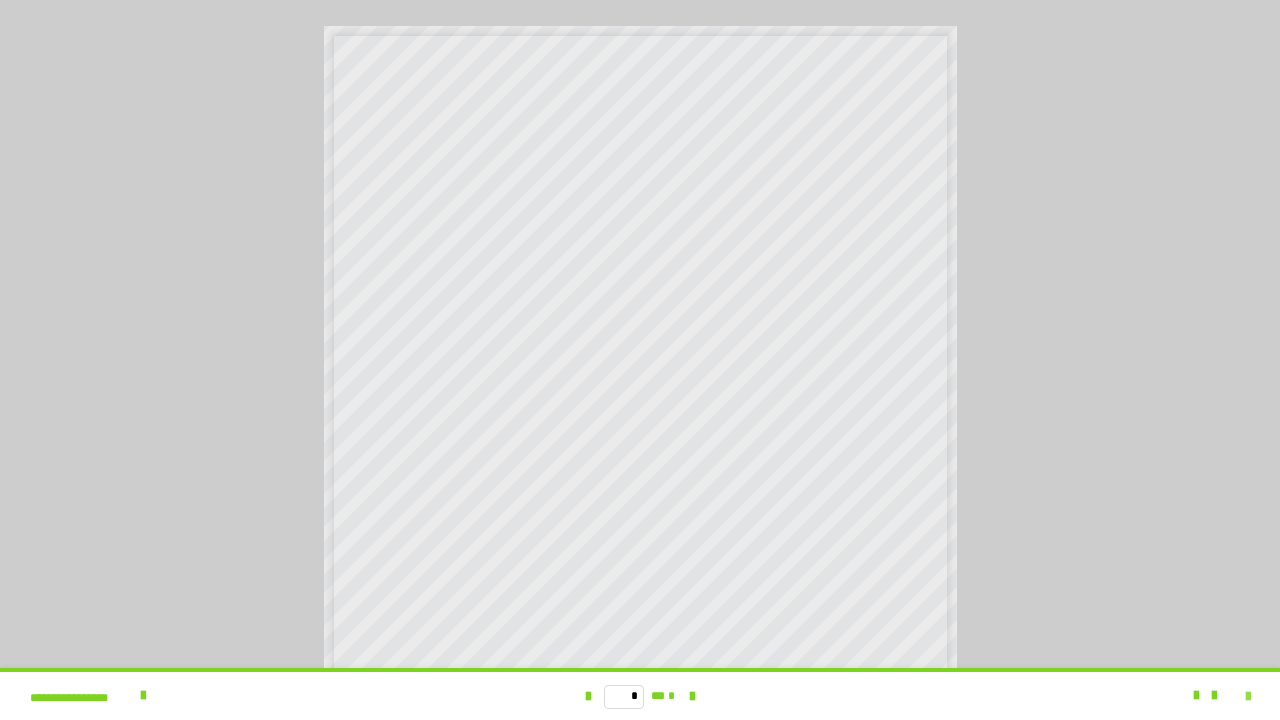click at bounding box center [1248, 697] 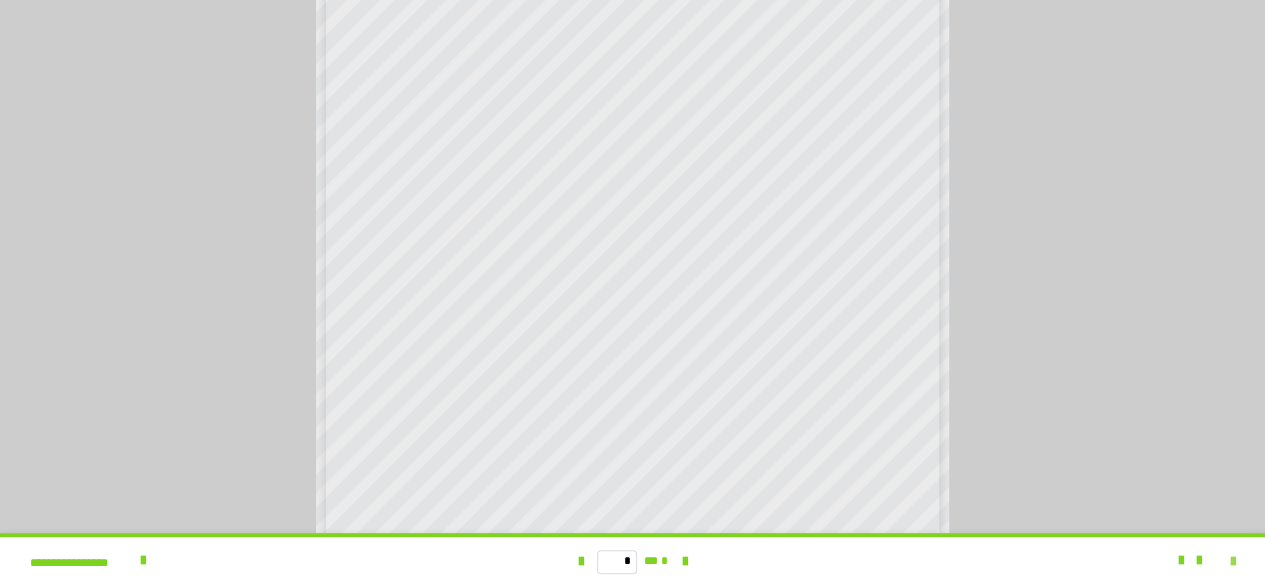 scroll, scrollTop: 0, scrollLeft: 0, axis: both 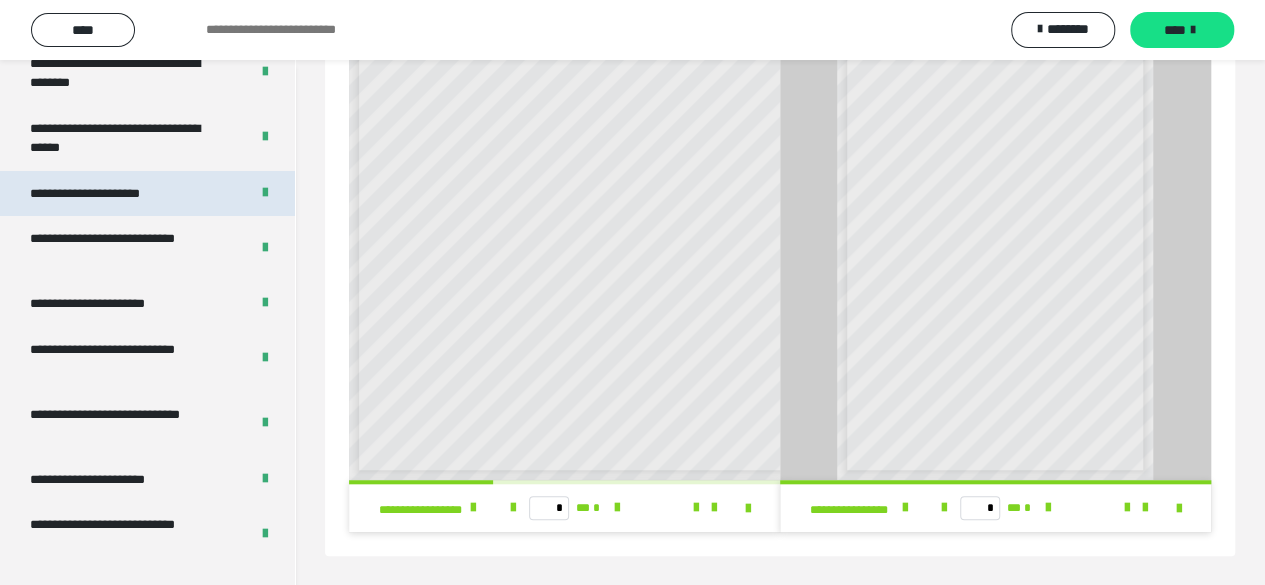 click on "**********" at bounding box center [109, 194] 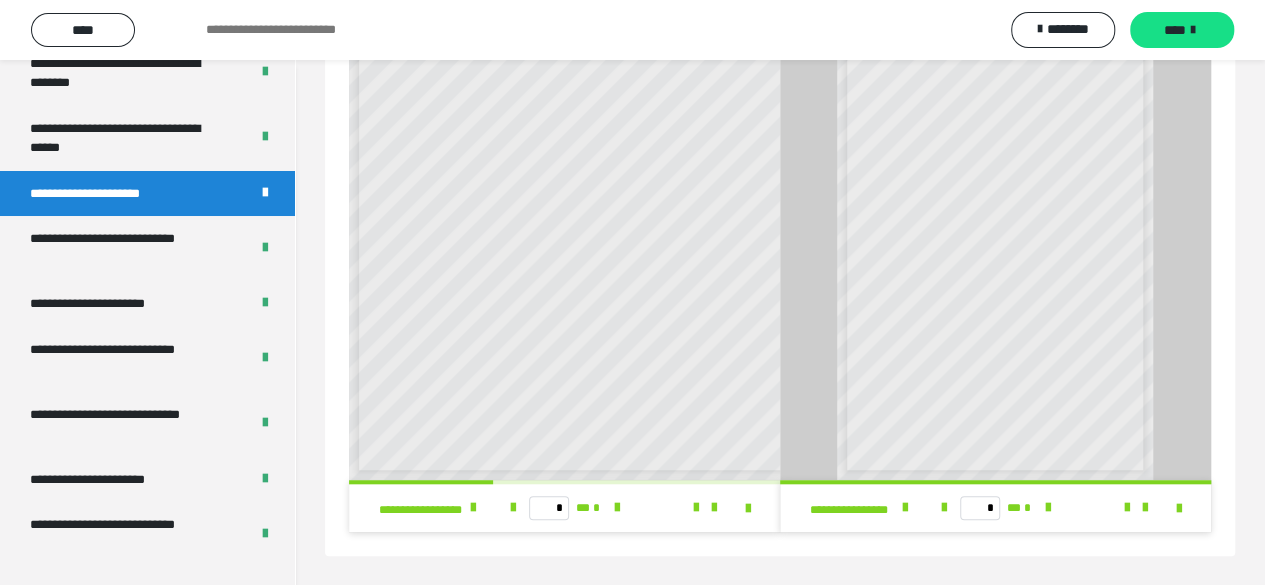 scroll, scrollTop: 0, scrollLeft: 0, axis: both 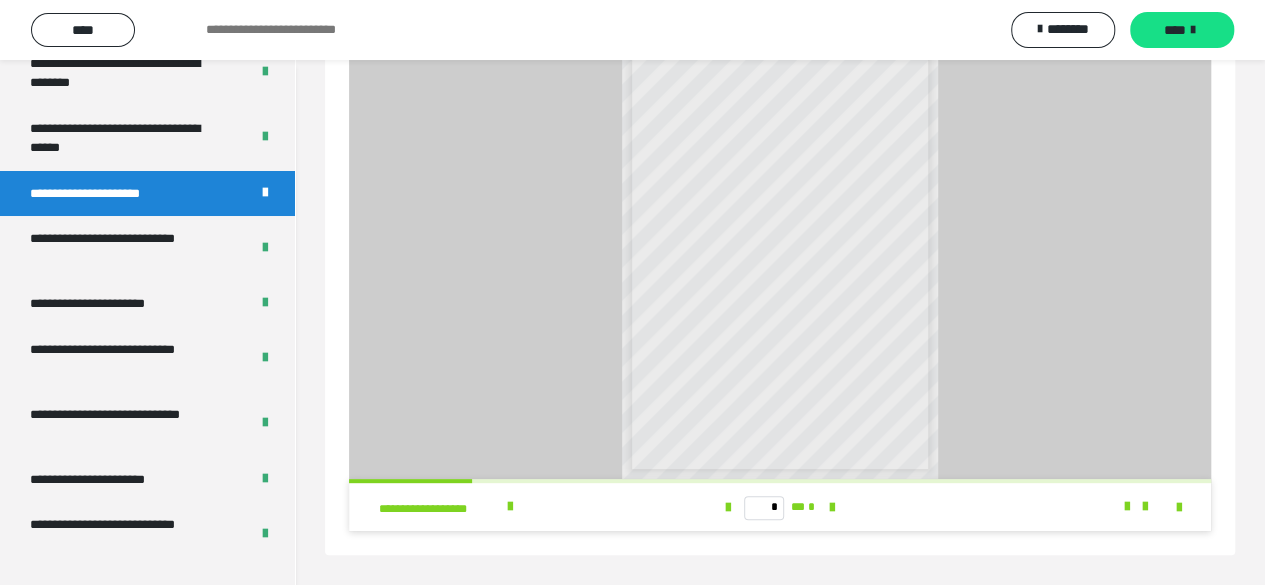 click at bounding box center [1101, 507] 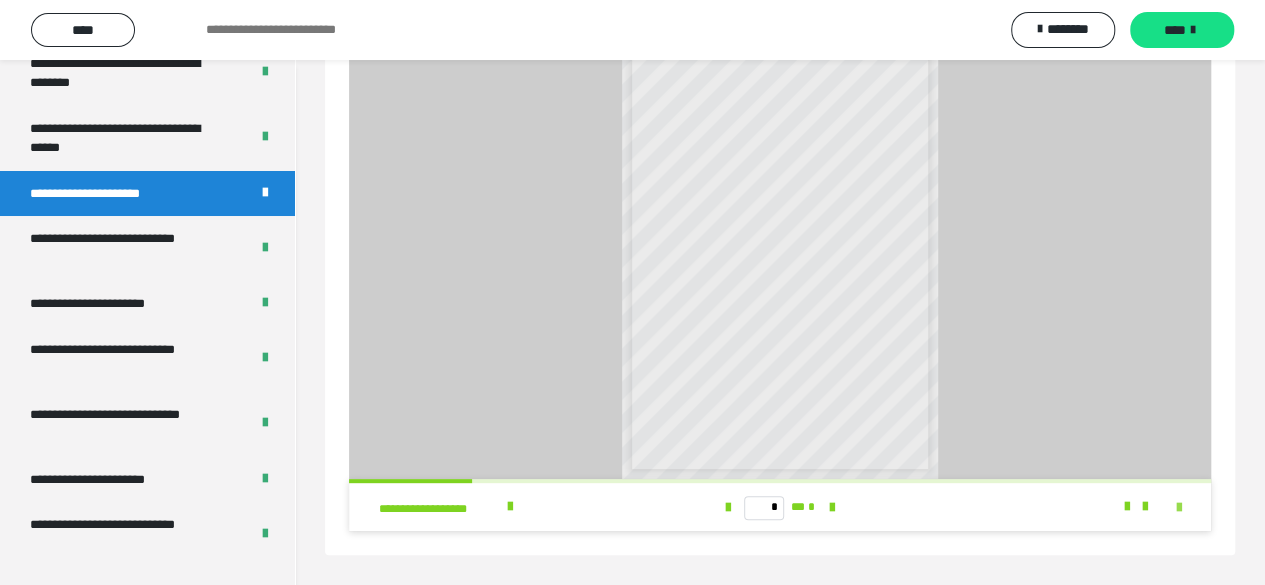 click at bounding box center (1179, 508) 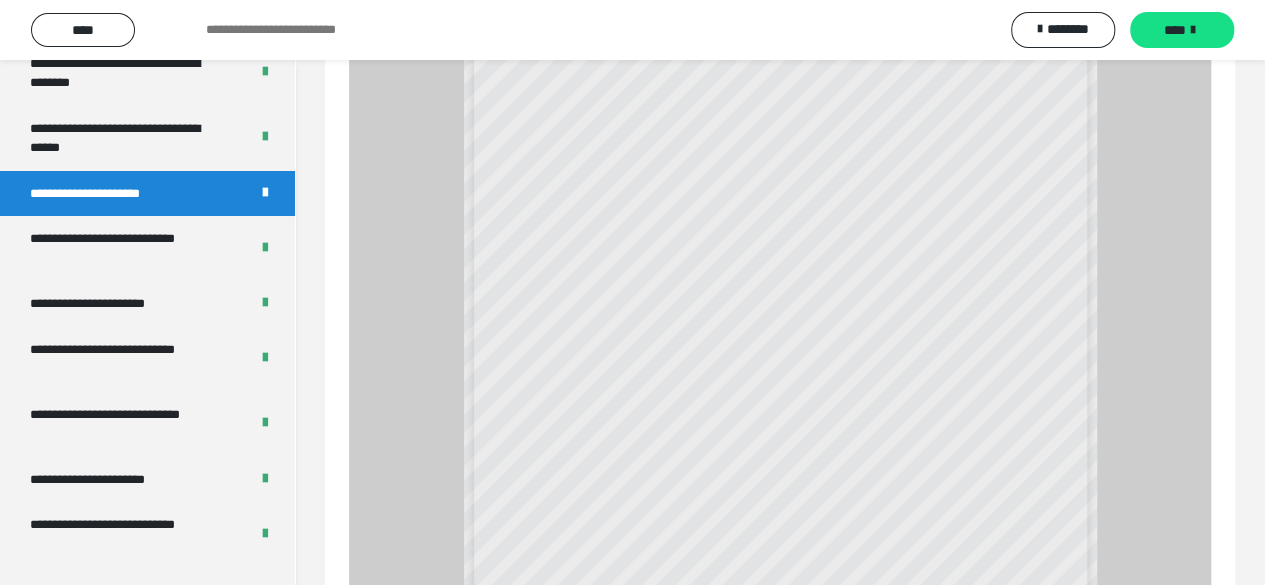 scroll, scrollTop: 60, scrollLeft: 0, axis: vertical 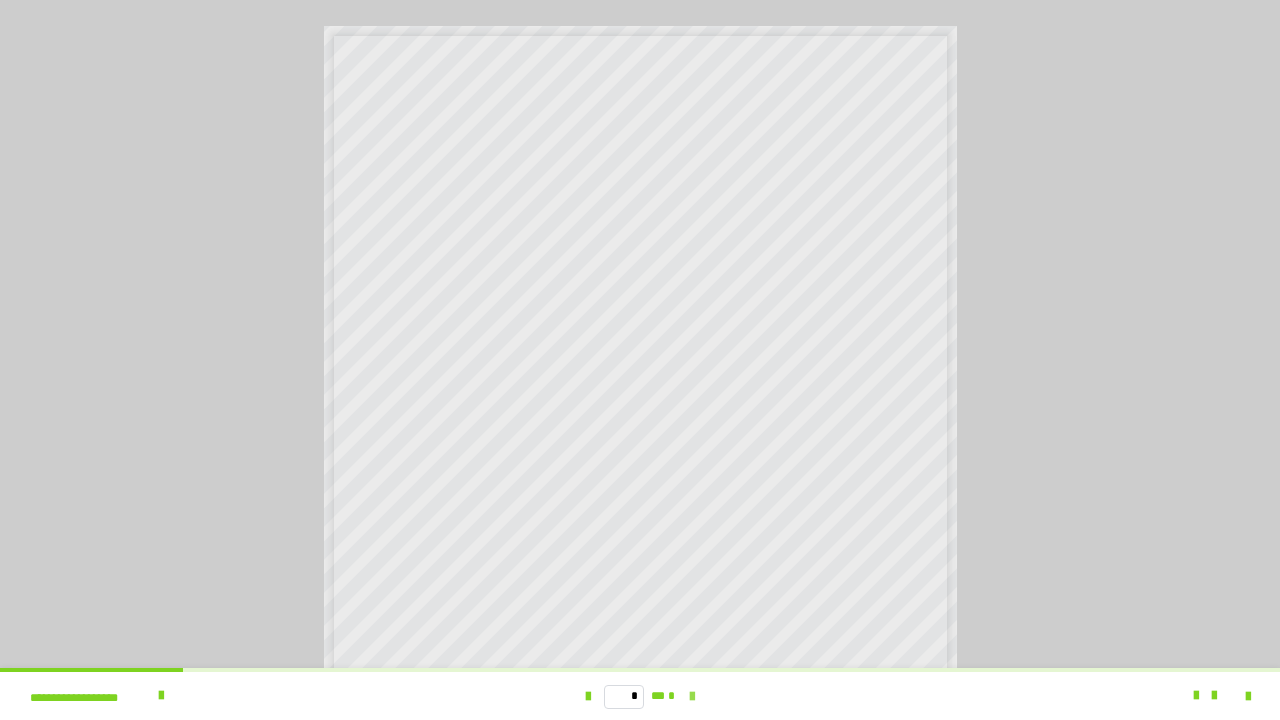 click at bounding box center [692, 697] 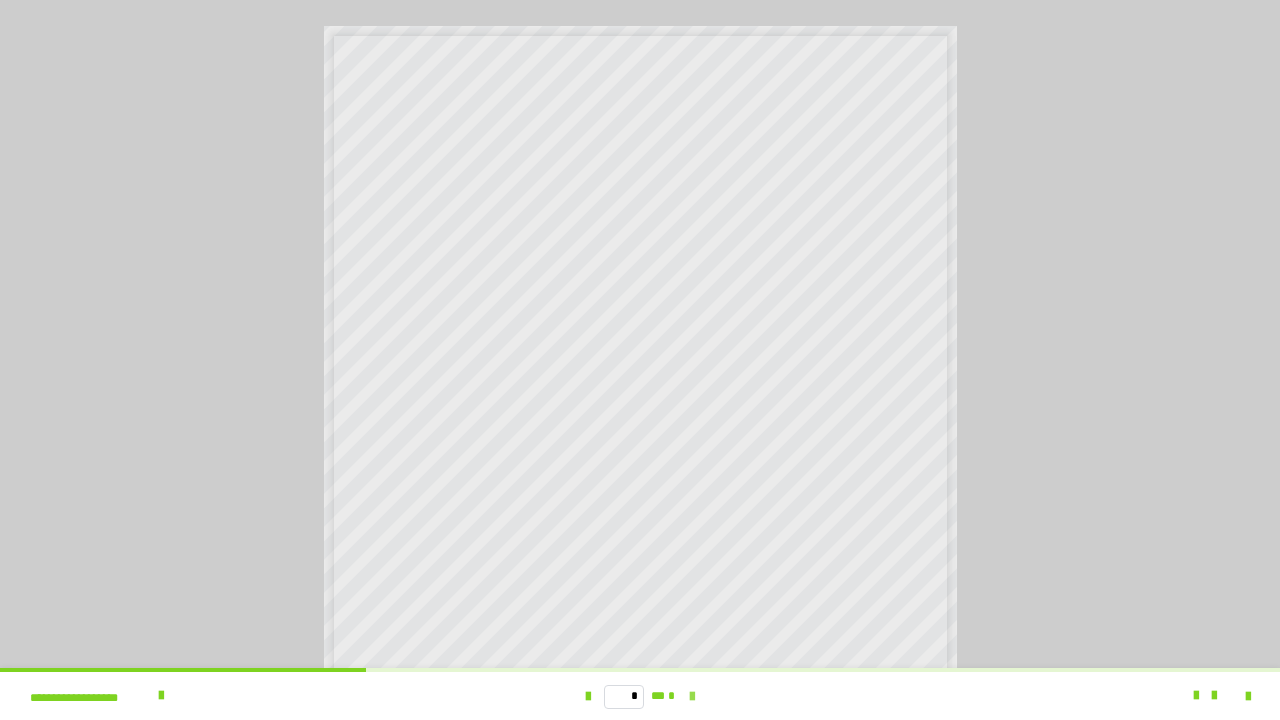 click at bounding box center [692, 696] 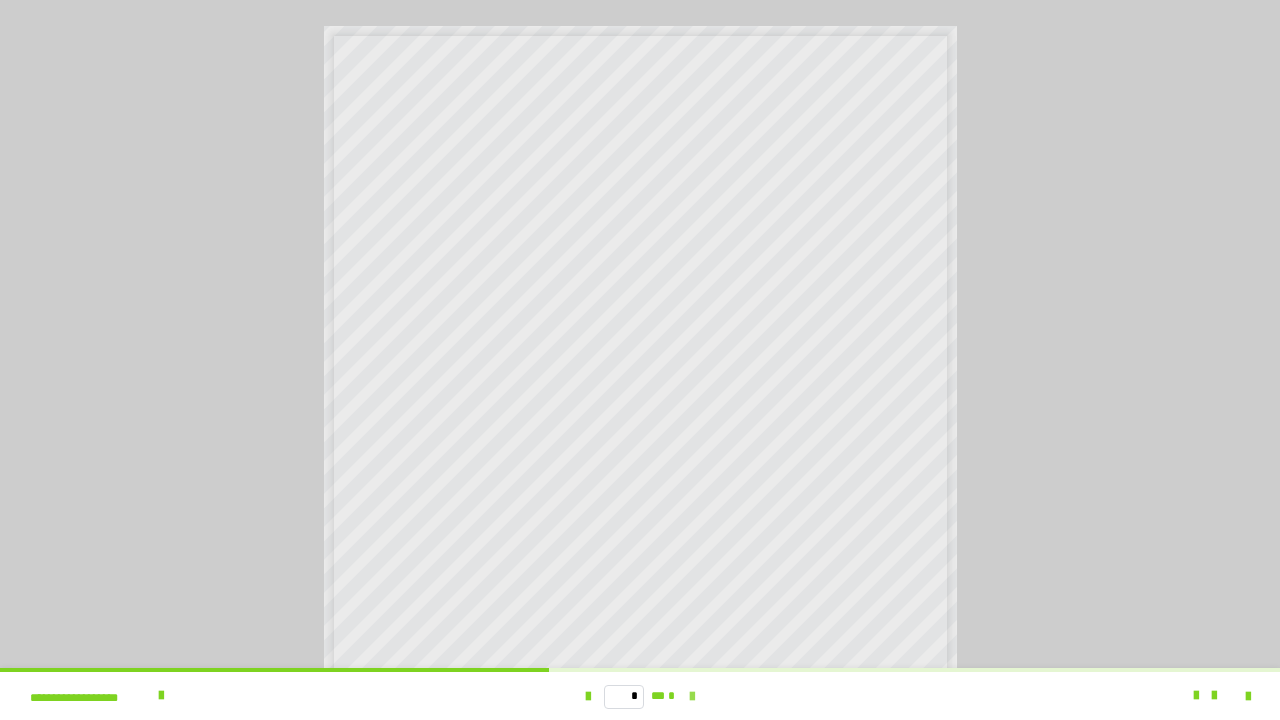 click at bounding box center [692, 696] 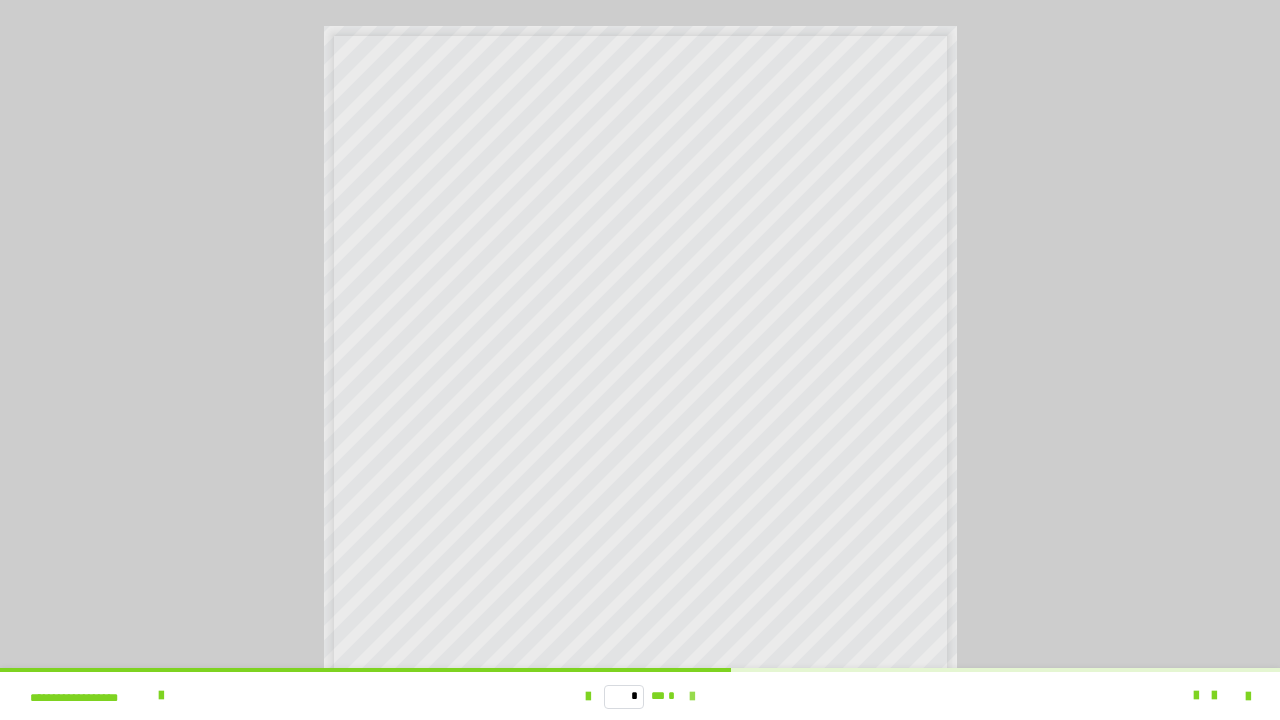 click at bounding box center (692, 696) 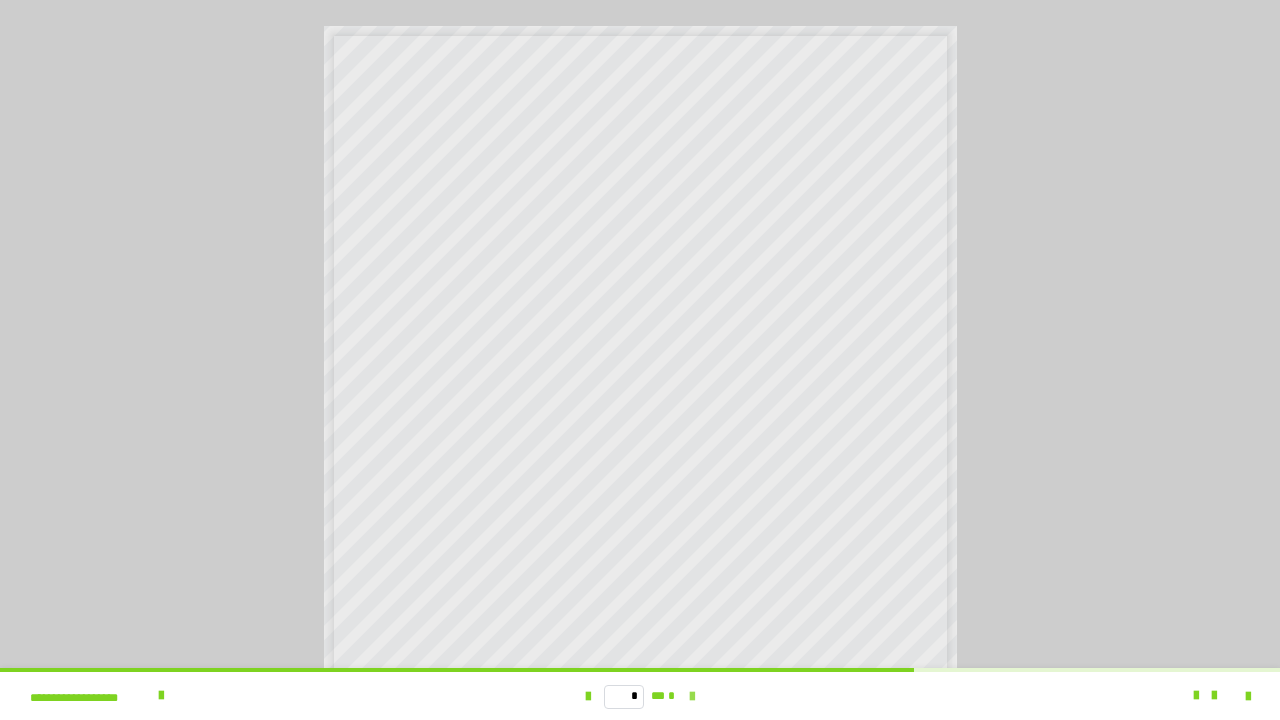 click at bounding box center [692, 696] 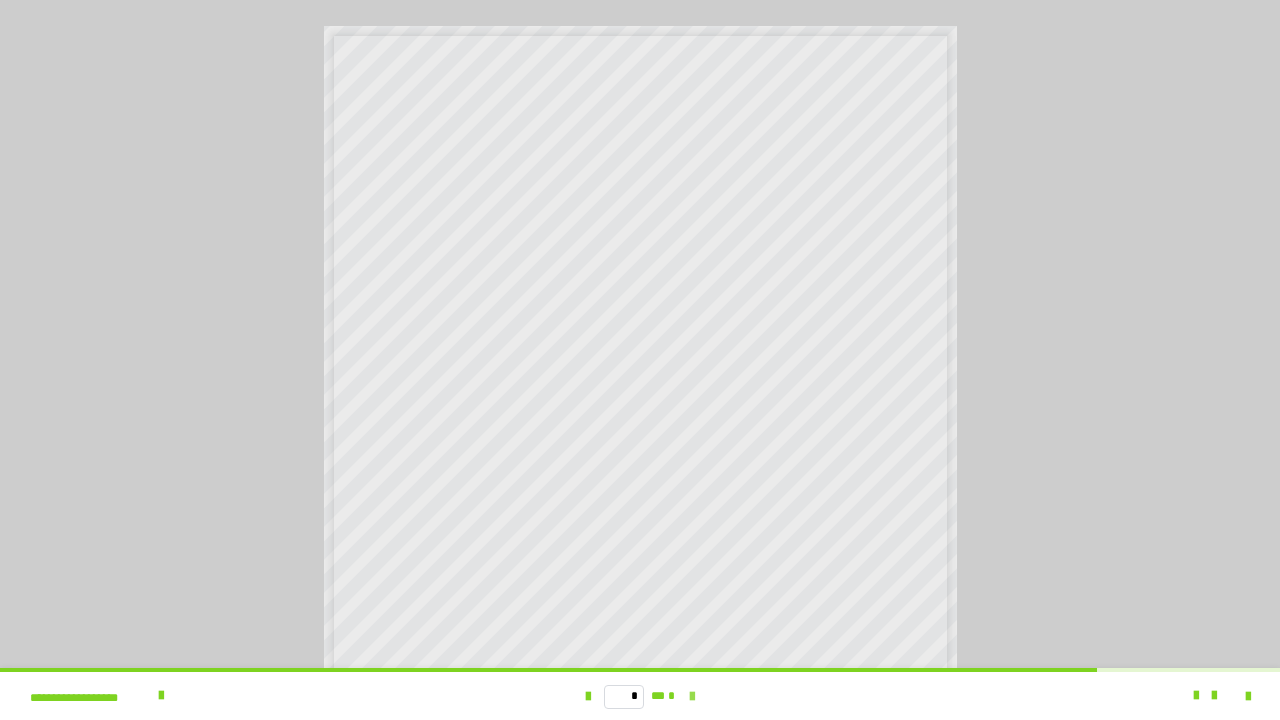 click at bounding box center (692, 696) 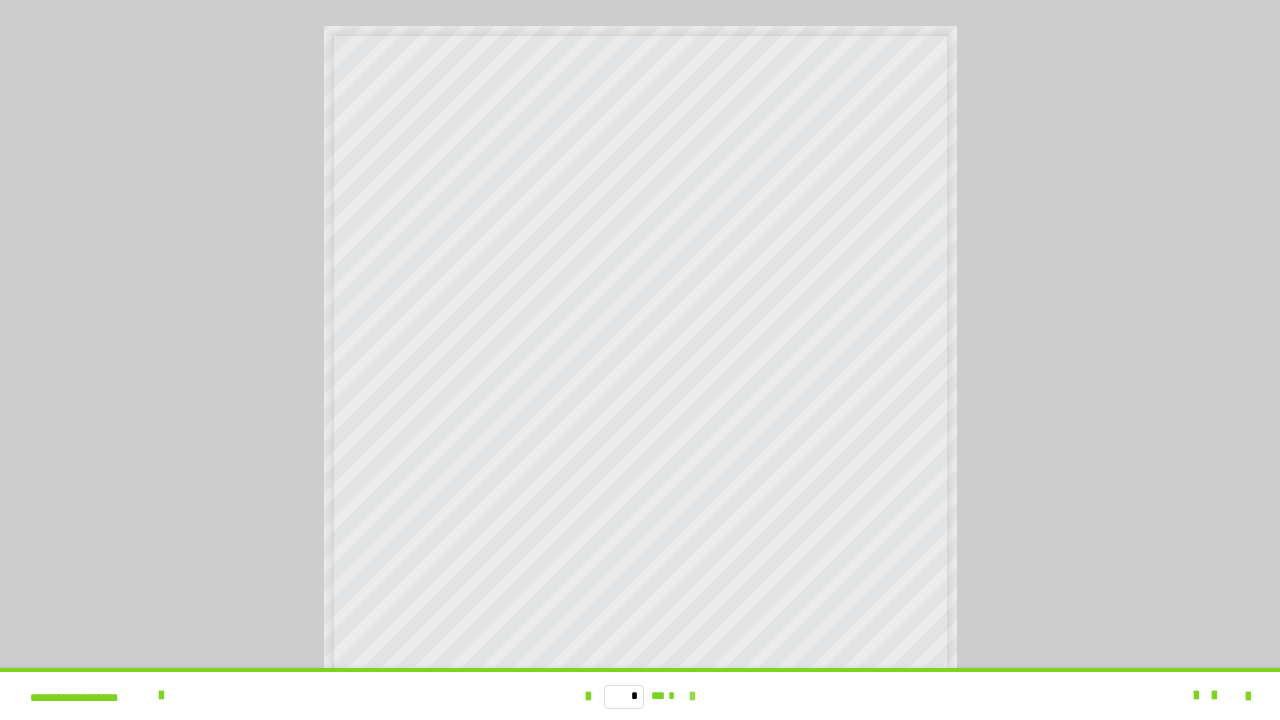 click on "* ** *" at bounding box center [640, 696] 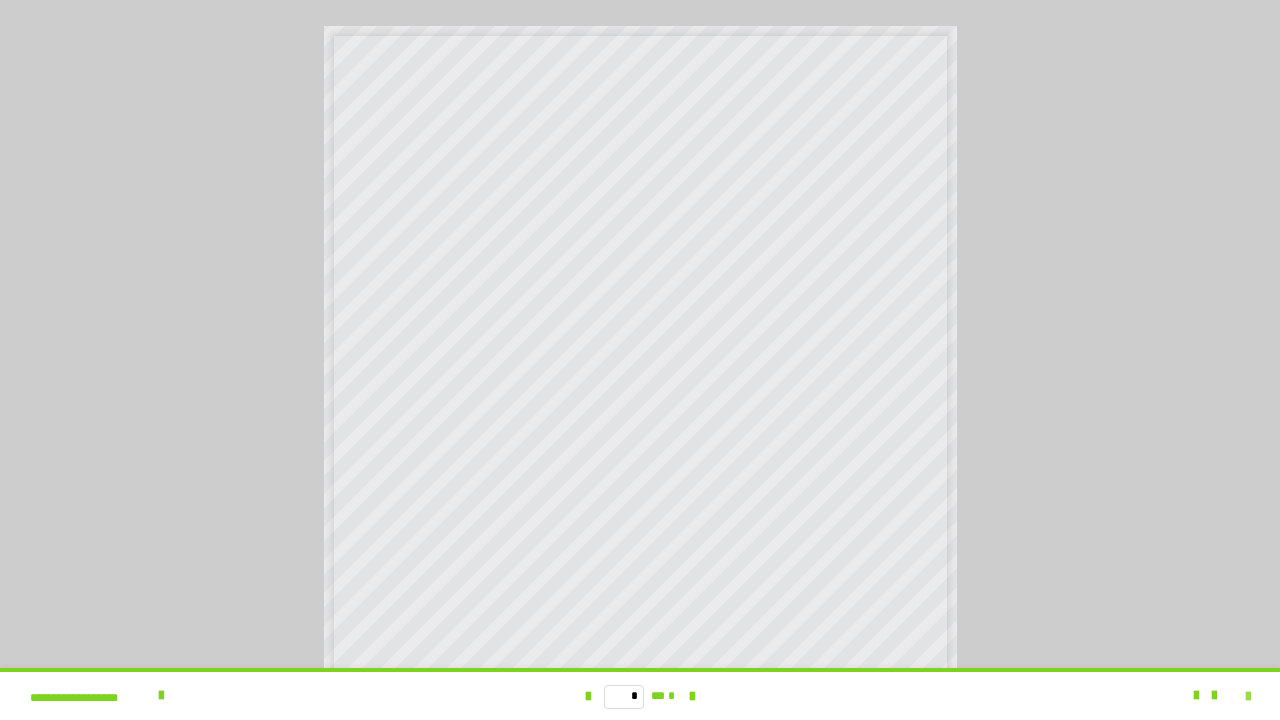 click at bounding box center (1248, 697) 